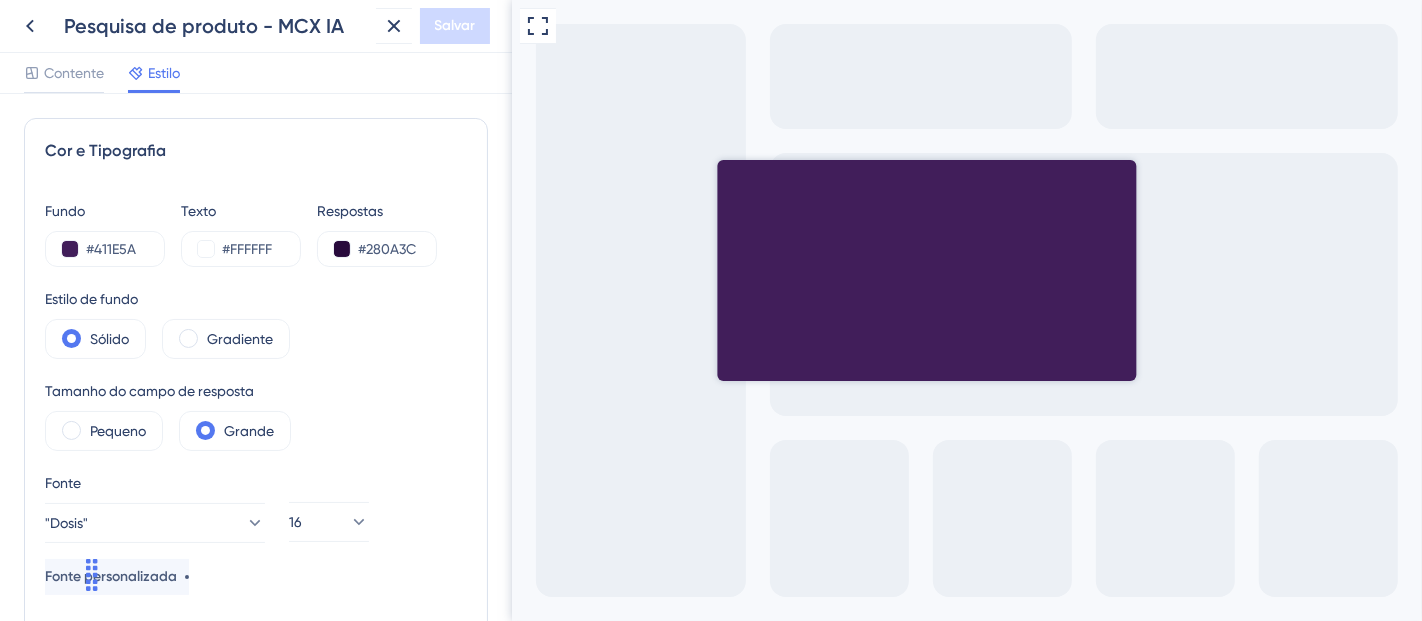 scroll, scrollTop: 0, scrollLeft: 0, axis: both 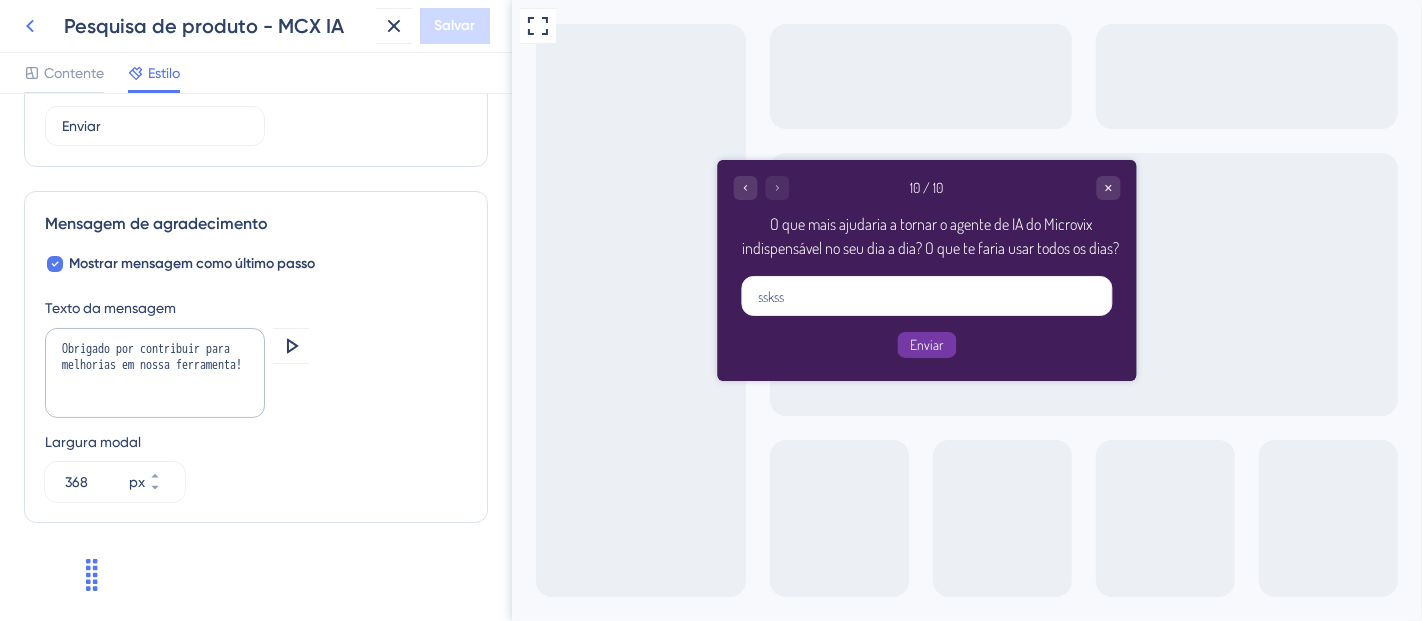 click at bounding box center (30, 26) 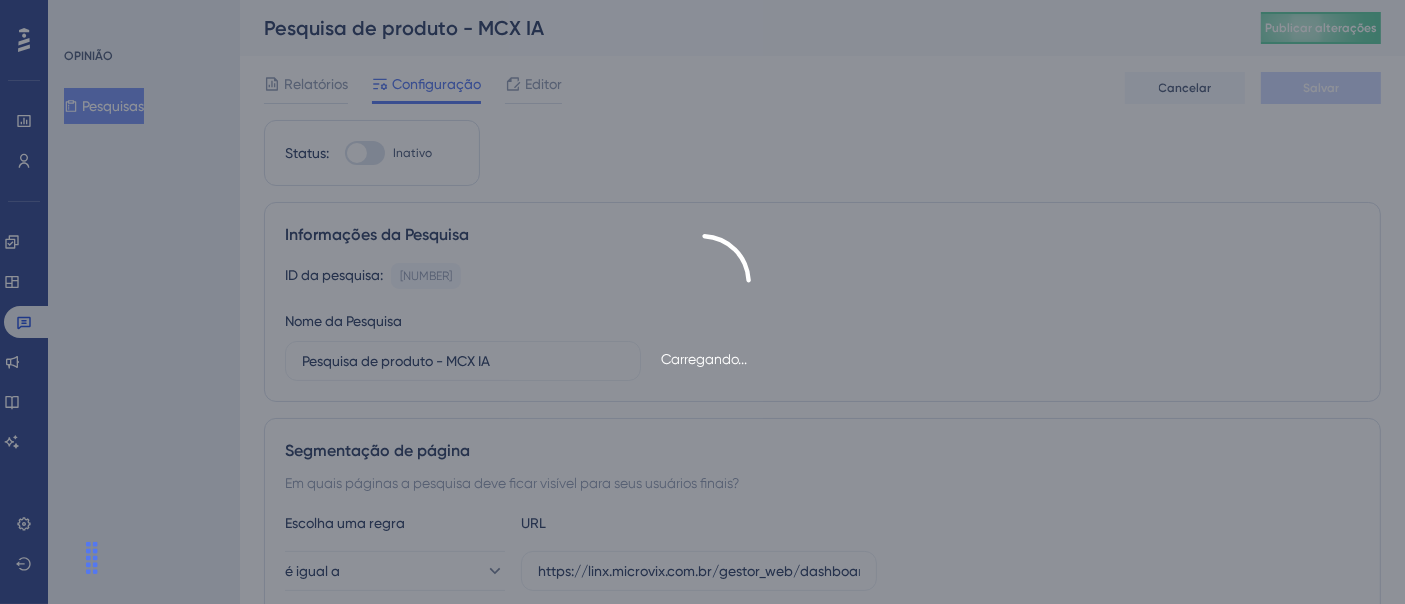 scroll, scrollTop: 0, scrollLeft: 0, axis: both 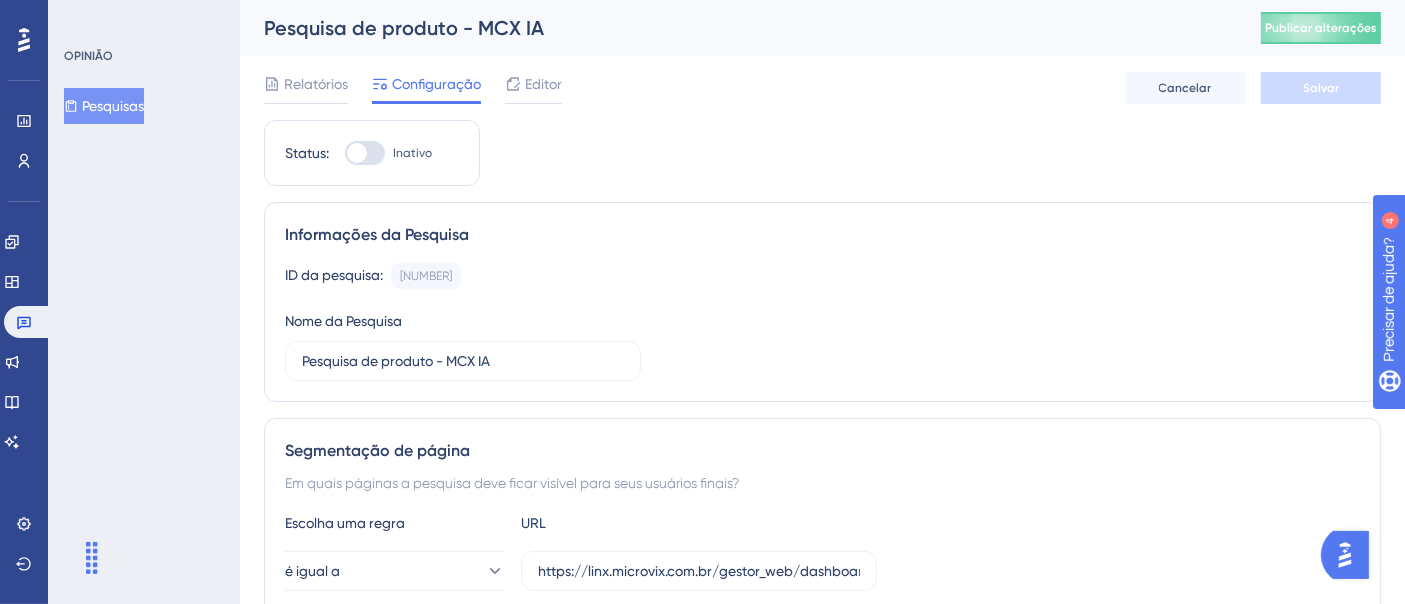 click on "Editor" at bounding box center (543, 84) 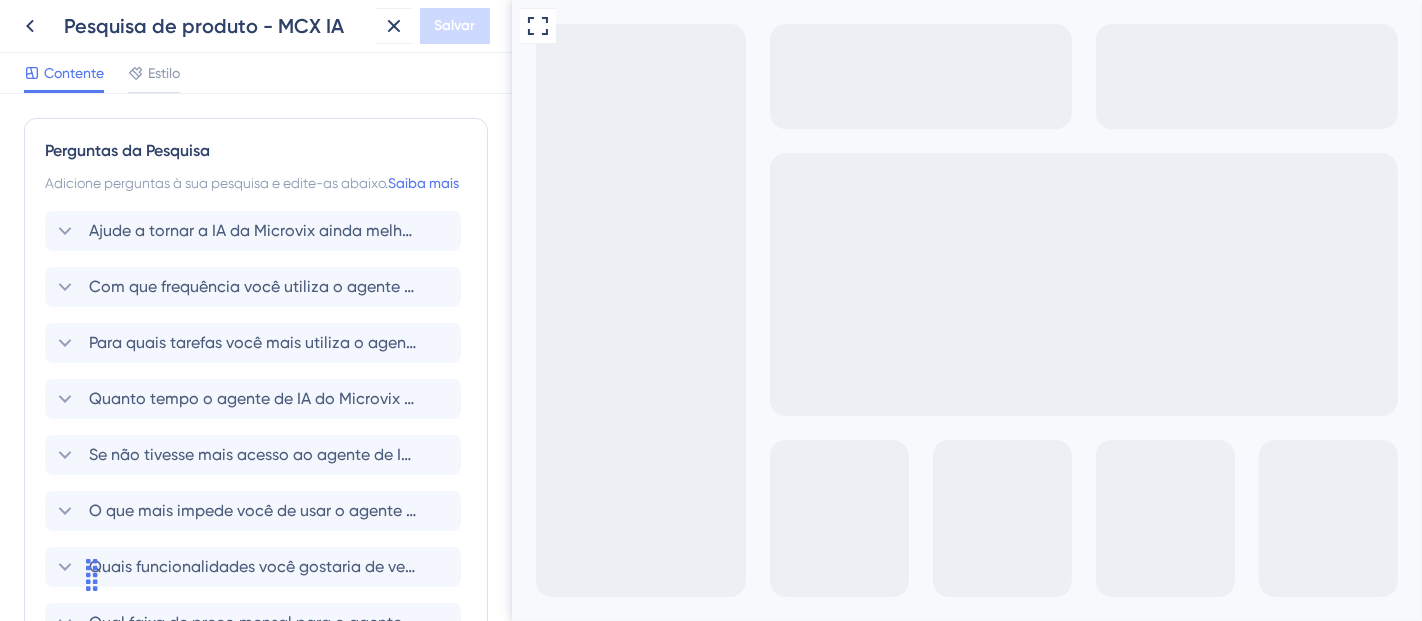 scroll, scrollTop: 0, scrollLeft: 0, axis: both 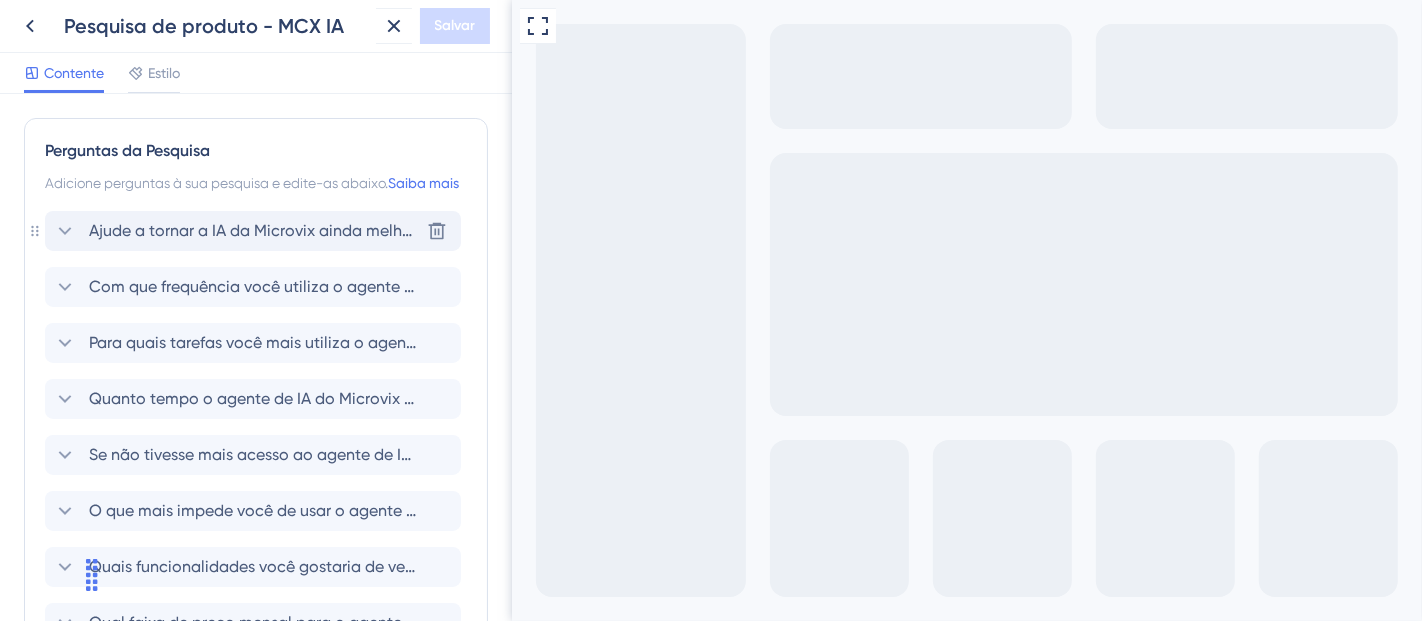 click on "Ajude a tornar a IA da Microvix ainda melhor! Sua opinião é fundamental para evoluirmos. Seu ERP está integrado a outras ferramentas de BI?" at bounding box center [254, 231] 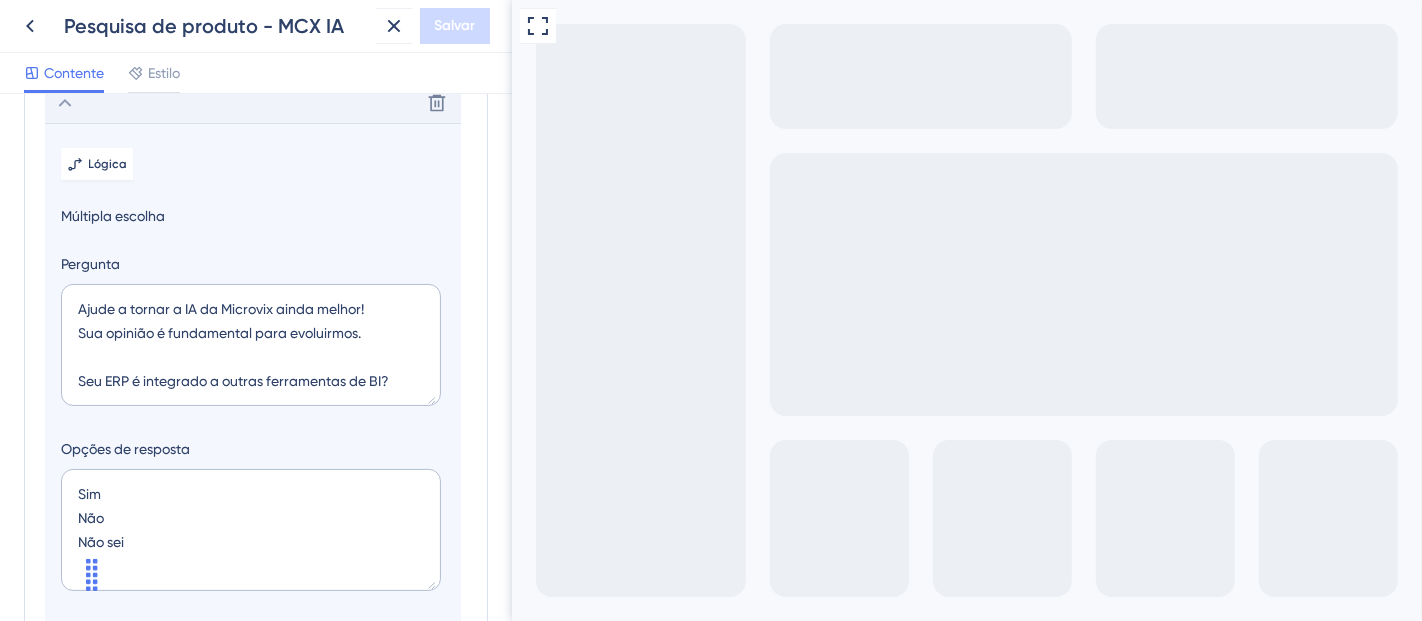scroll, scrollTop: 140, scrollLeft: 0, axis: vertical 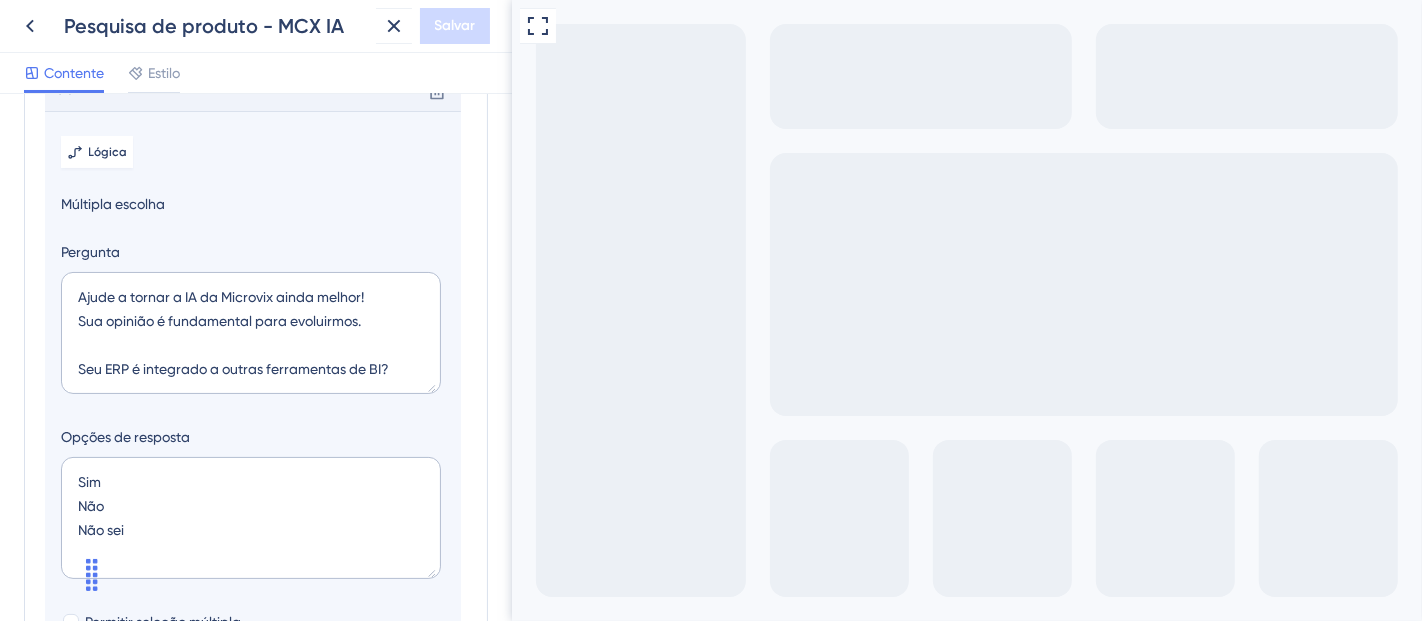 click on "Sim" at bounding box center [692, 778] 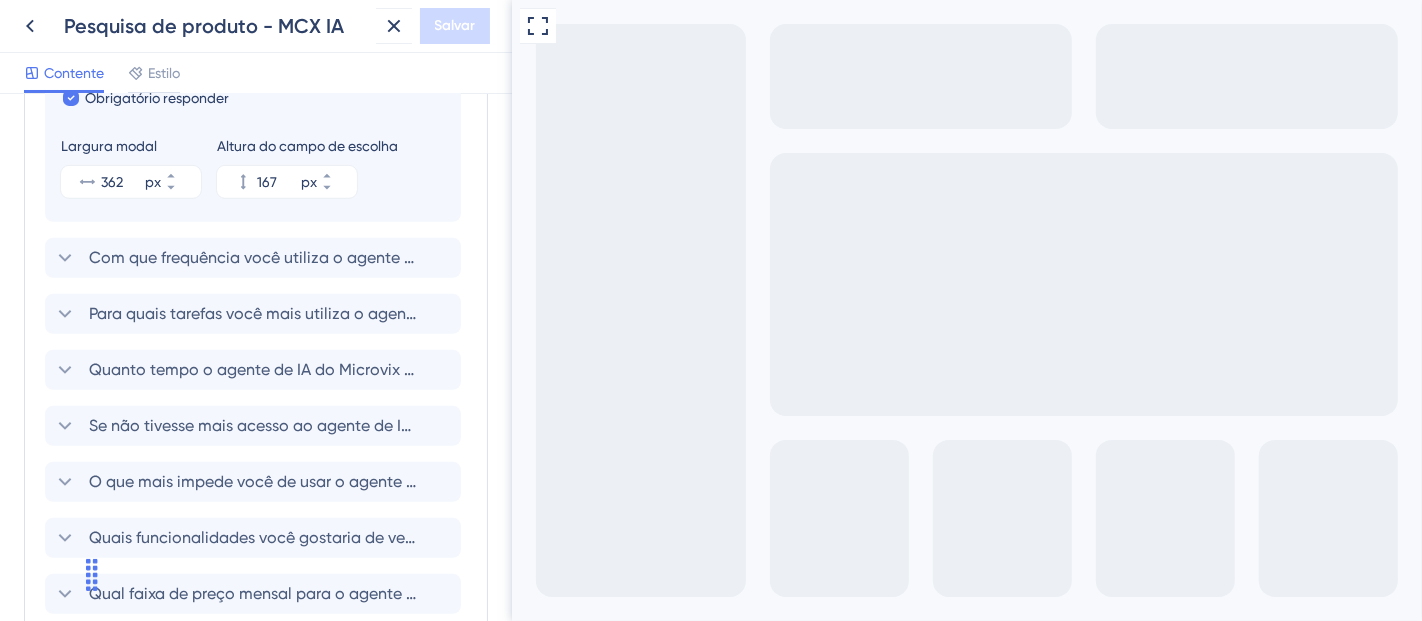 scroll, scrollTop: 772, scrollLeft: 0, axis: vertical 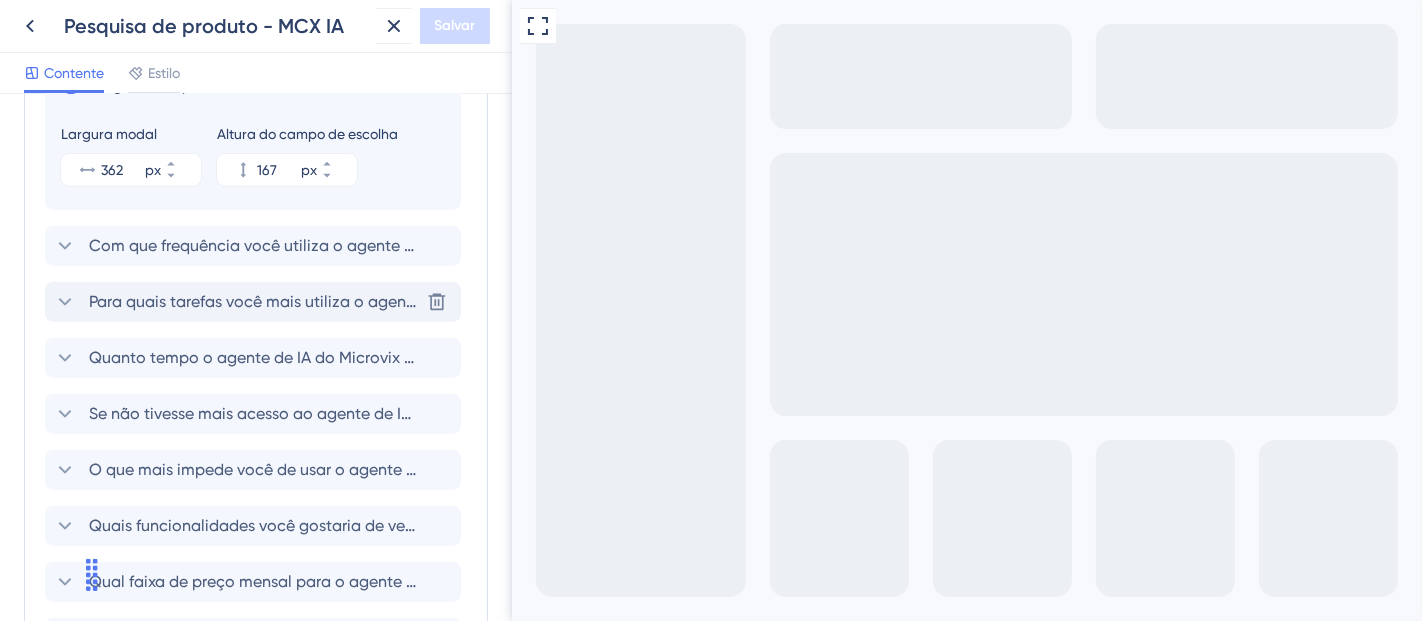 drag, startPoint x: 234, startPoint y: 341, endPoint x: 456, endPoint y: 24, distance: 387.00516 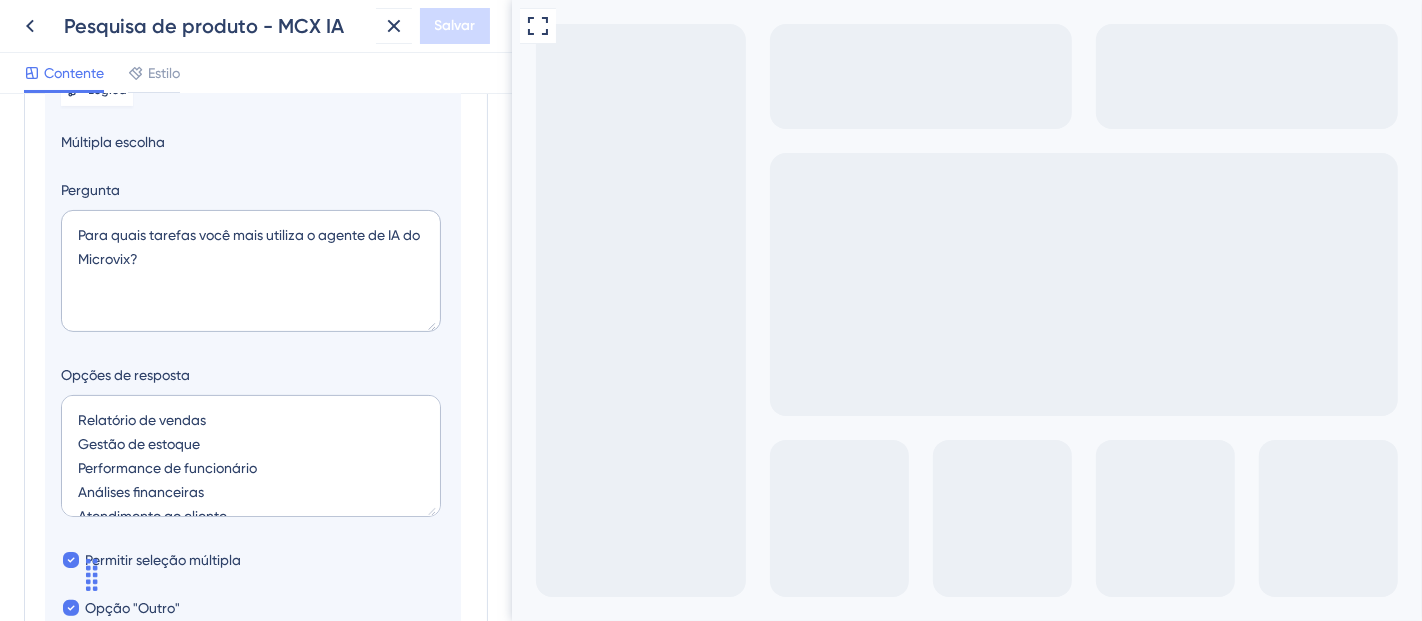 scroll, scrollTop: 252, scrollLeft: 0, axis: vertical 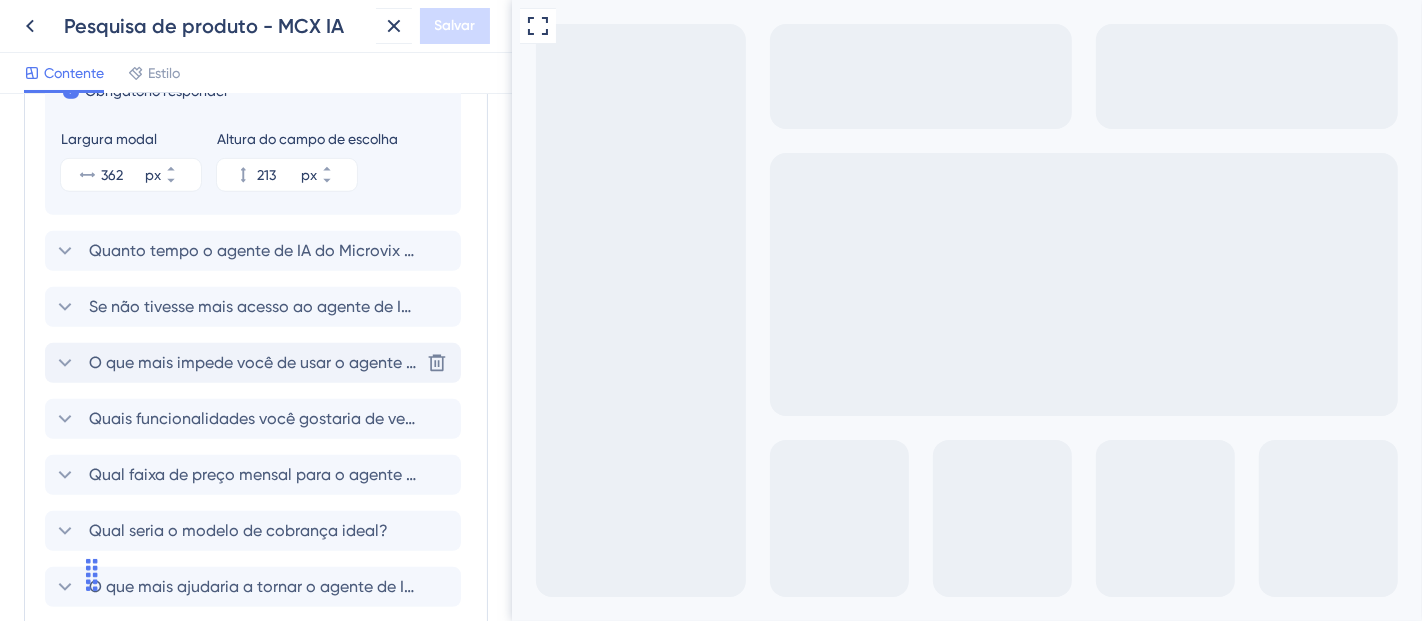 click on "O que mais impede você de usar o agente de IA do Microvix com mais frequência?" at bounding box center [394, 362] 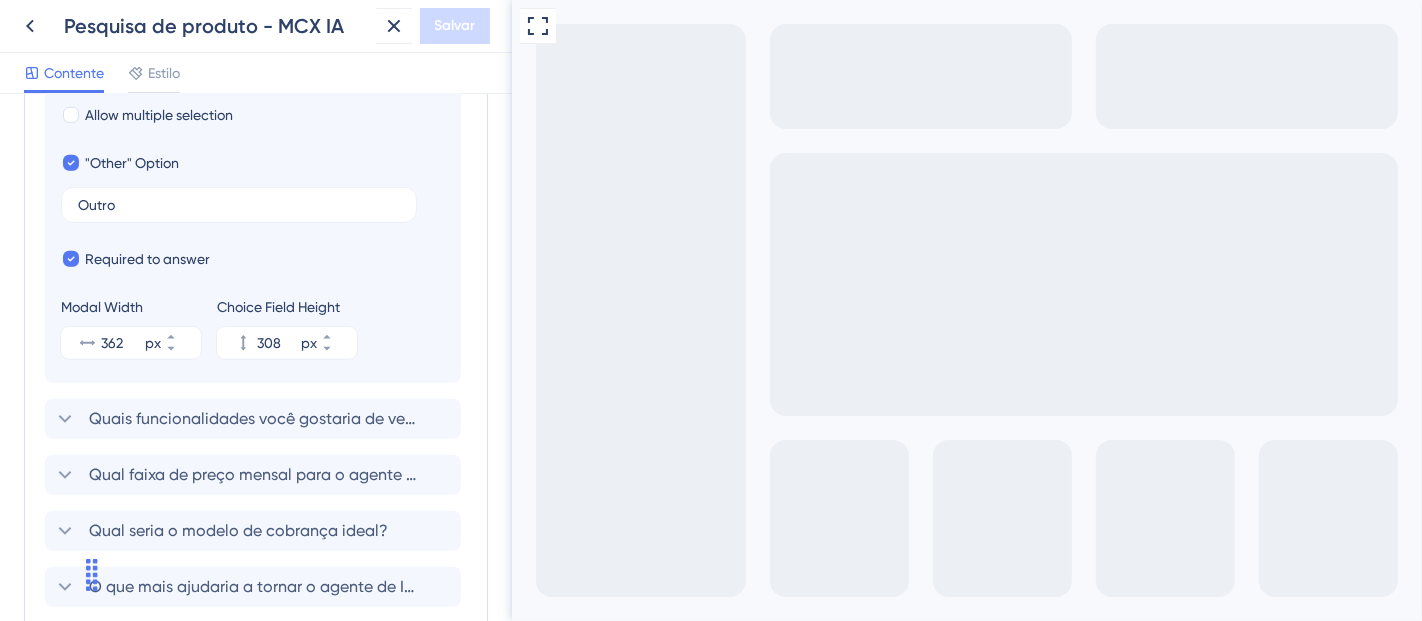 scroll, scrollTop: 0, scrollLeft: 0, axis: both 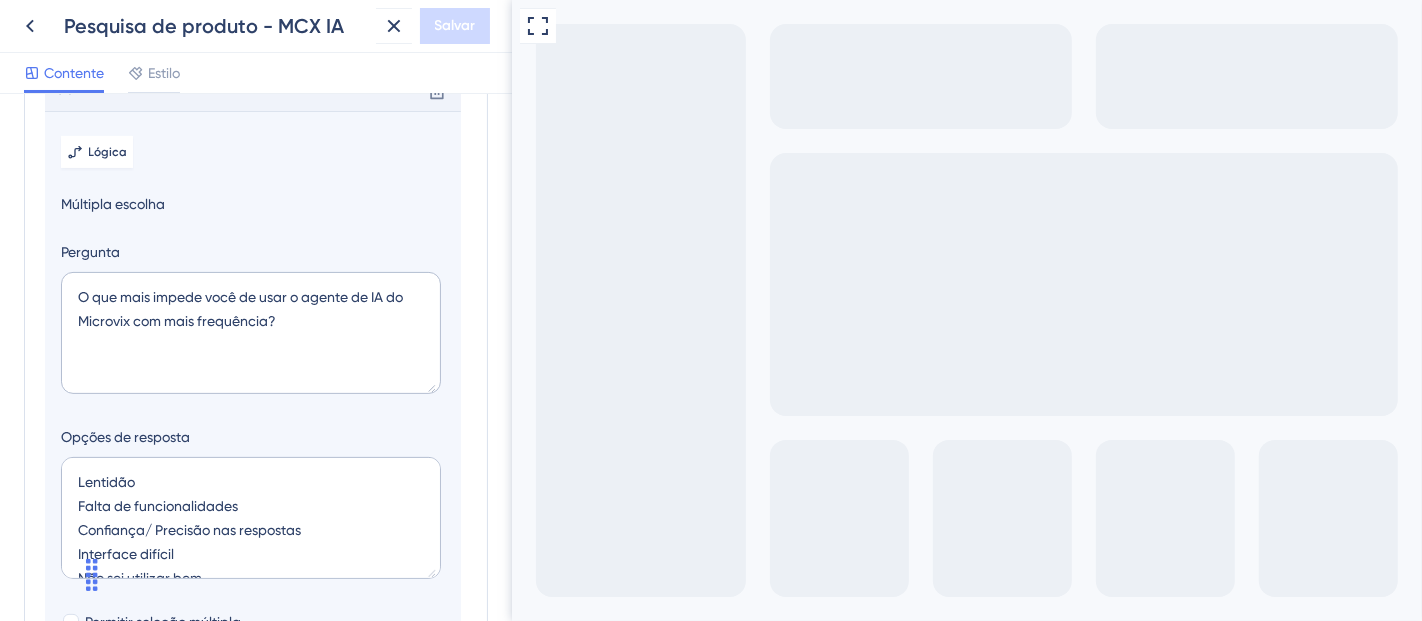 click on "Ajude a tornar a IA da Microvix ainda melhor! Sua opinião é fundamental para evoluirmos. Seu ERP está integrado a outras ferramentas de BI? Com que frequência você utiliza o agente de IA do Microvix? Para quais tarefas você mais utiliza o agente de IA do Microvix? Quanto tempo o agente de IA do Microvix pode economizar, em média, por semana nas suas rotinas? (favor considerar todo o potencial que você vê na ferramenta - ainda estamos melhorando as funcionalidades) Se não tivesse mais acesso ao agente de IA do Microvix, como se sentiria? O que mais impede você de usar o agente de IA do Microvix com mais frequência? Quais funcionalidades você gostaria de ver no futuro? (Selecione até 3 opções) Excluir Lógica Múltipla escolha Pergunta Qual faixa de preço mensal para o agente de IA do Microvix você consideraria um ótimo custo-benefício? R$ [NUMBER] px" at bounding box center [256, 357] 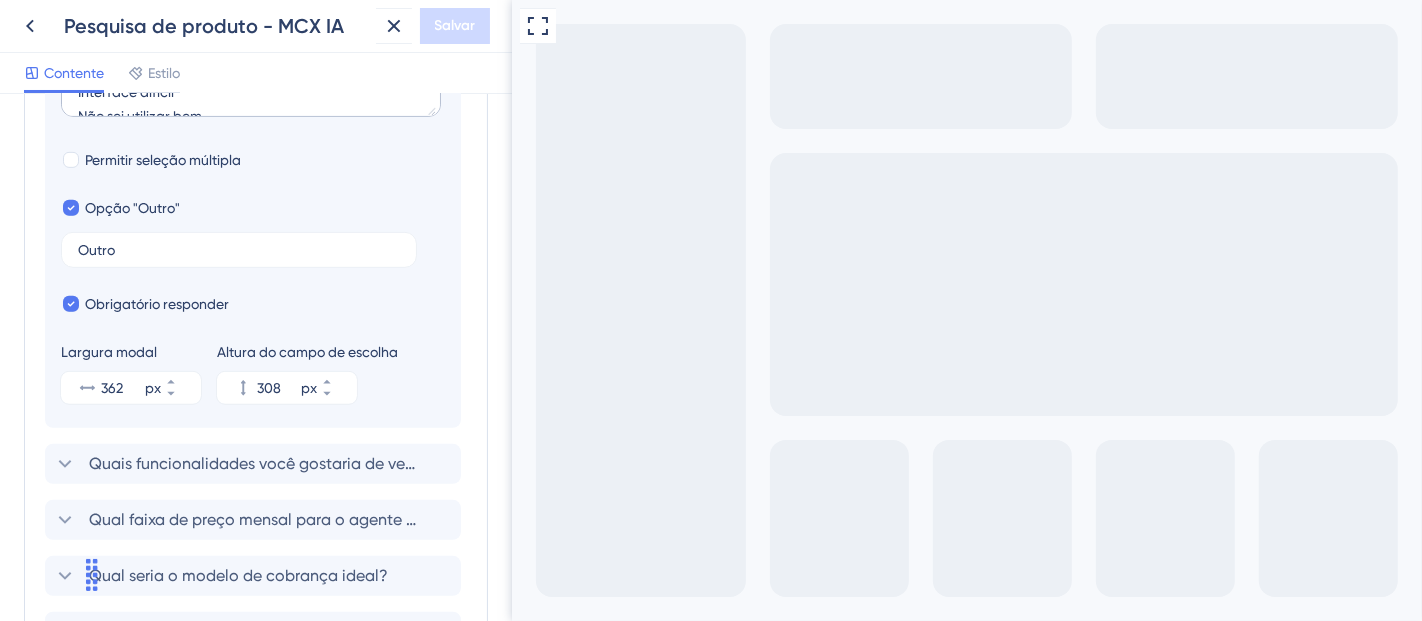 scroll, scrollTop: 962, scrollLeft: 0, axis: vertical 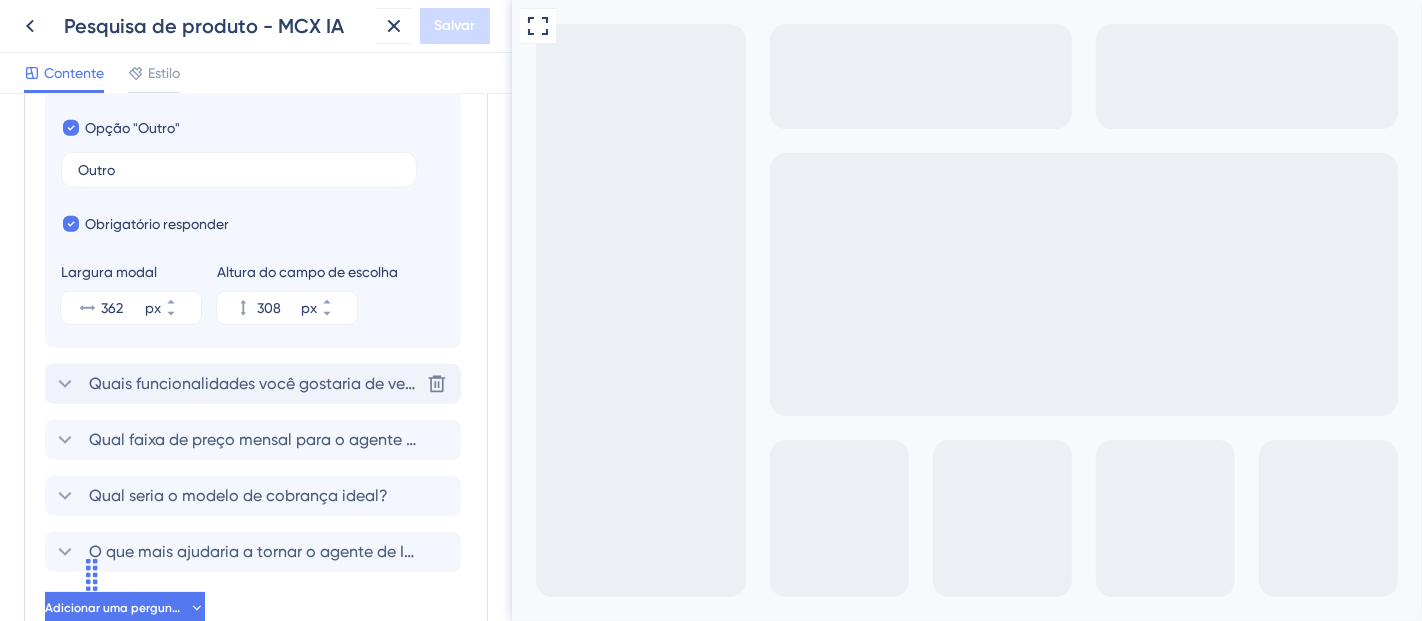 click on "Quais funcionalidades você gostaria de ver no futuro?" at bounding box center [289, 383] 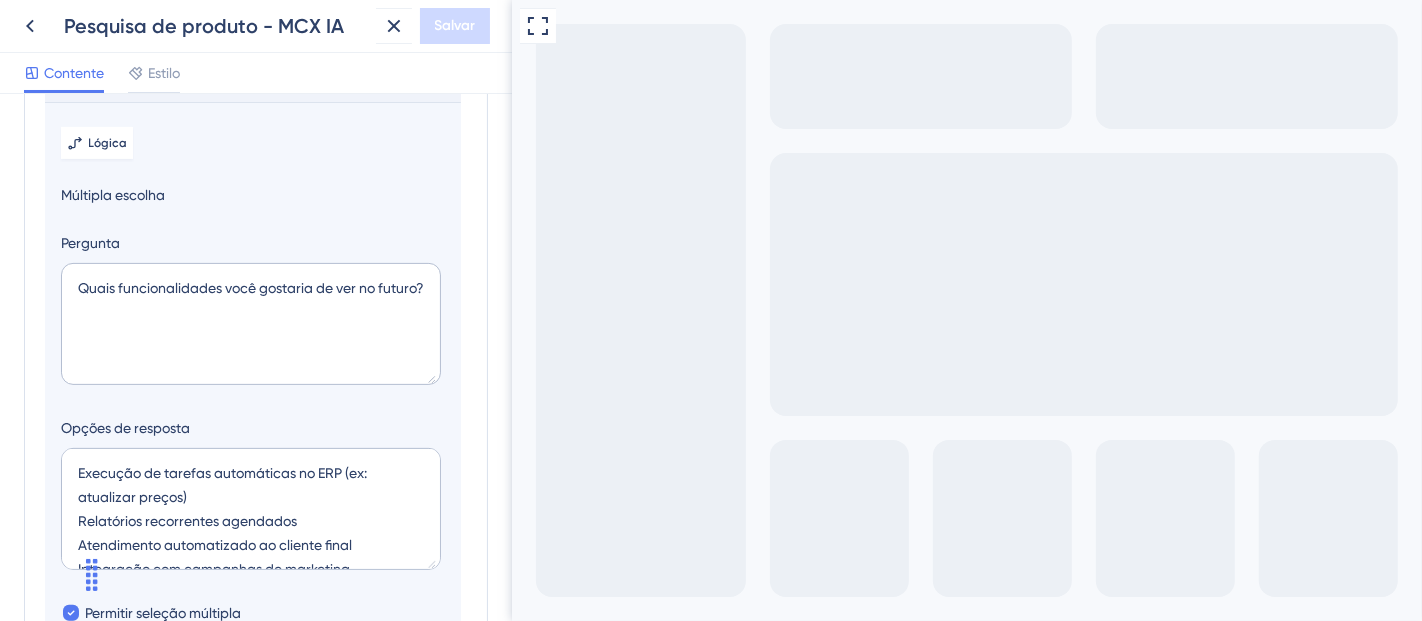 scroll, scrollTop: 476, scrollLeft: 0, axis: vertical 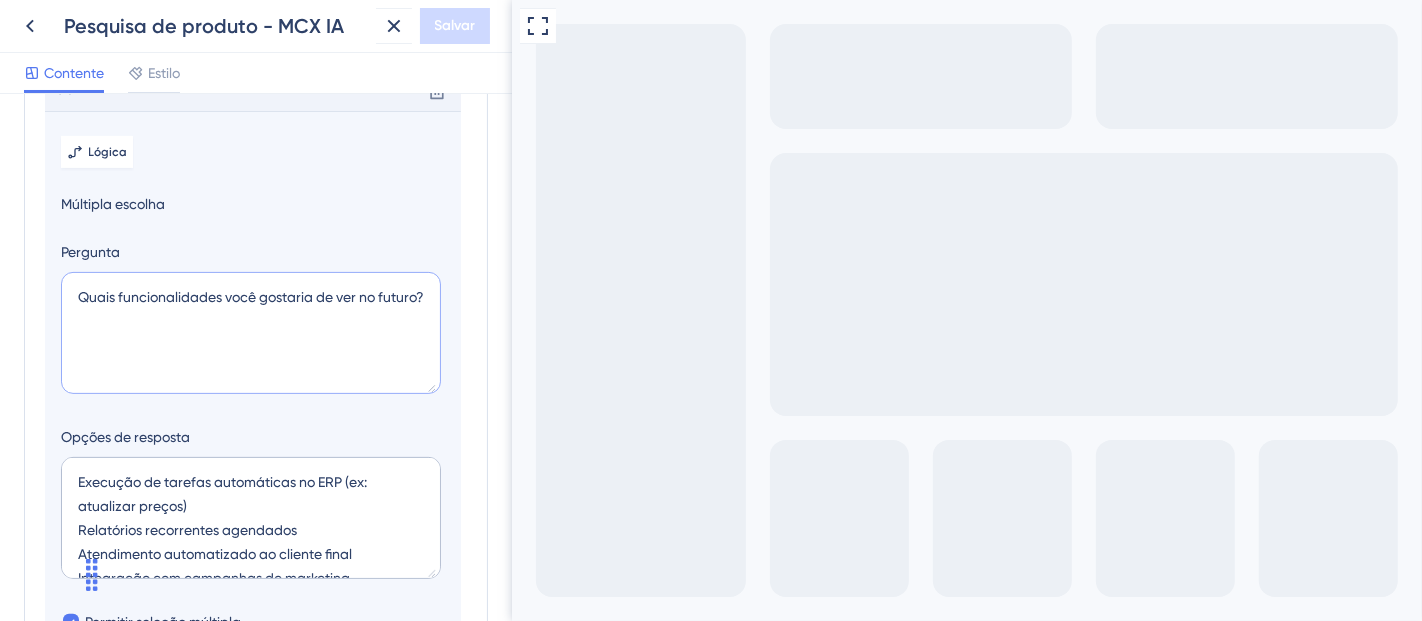 click on "Quais funcionalidades você gostaria de ver no futuro?" at bounding box center (251, 333) 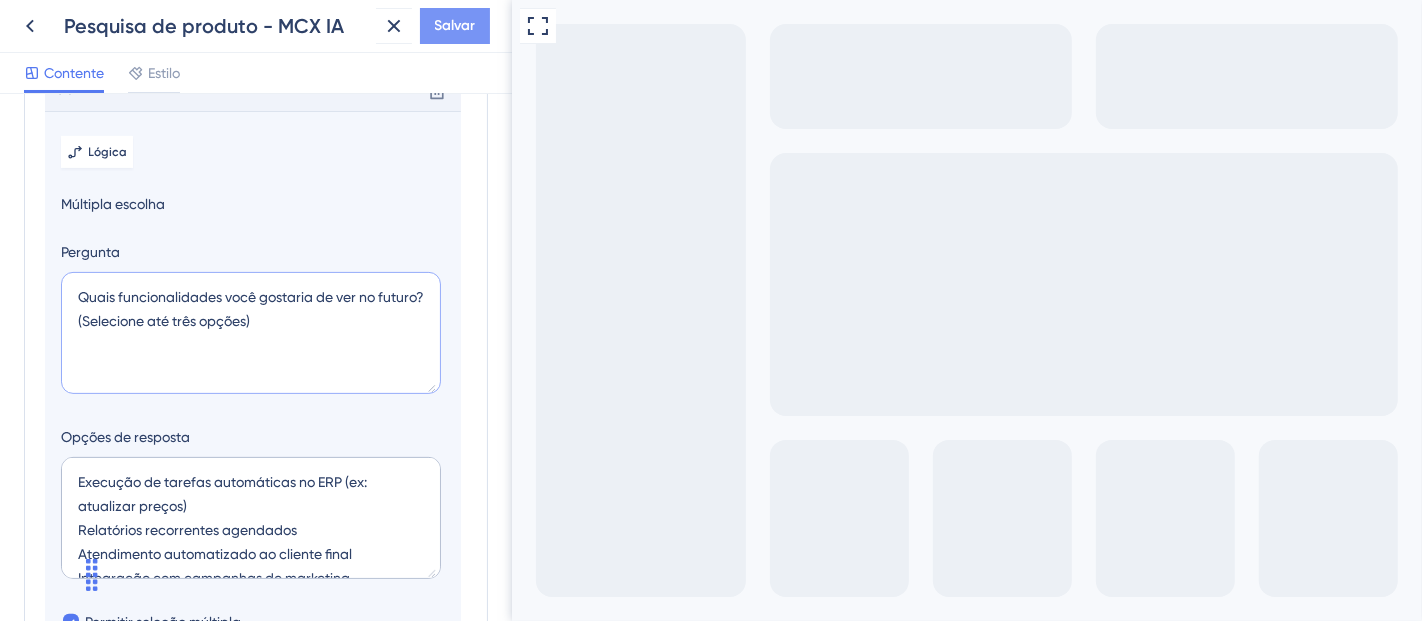 type on "Quais funcionalidades você gostaria de ver no futuro? (Selecione até três opções)" 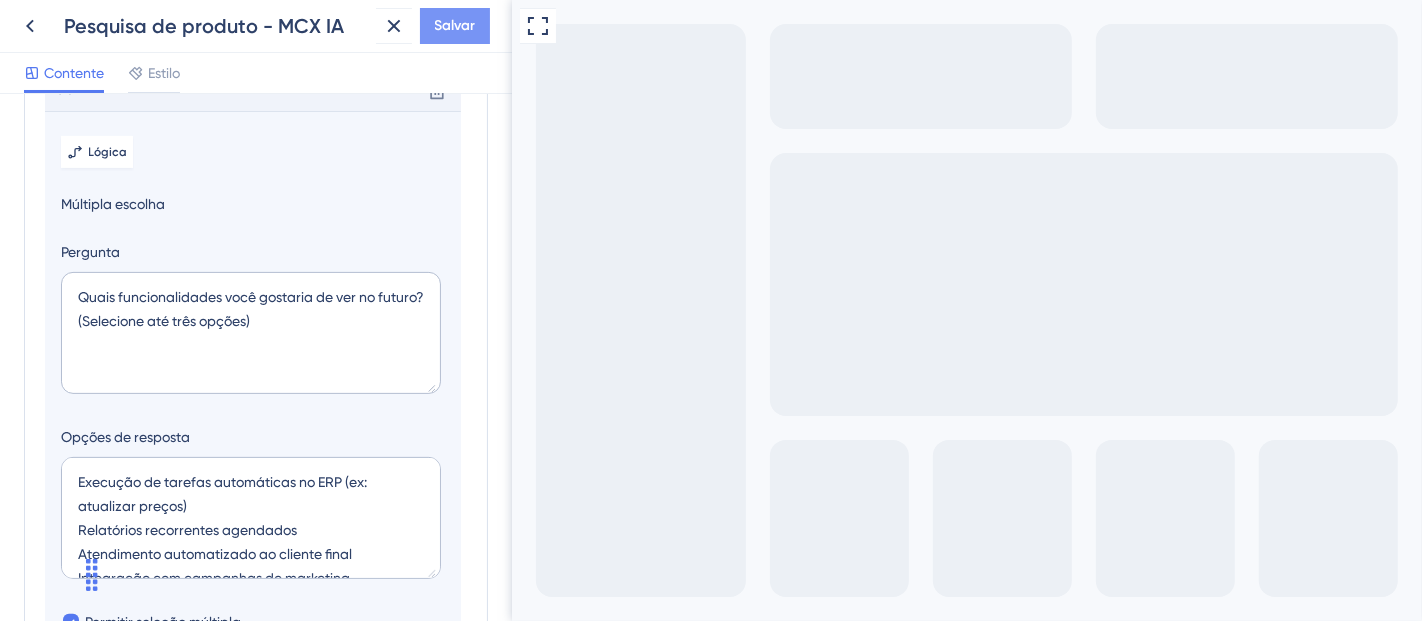 click on "Salvar" at bounding box center (455, 25) 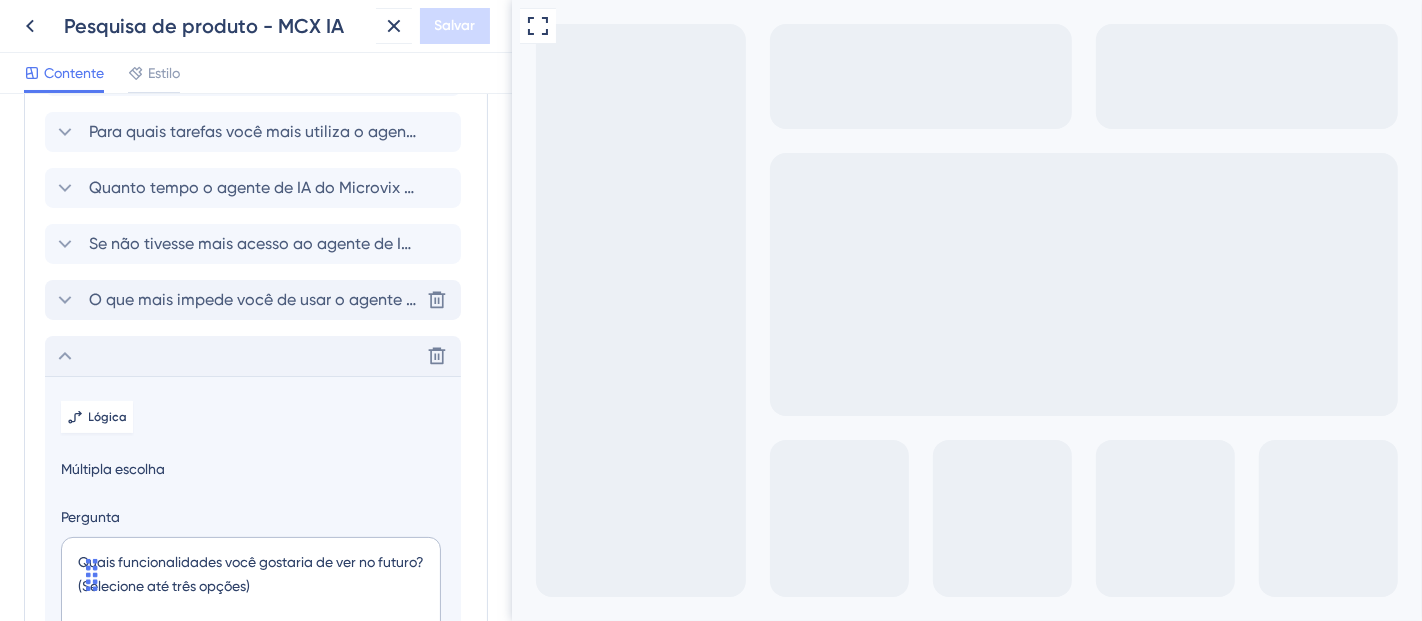 scroll, scrollTop: 0, scrollLeft: 0, axis: both 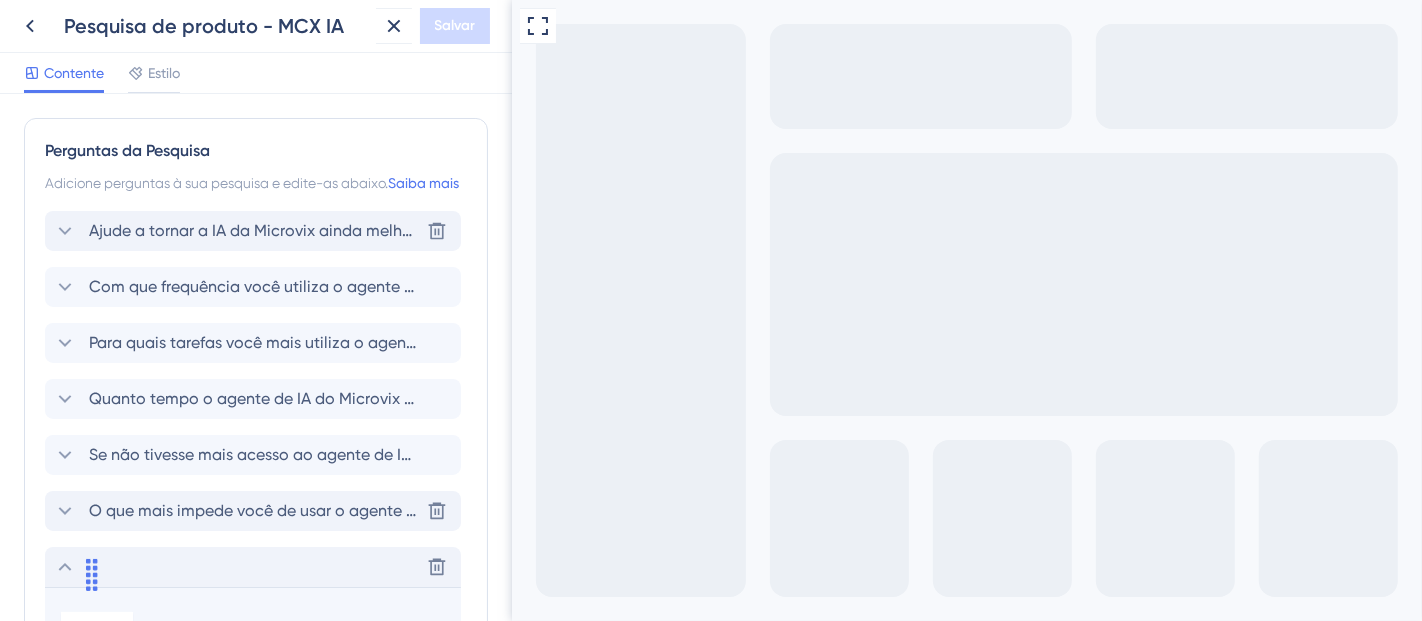 click on "Ajude a tornar a IA da Microvix ainda melhor! Sua opinião é fundamental para evoluirmos. Seu ERP está integrado a outras ferramentas de BI?" at bounding box center [612, 230] 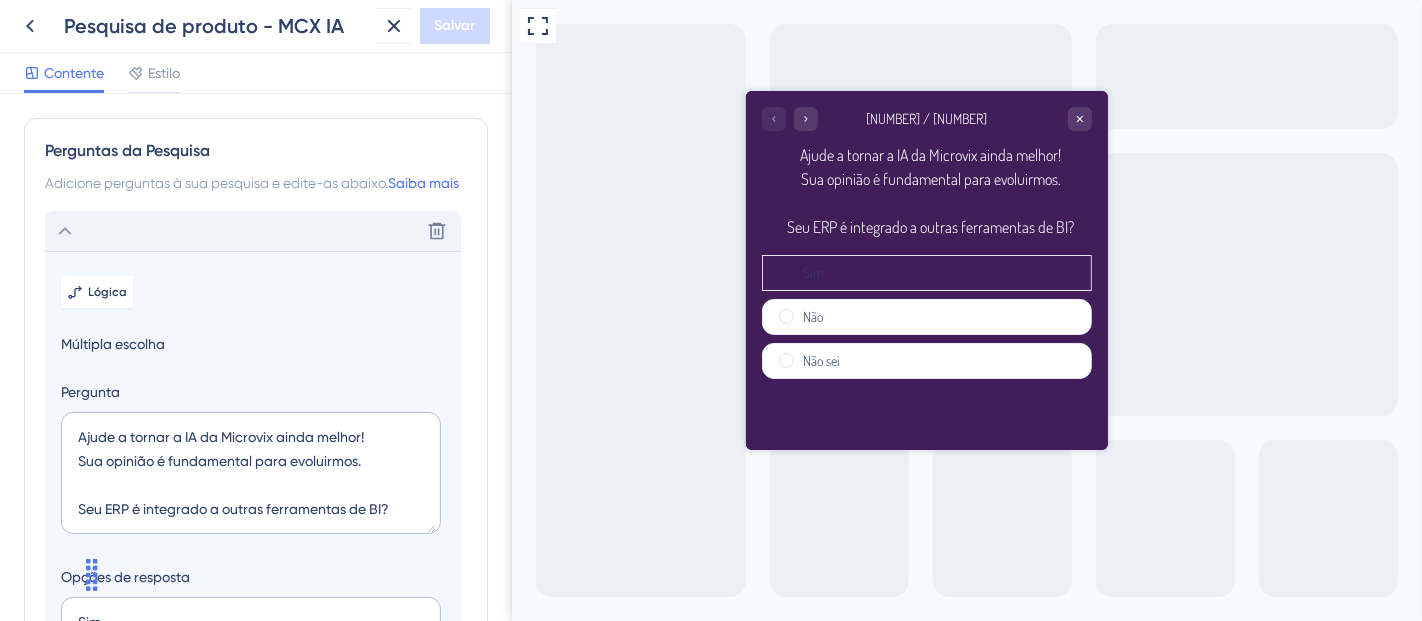 scroll, scrollTop: 140, scrollLeft: 0, axis: vertical 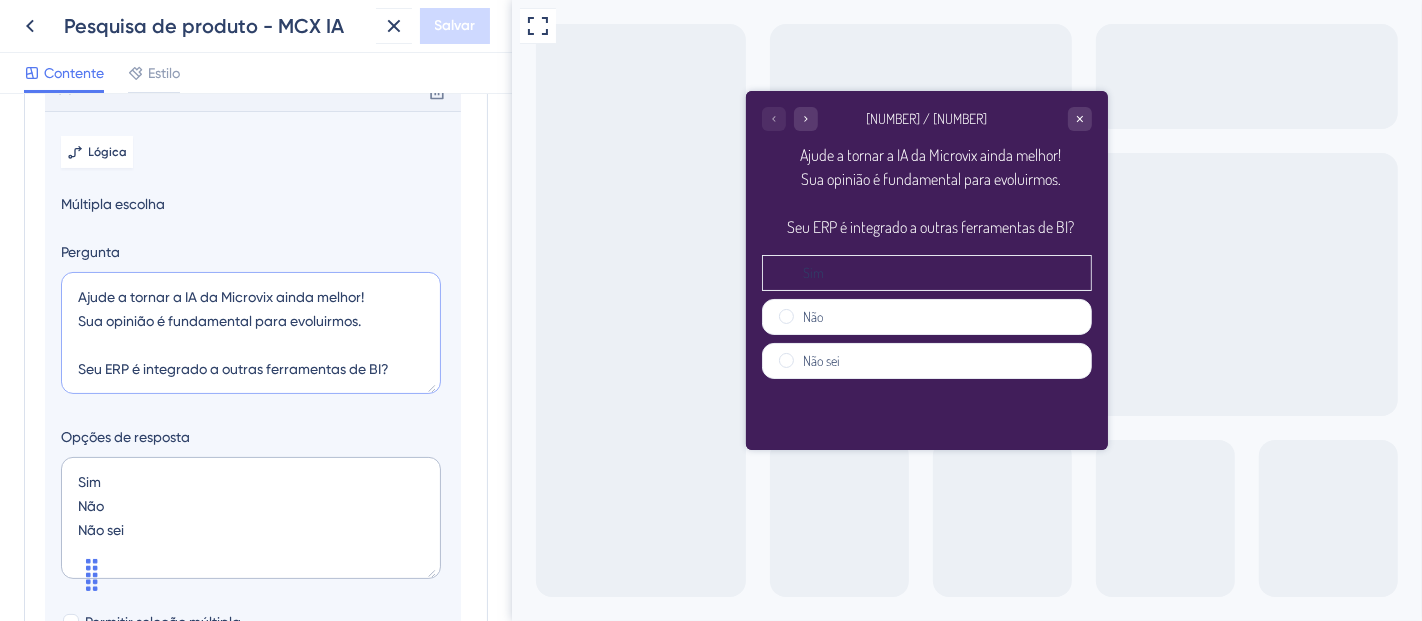 click on "Ajude a tornar a IA da Microvix ainda melhor!
Sua opinião é fundamental para evoluirmos.
Seu ERP é integrado a outras ferramentas de BI?" at bounding box center (251, 333) 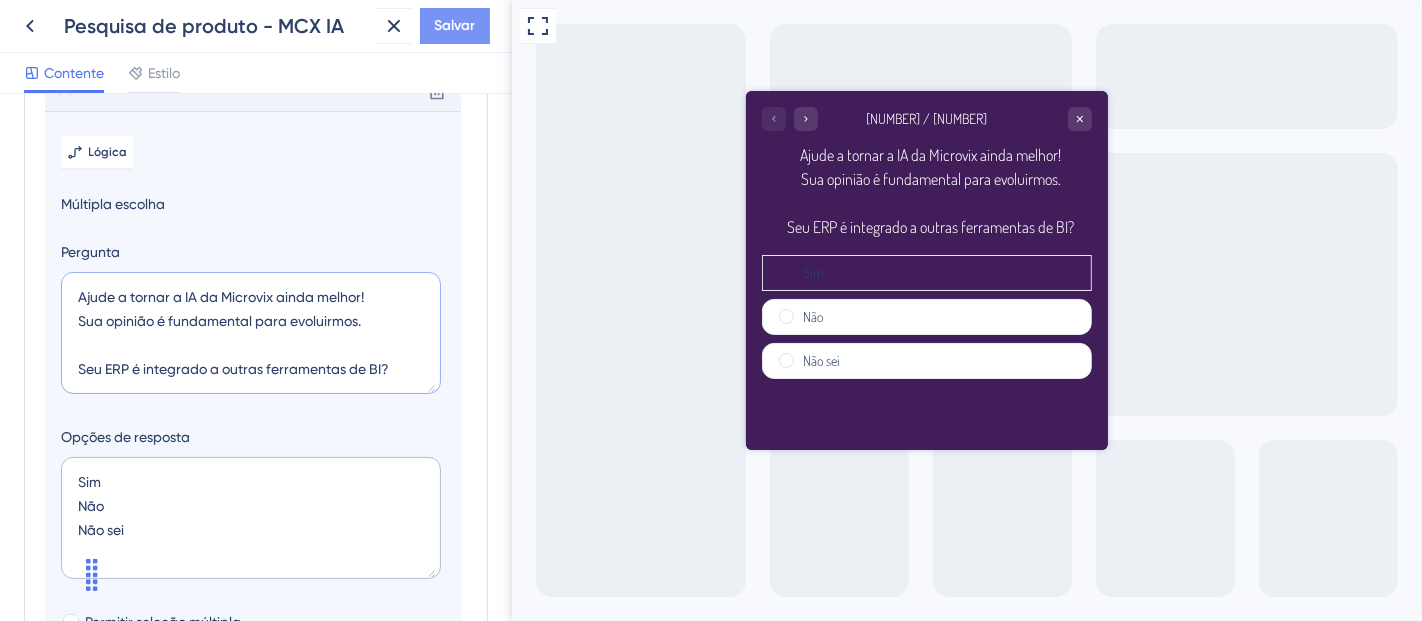 type on "Ajude a tornar a IA da Microvix ainda melhor!
Sua opinião é fundamental para evoluirmos.
Seu ERP é integrado a outras ferramentas de BI?" 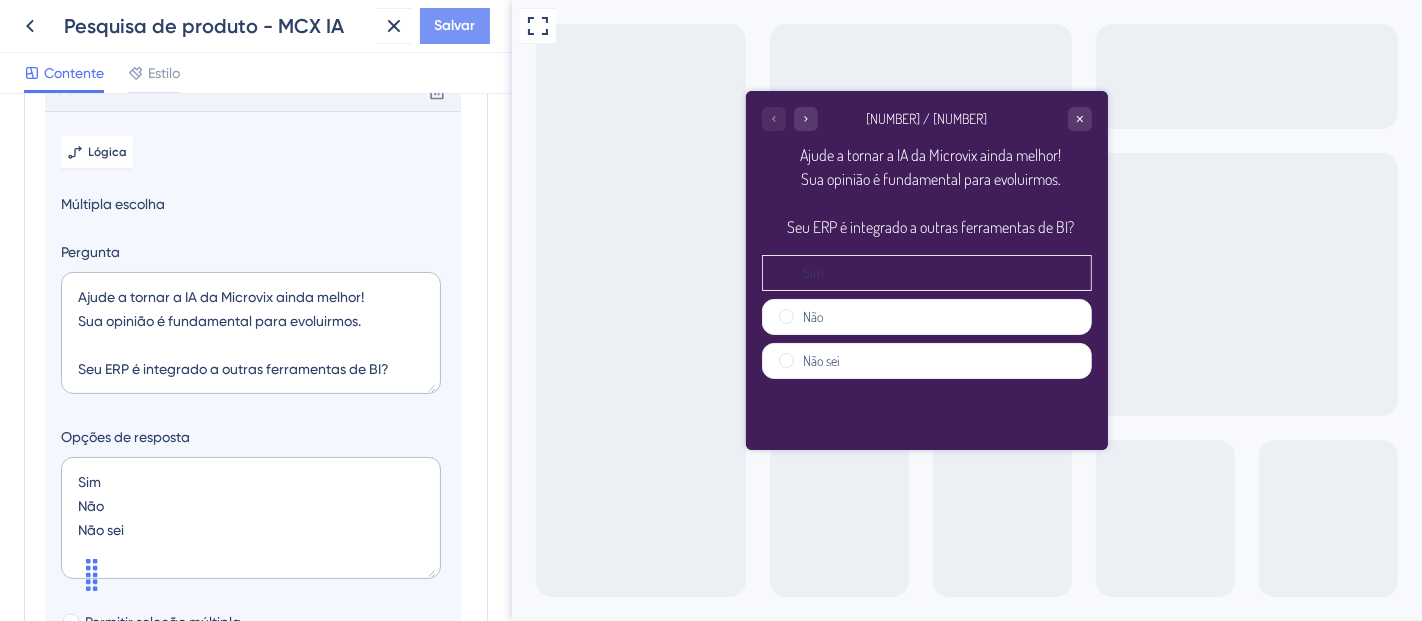 click on "Salvar" at bounding box center [455, 26] 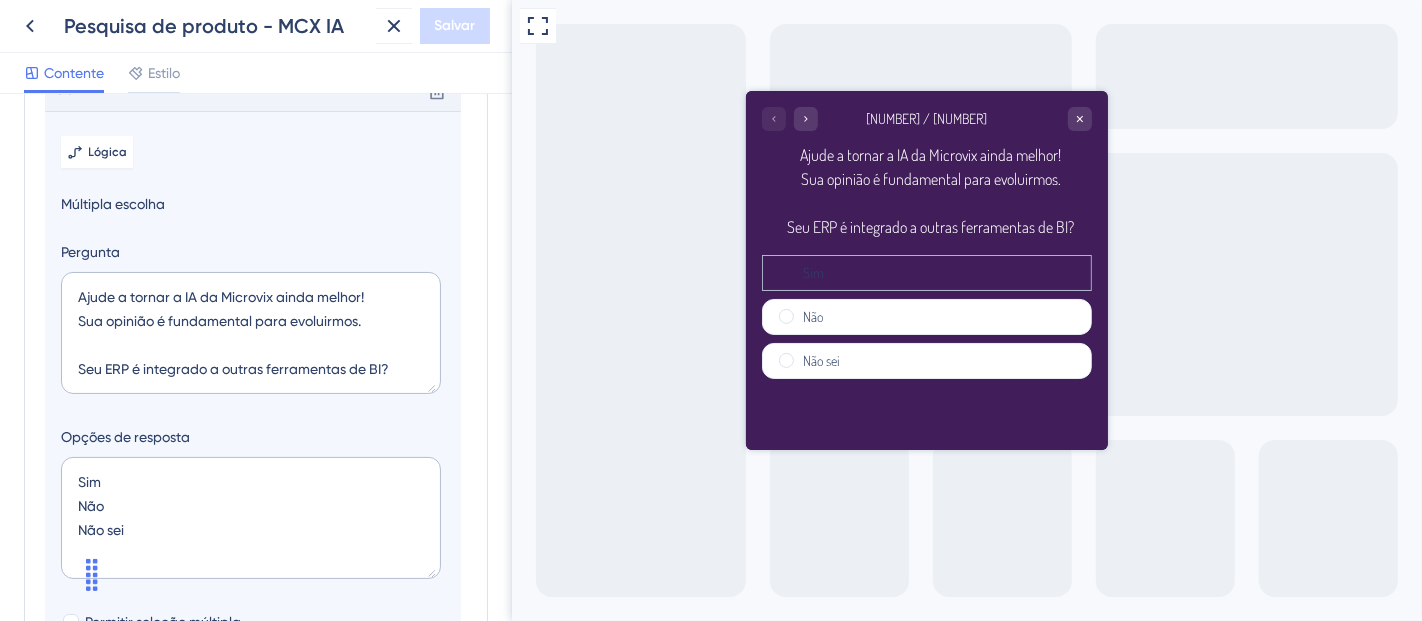 click on "Sim" at bounding box center (926, 273) 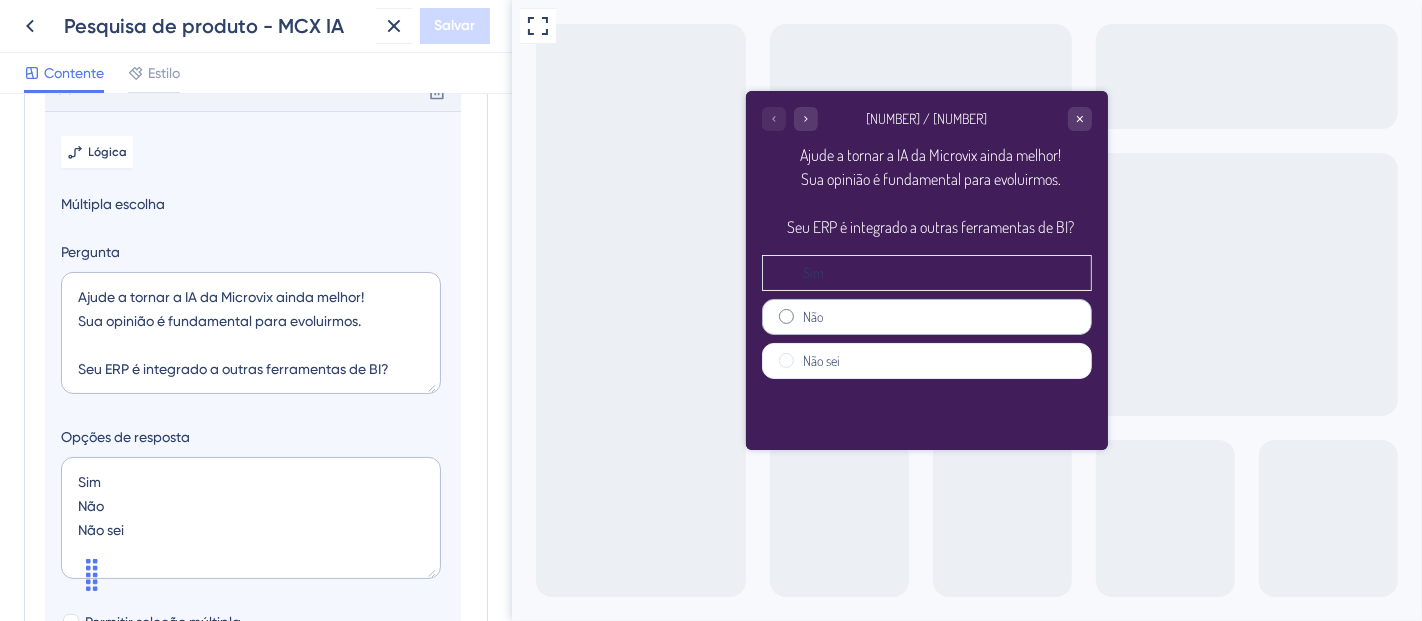 click on "Não" at bounding box center (926, 317) 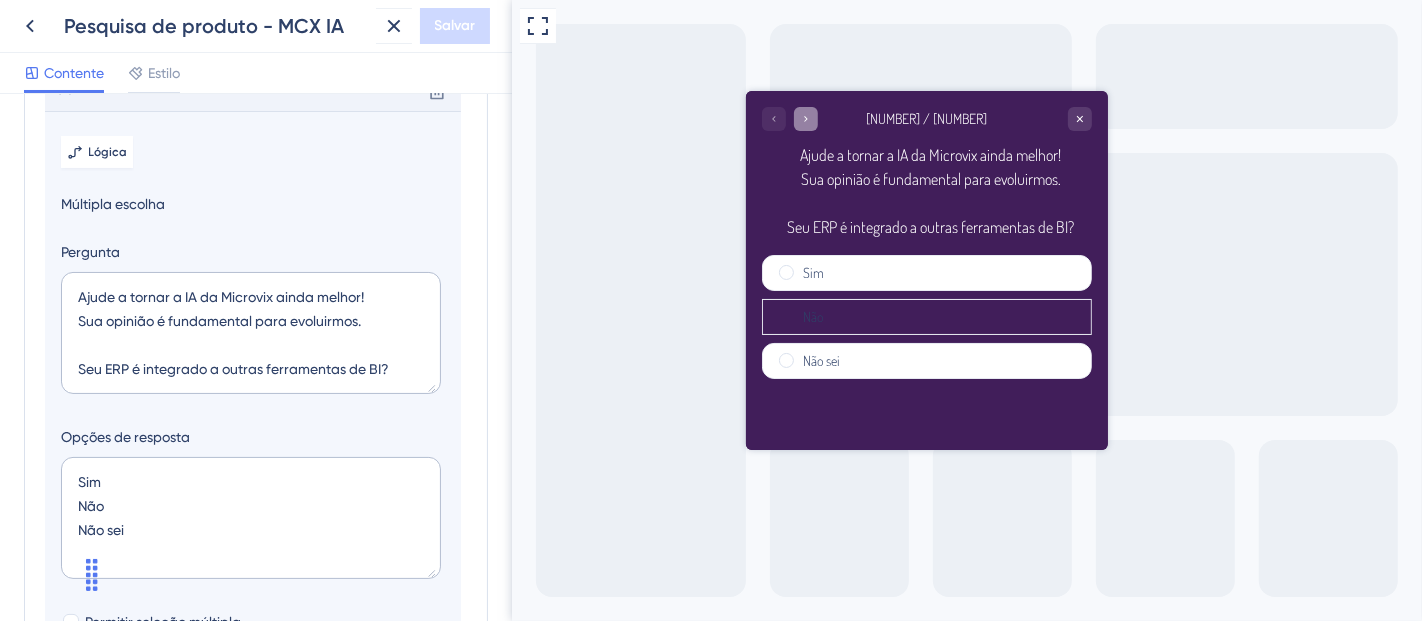 click at bounding box center (805, 119) 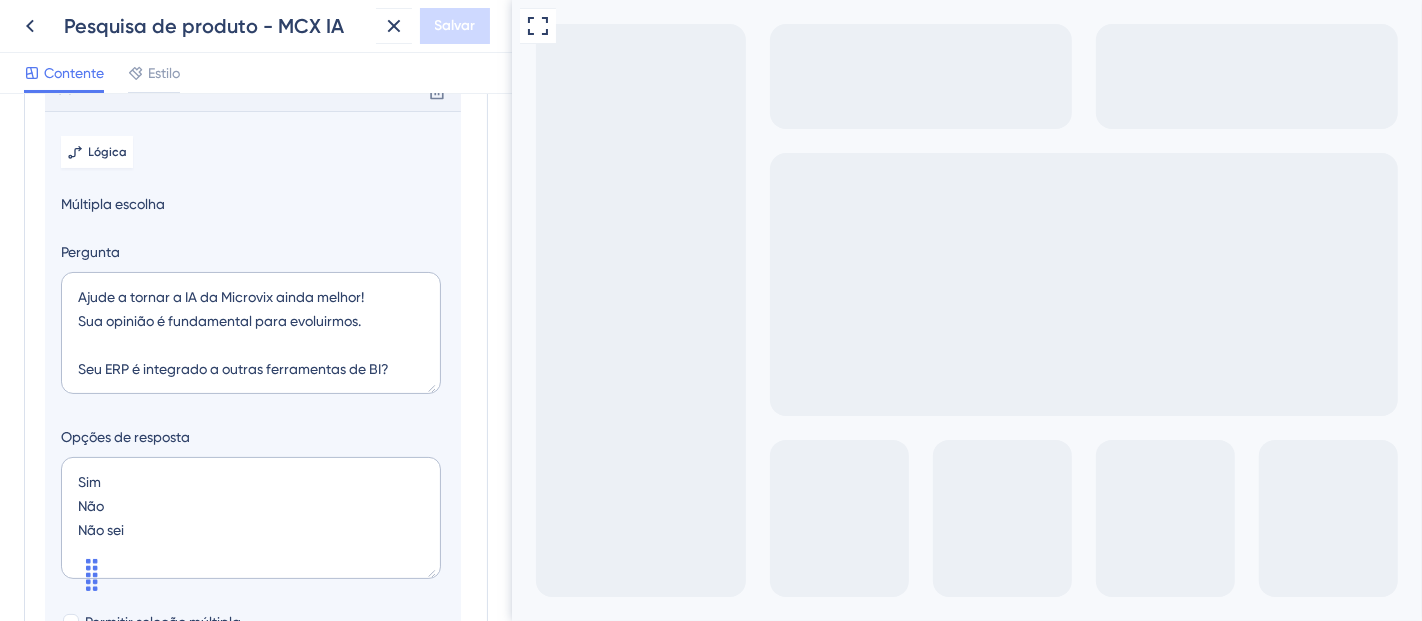 click at bounding box center [539, 648] 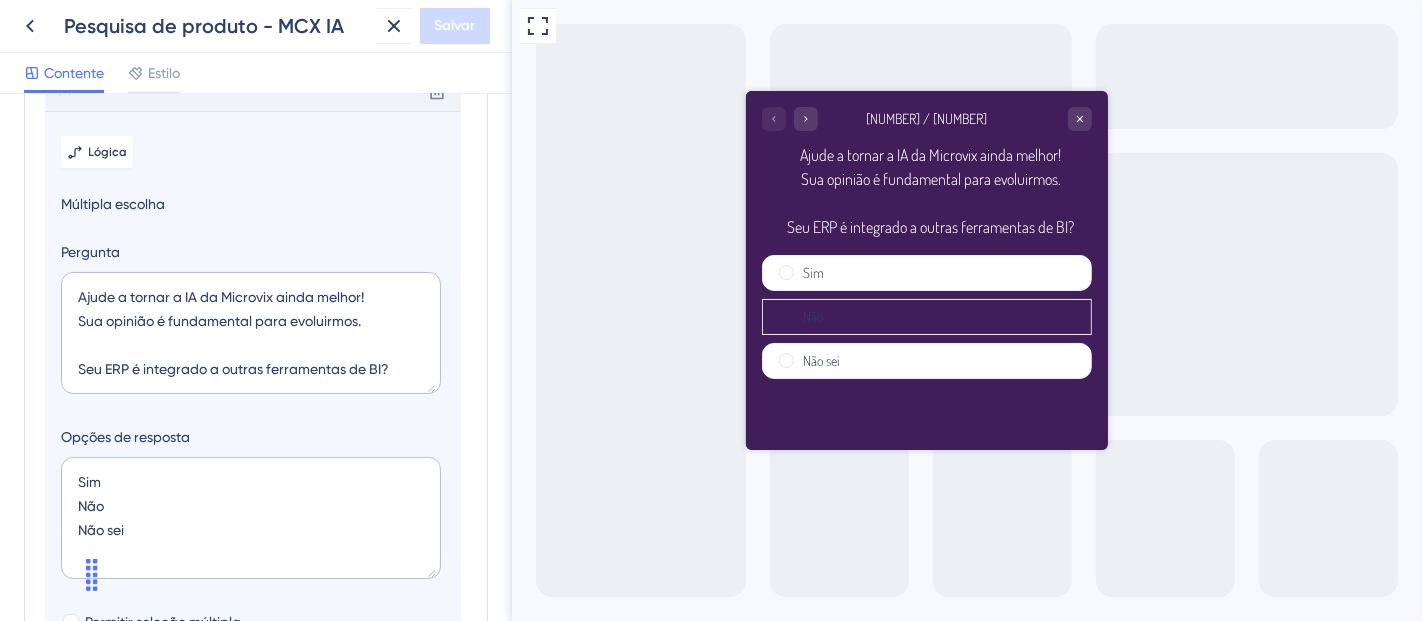 scroll, scrollTop: 0, scrollLeft: 0, axis: both 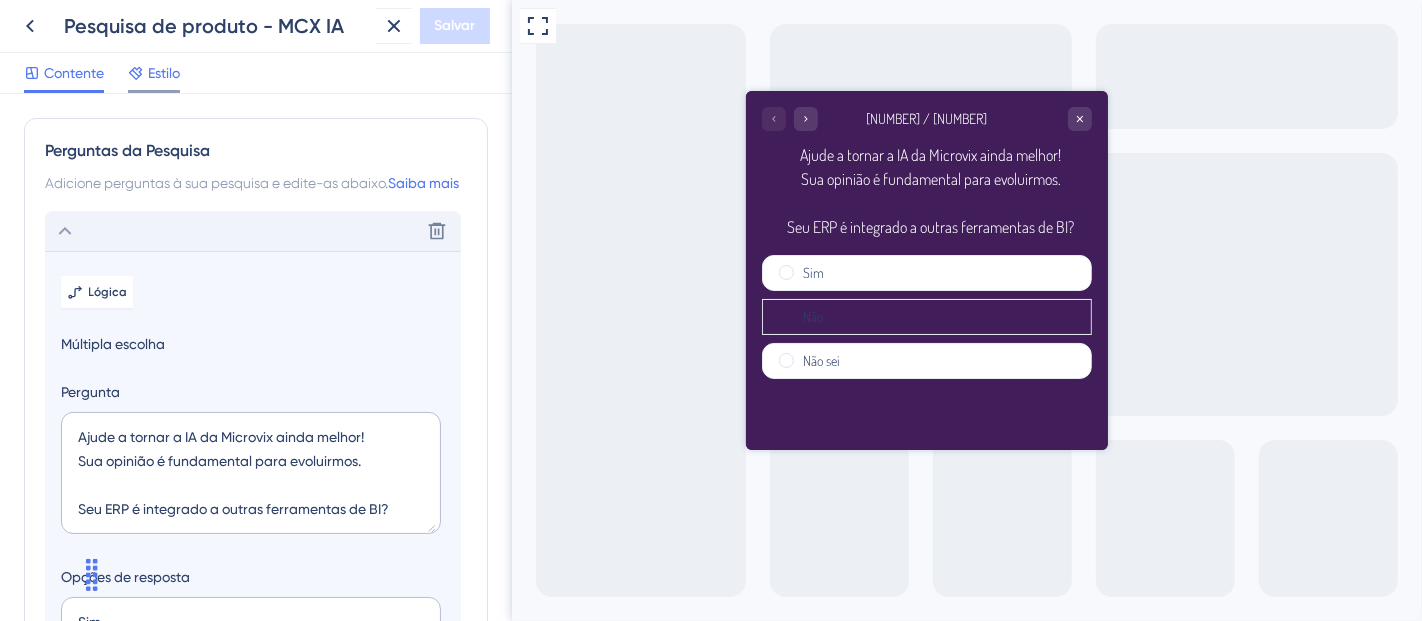 click on "Estilo" at bounding box center [164, 73] 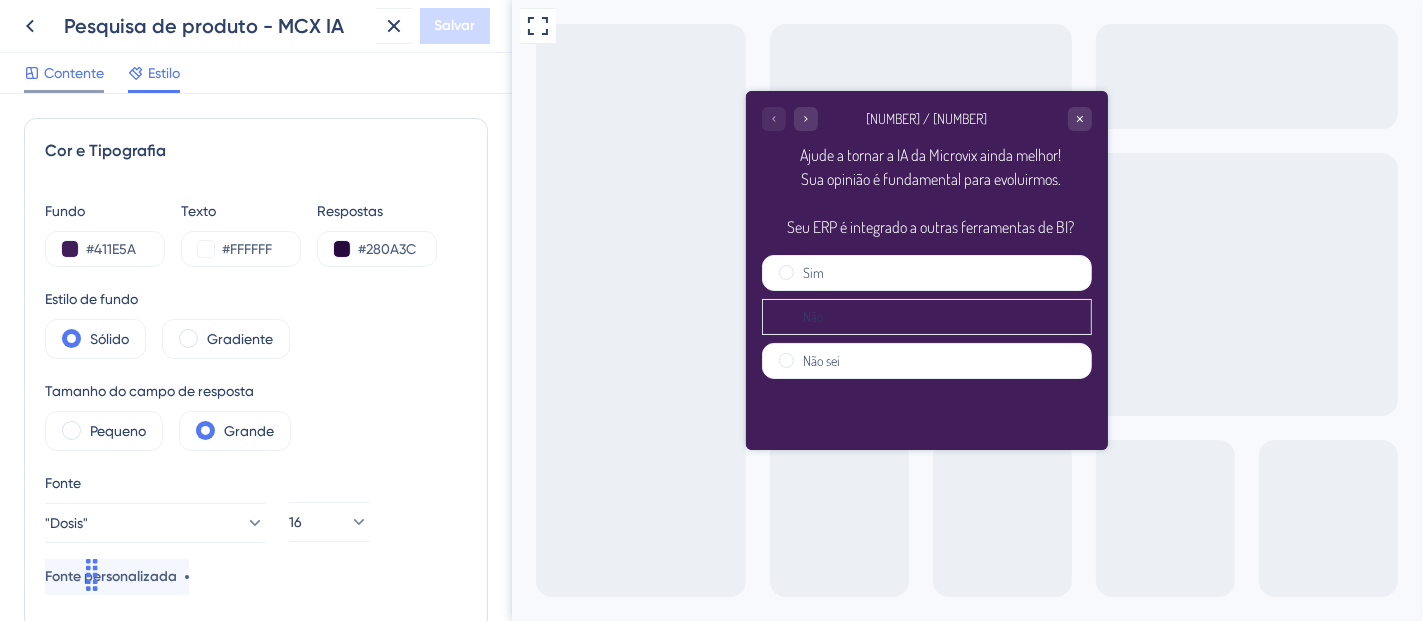 click on "Contente" at bounding box center [74, 73] 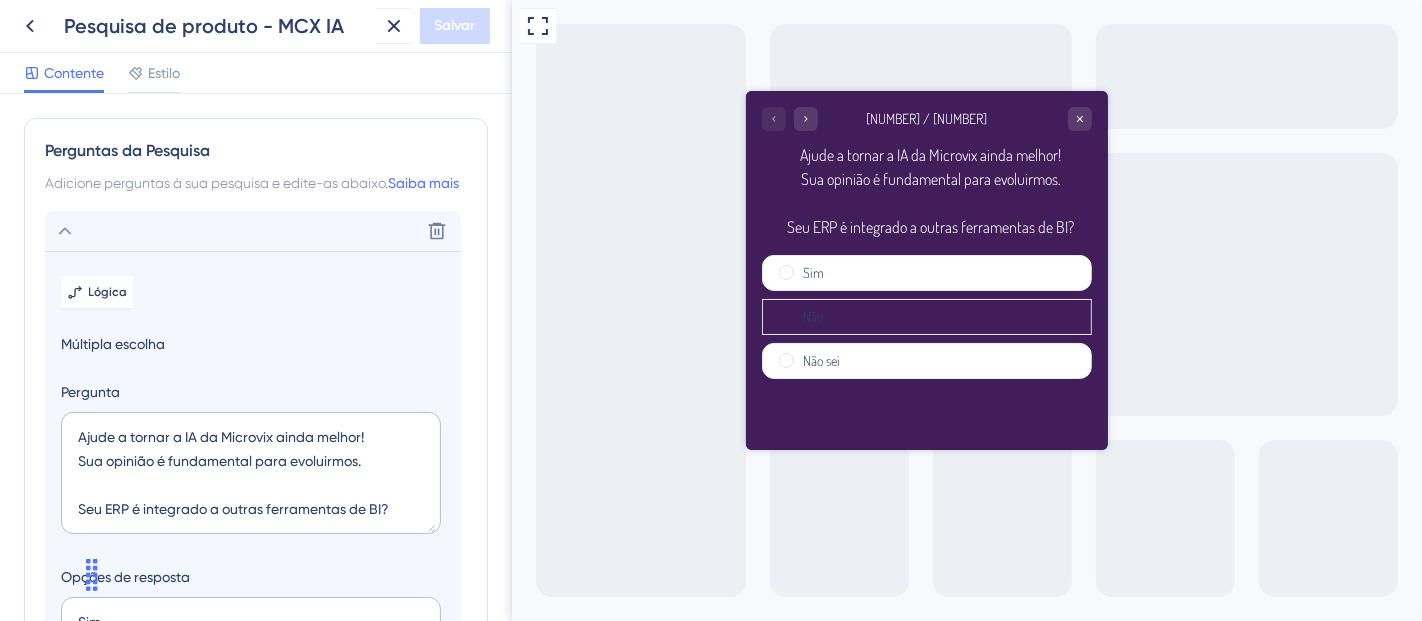 scroll, scrollTop: 140, scrollLeft: 0, axis: vertical 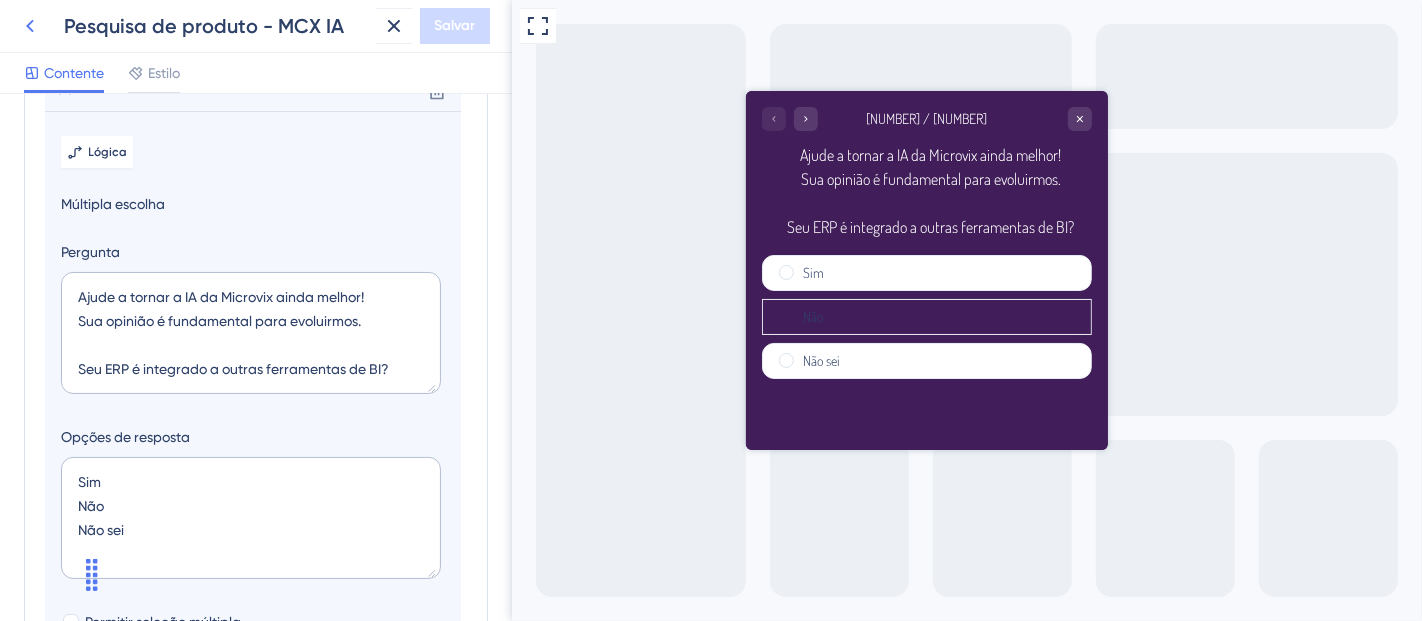 click at bounding box center (30, 26) 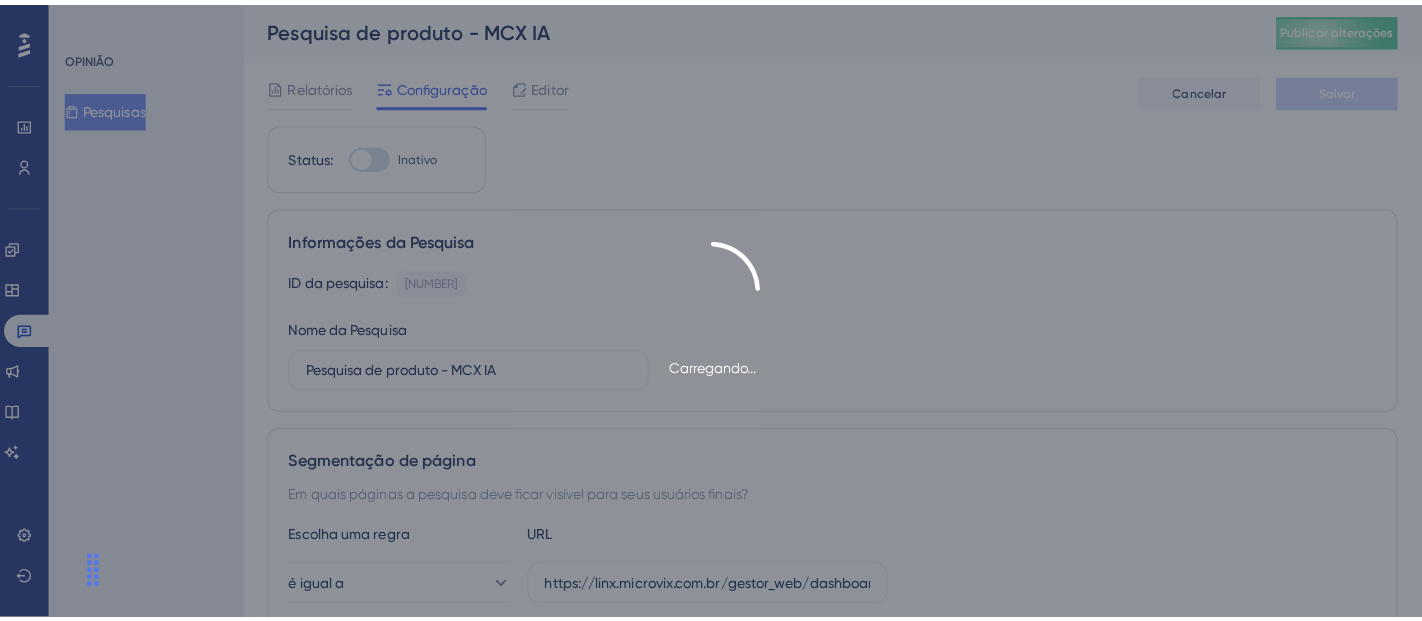 scroll, scrollTop: 0, scrollLeft: 0, axis: both 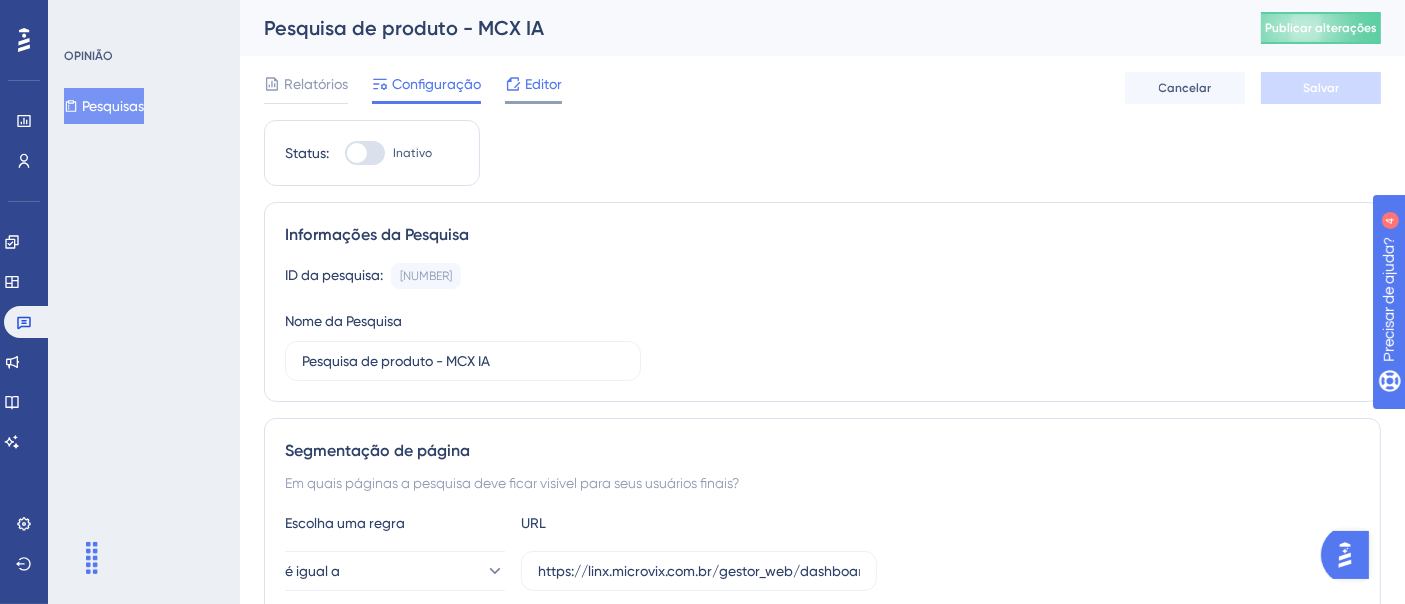 click on "Editor" at bounding box center [543, 84] 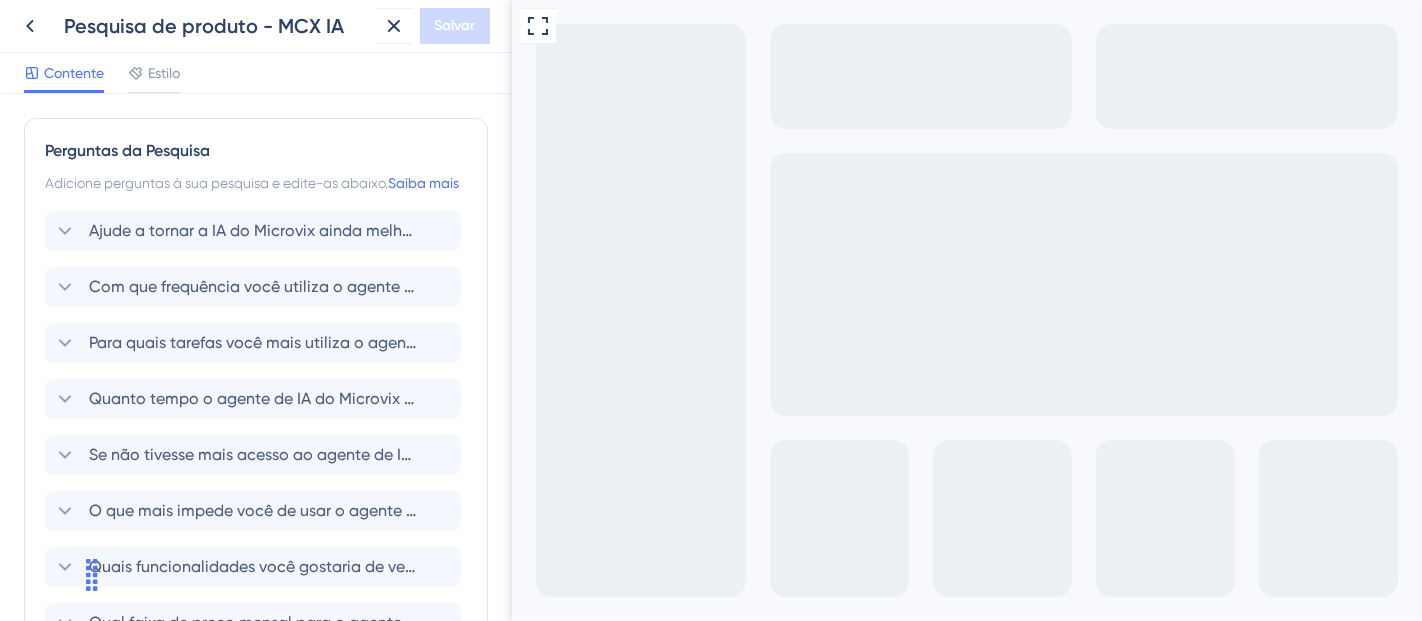 scroll, scrollTop: 0, scrollLeft: 0, axis: both 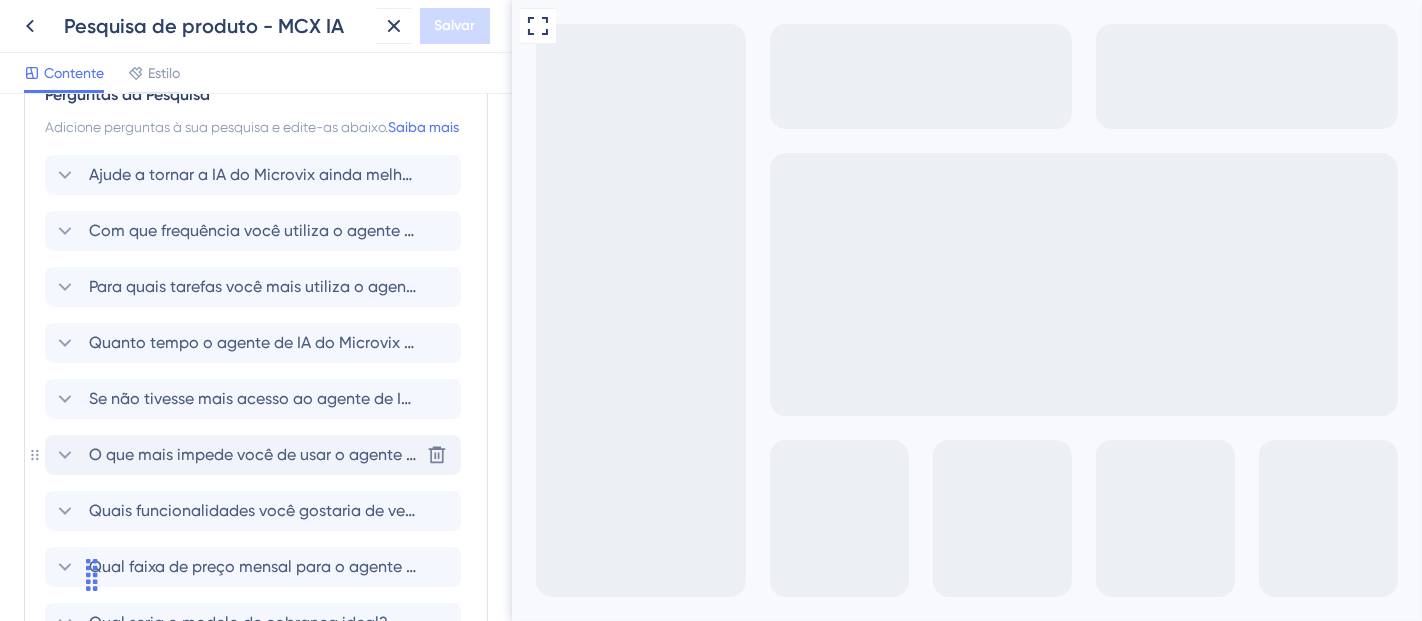 click on "O que mais impede você de usar o agente de IA do Microvix com mais frequência?" at bounding box center [394, 454] 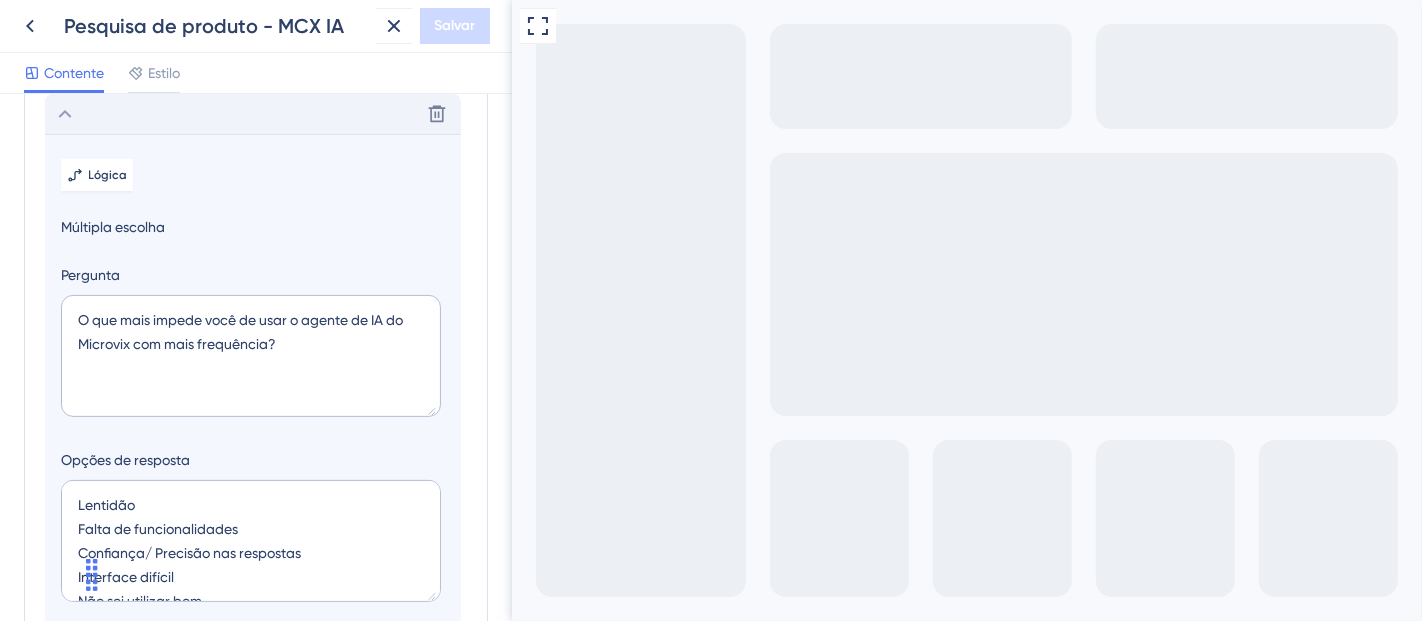 scroll, scrollTop: 420, scrollLeft: 0, axis: vertical 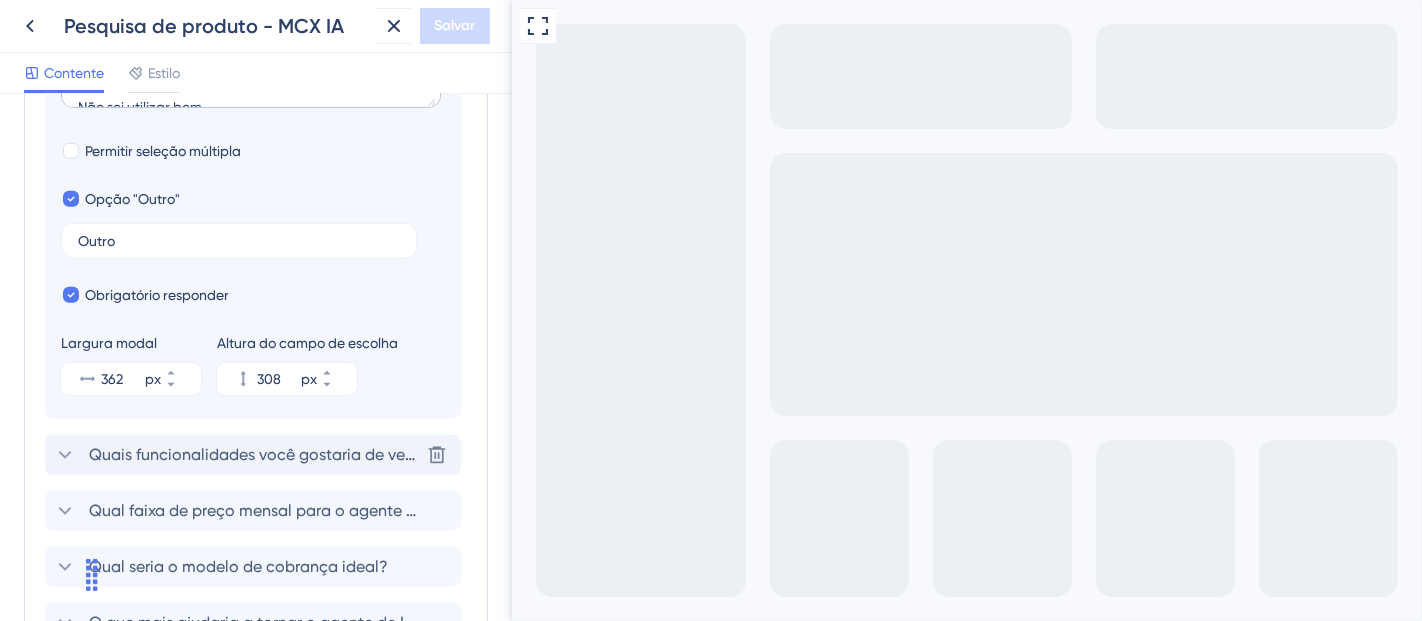 click on "Quais funcionalidades você gostaria de ver no futuro? (Selecione até três opções)" at bounding box center (254, 455) 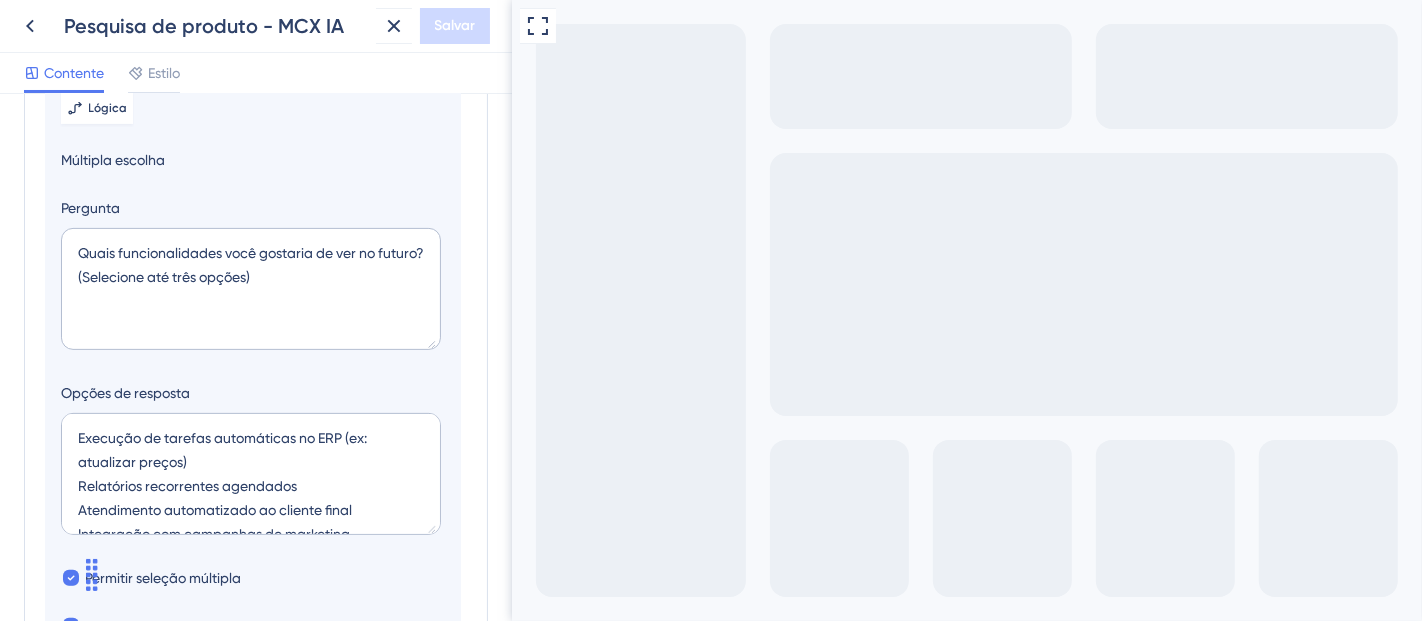scroll, scrollTop: 476, scrollLeft: 0, axis: vertical 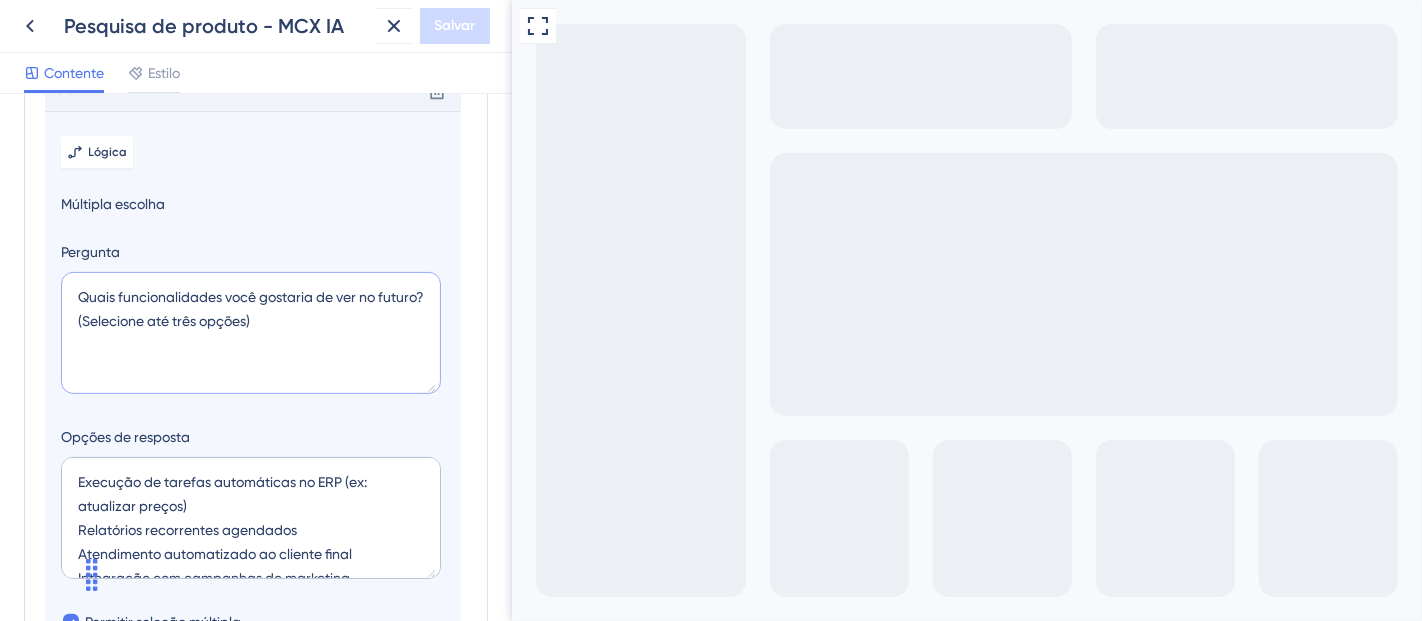 click on "Quais funcionalidades você gostaria de ver no futuro? (Selecione até três opções)" at bounding box center (251, 333) 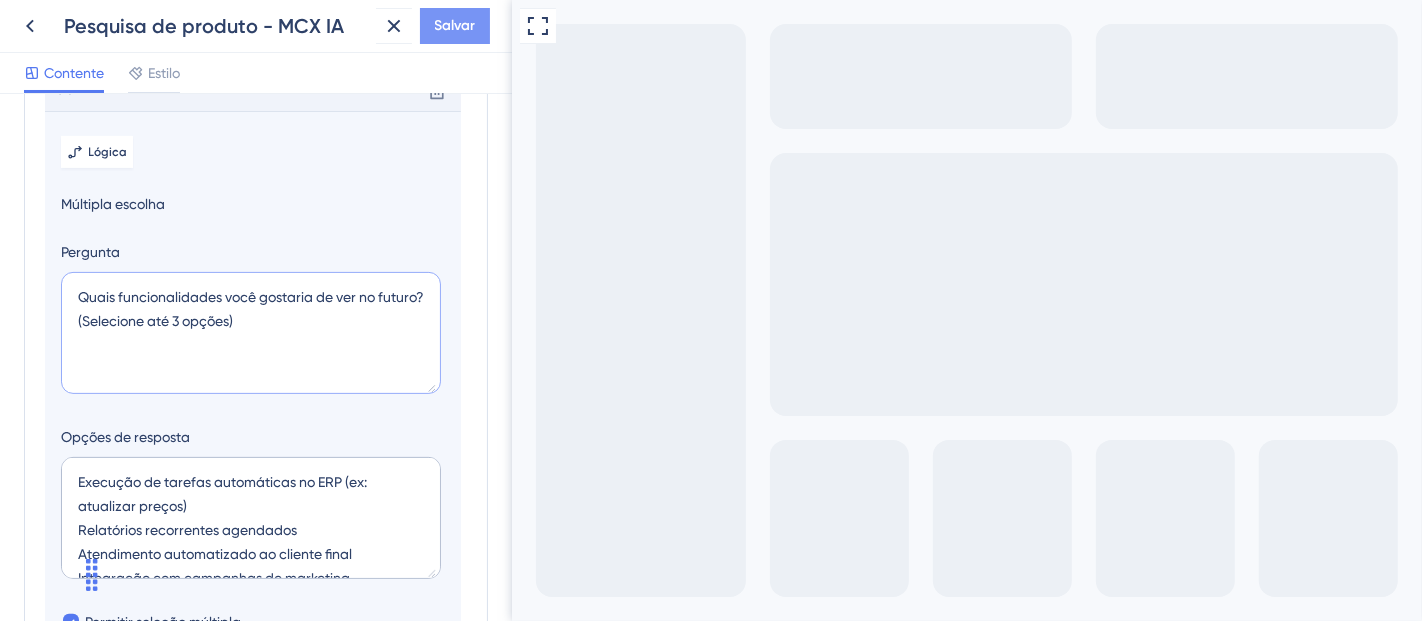 type on "Quais funcionalidades você gostaria de ver no futuro? (Selecione até 3 opções)" 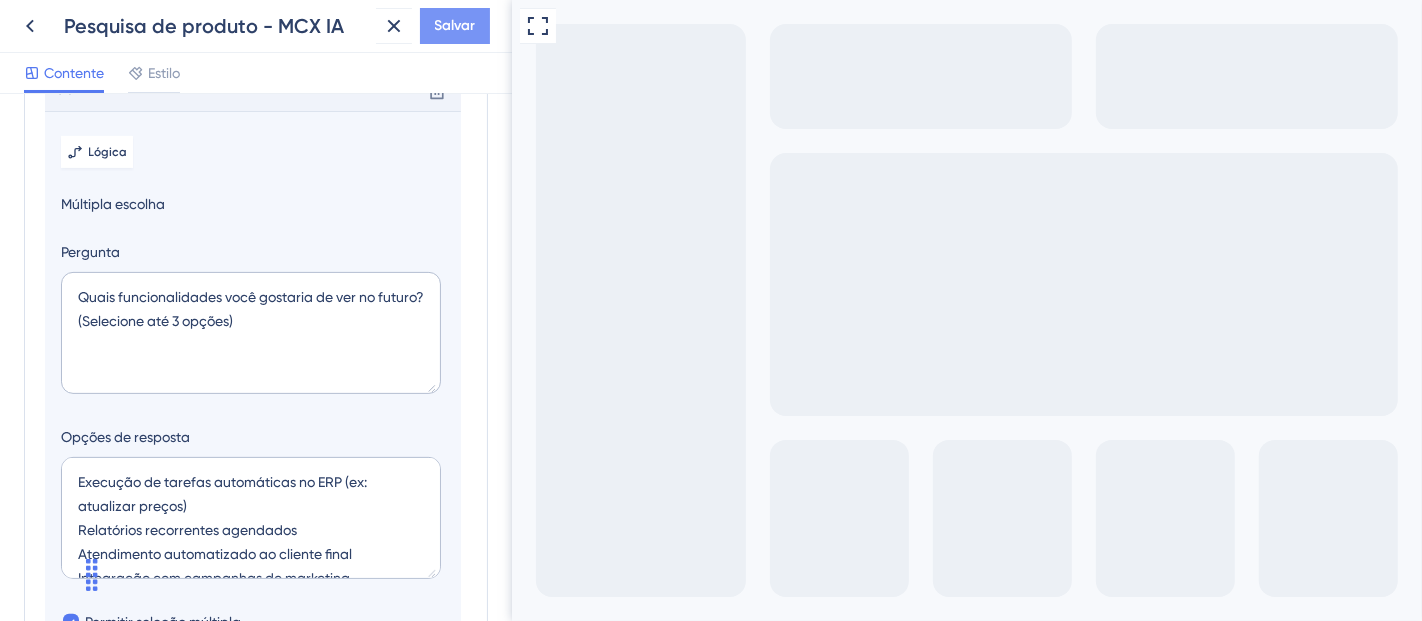 click on "Salvar" at bounding box center (455, 25) 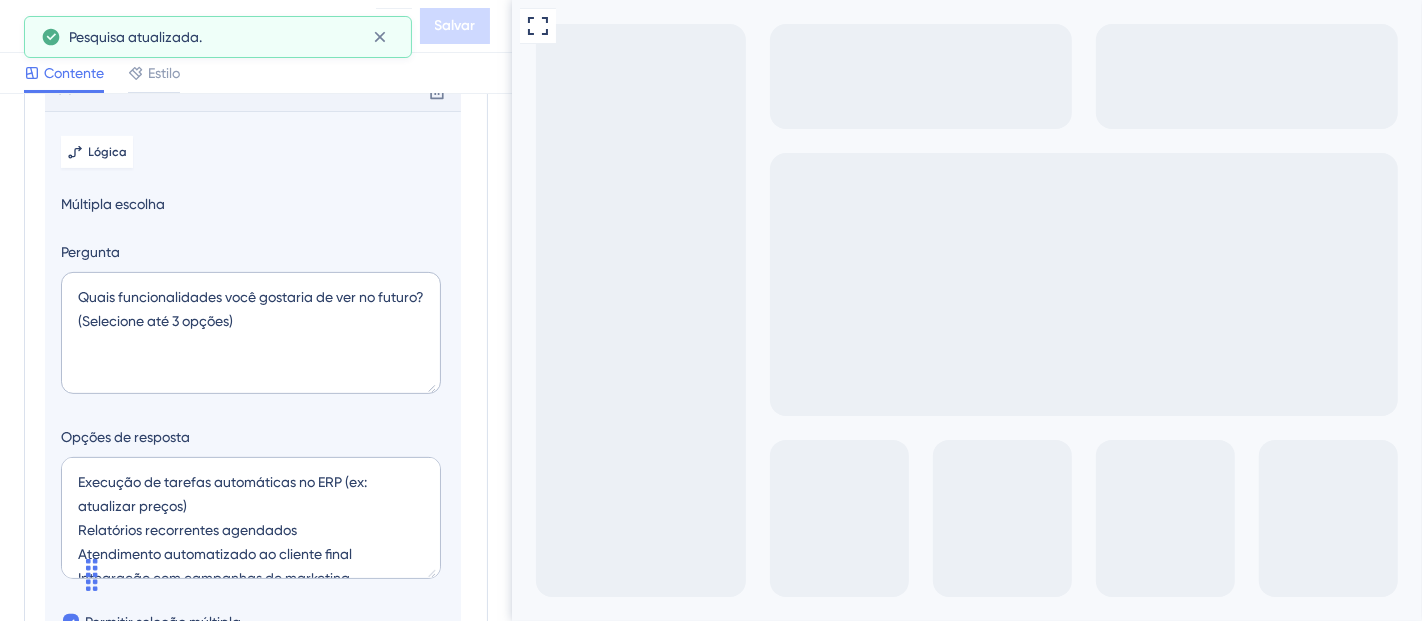 click at bounding box center [692, 824] 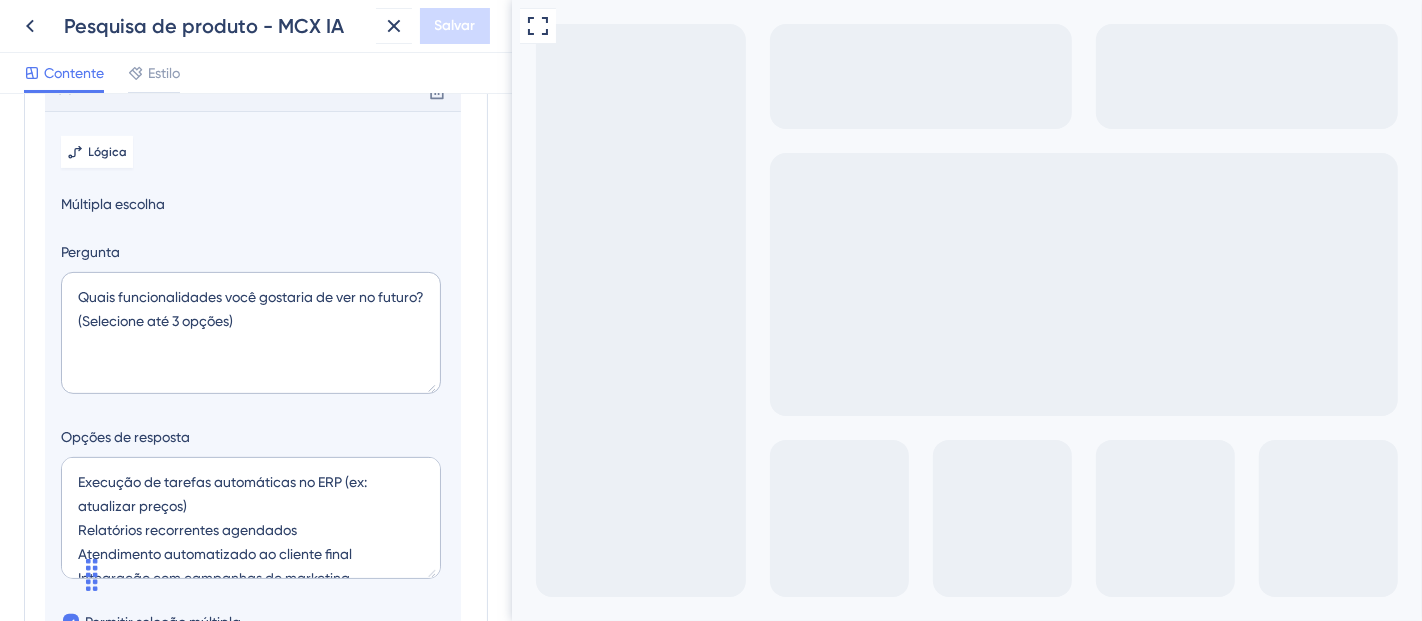click at bounding box center (692, 960) 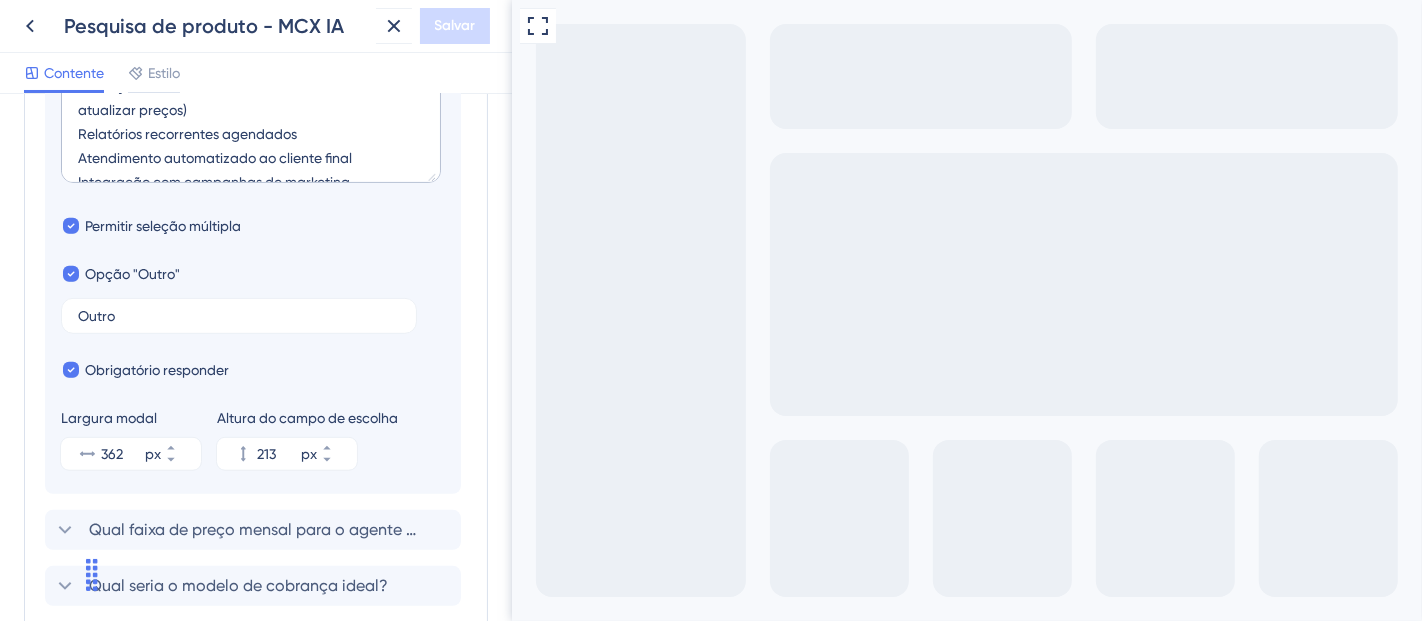 scroll, scrollTop: 895, scrollLeft: 0, axis: vertical 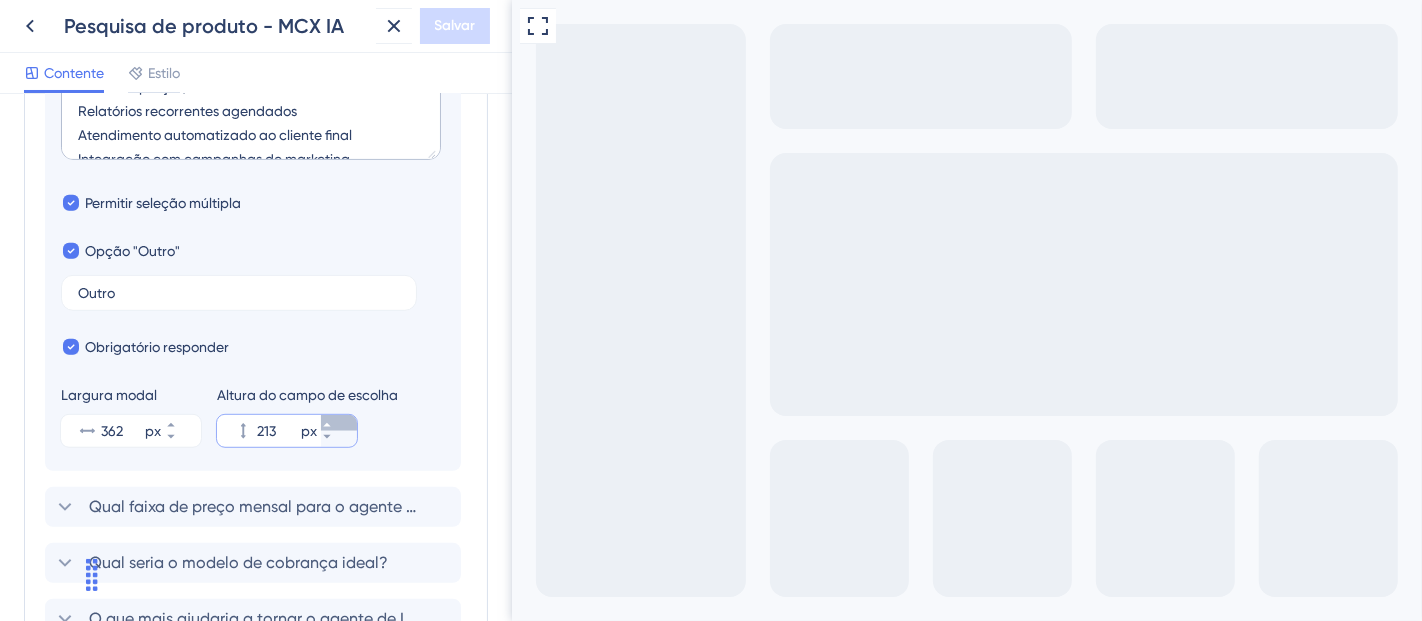click on "213 px" at bounding box center (339, 423) 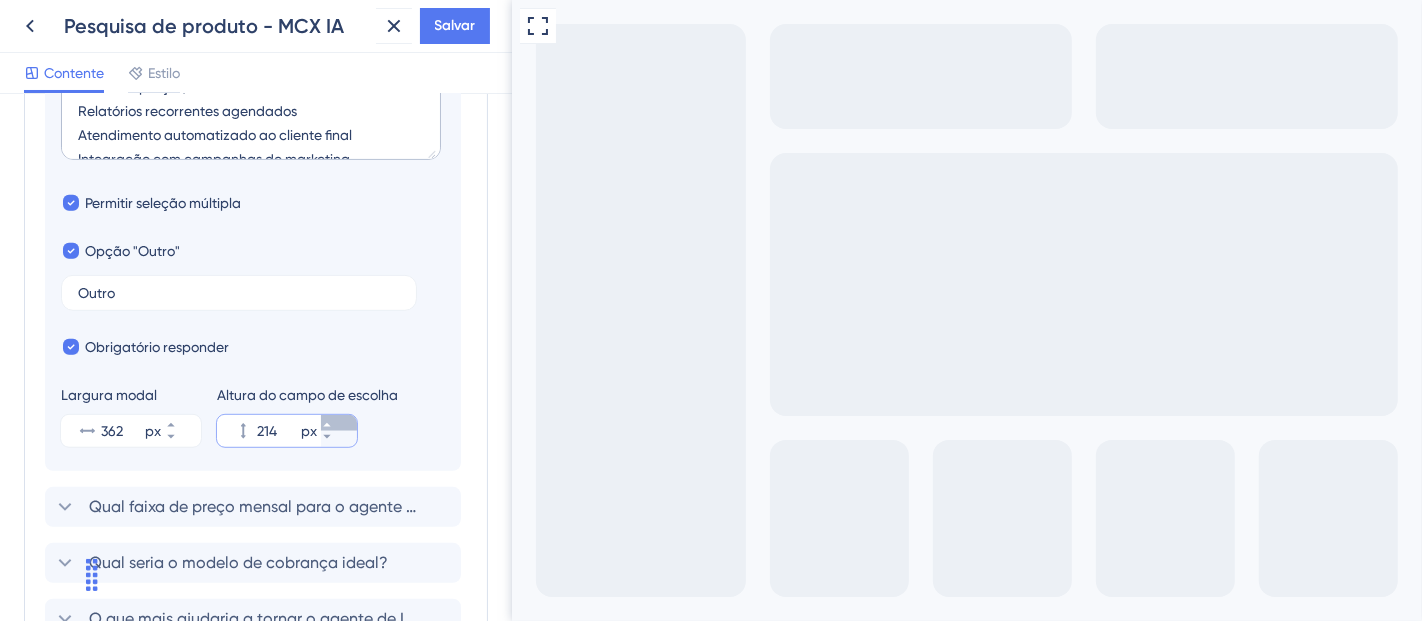 click on "214 px" at bounding box center [339, 423] 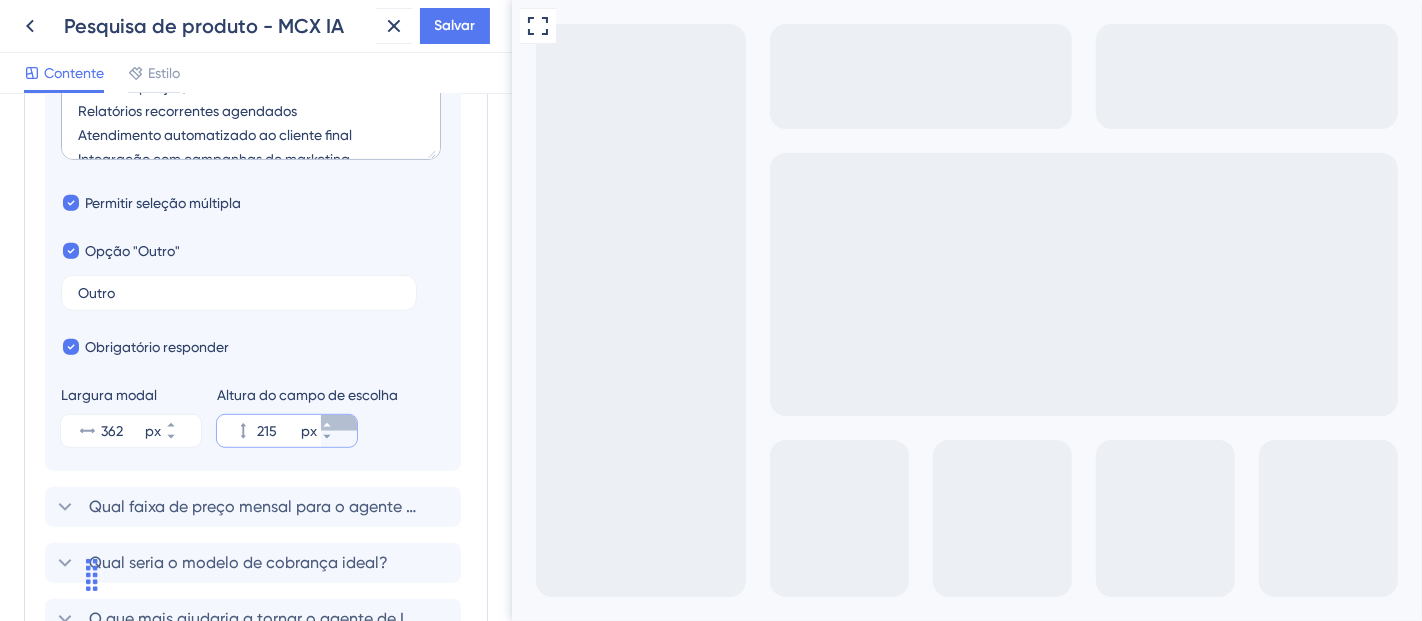 click on "215 px" at bounding box center (339, 423) 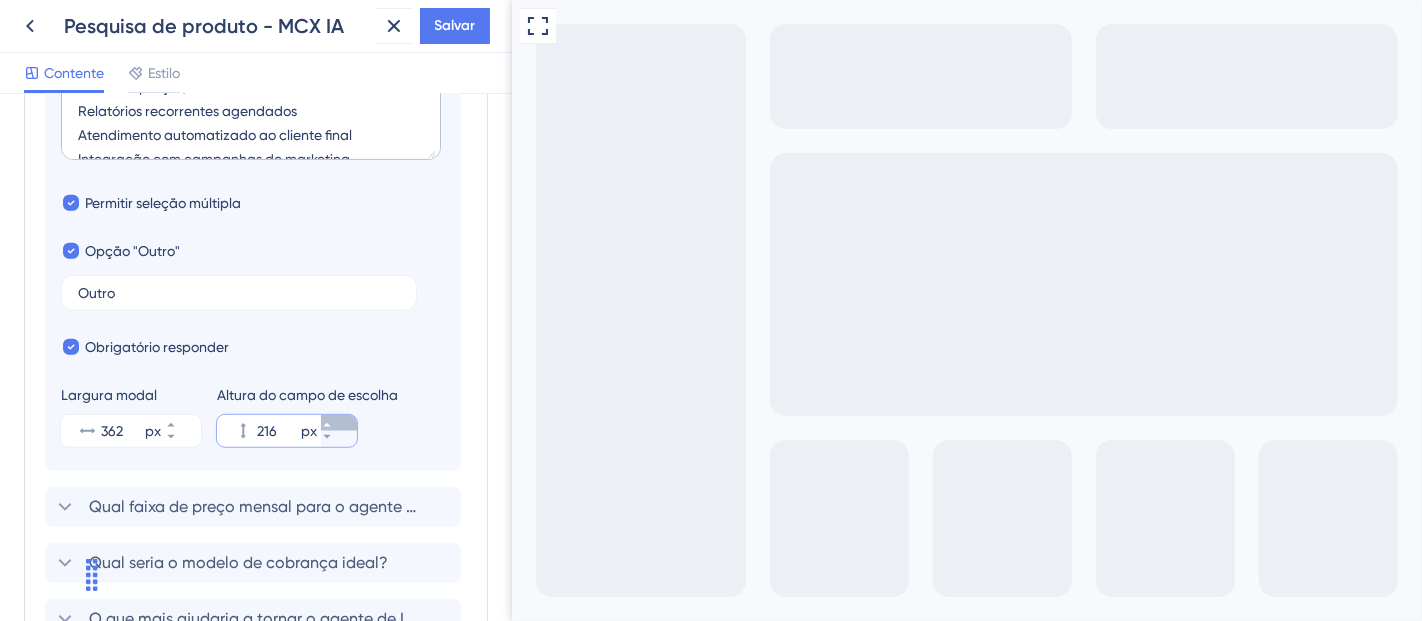 click on "216 px" at bounding box center [339, 423] 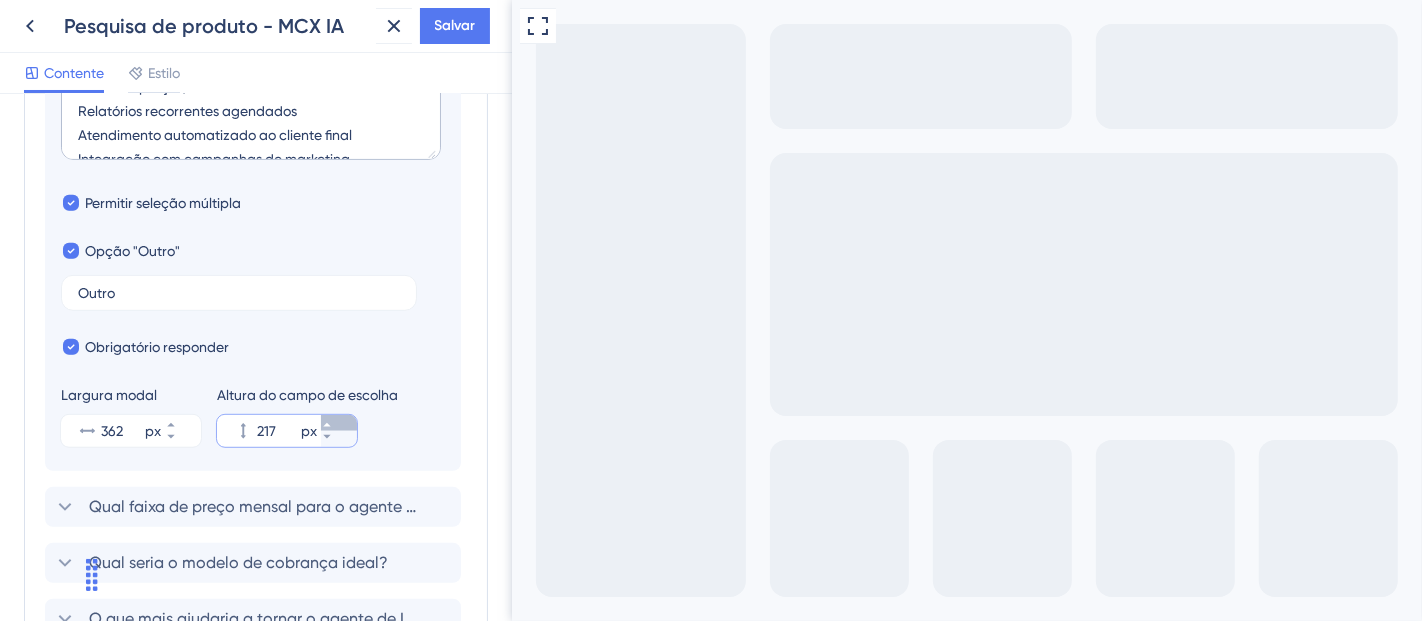 click on "217 px" at bounding box center [339, 423] 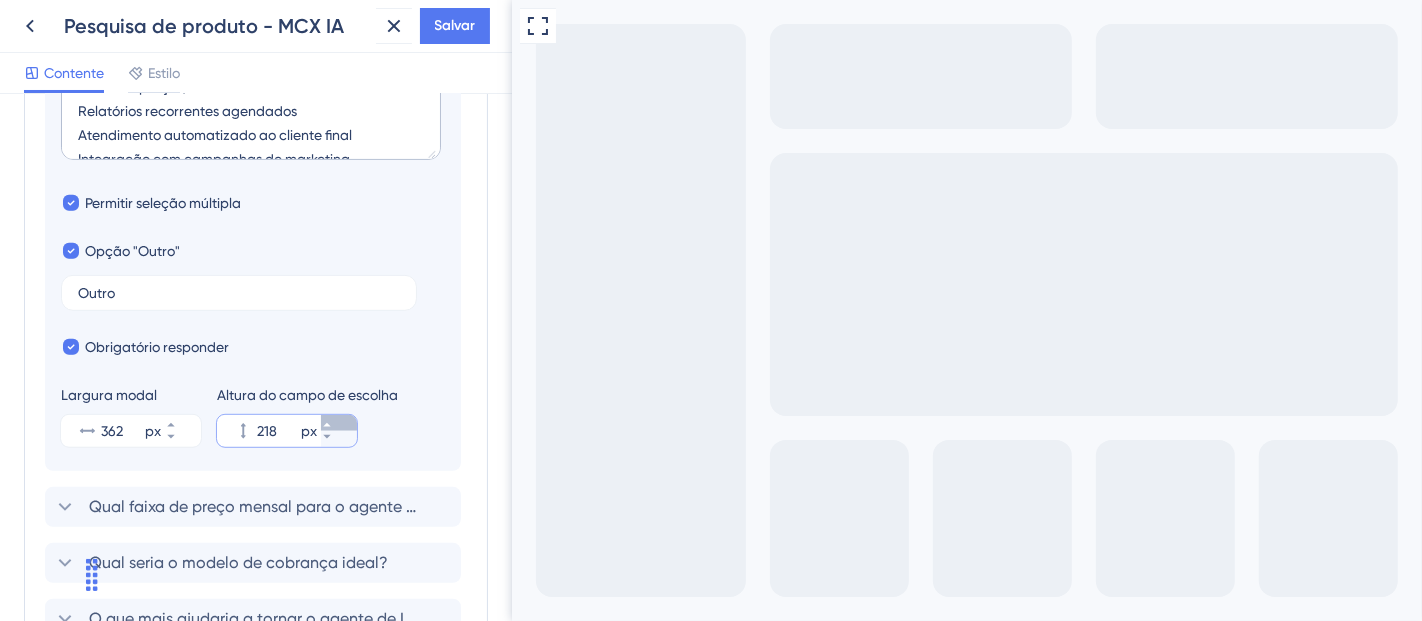 click on "218 px" at bounding box center (339, 423) 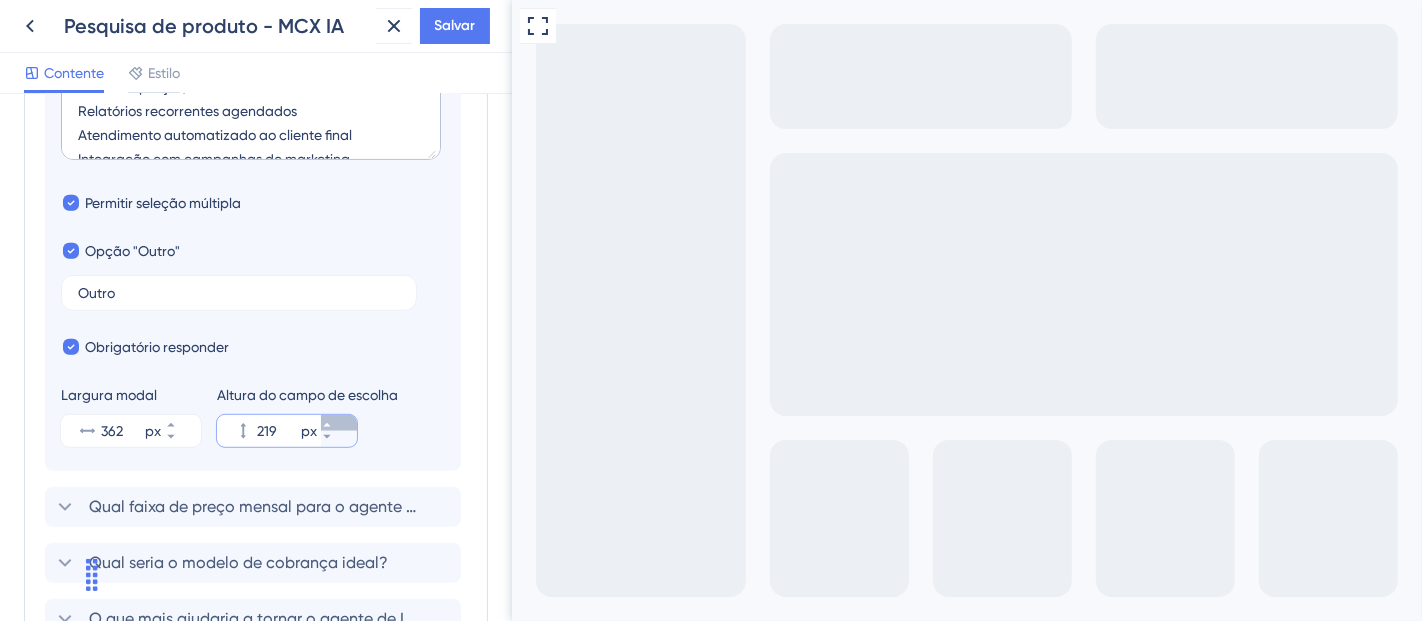 click on "219 px" at bounding box center (339, 423) 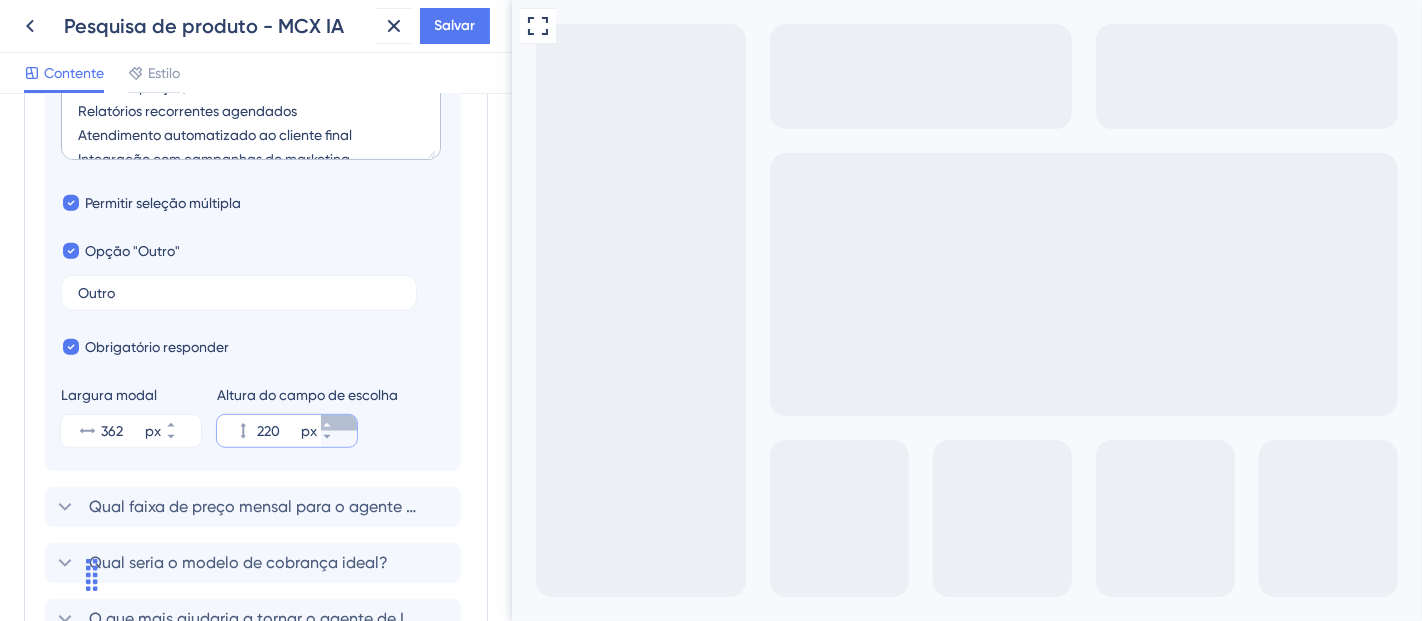 click on "220 px" at bounding box center (339, 423) 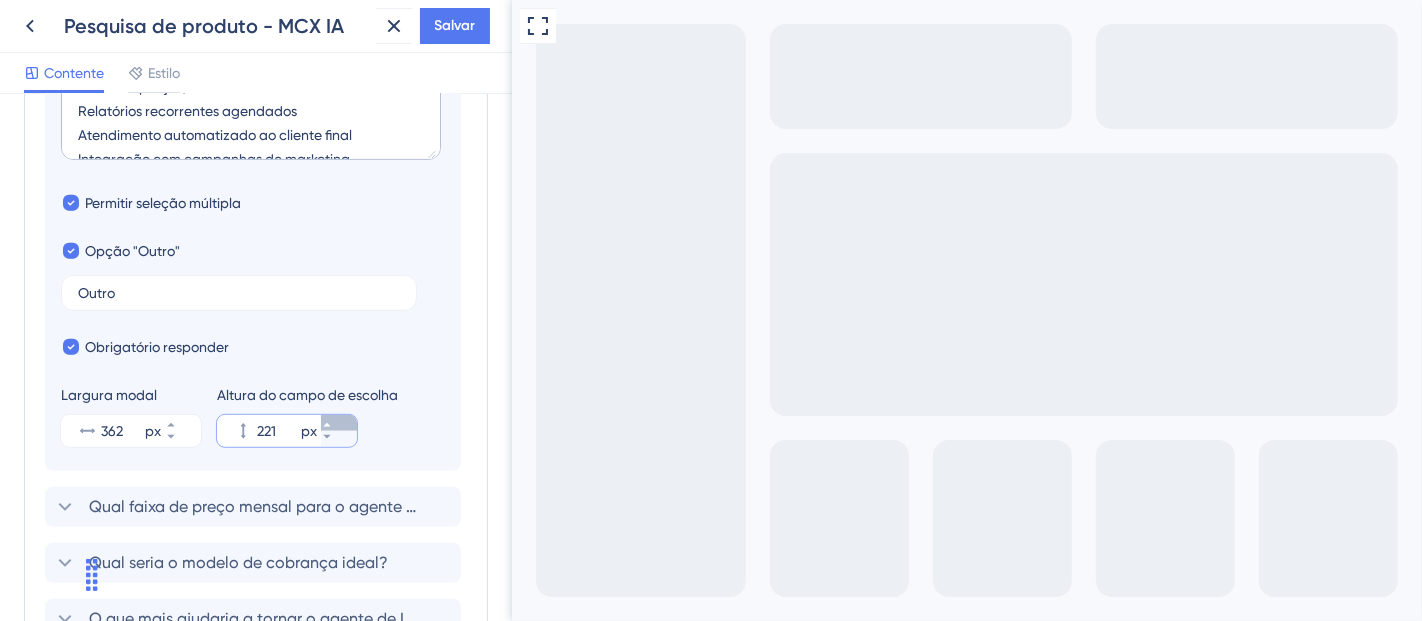 click on "221 px" at bounding box center [339, 423] 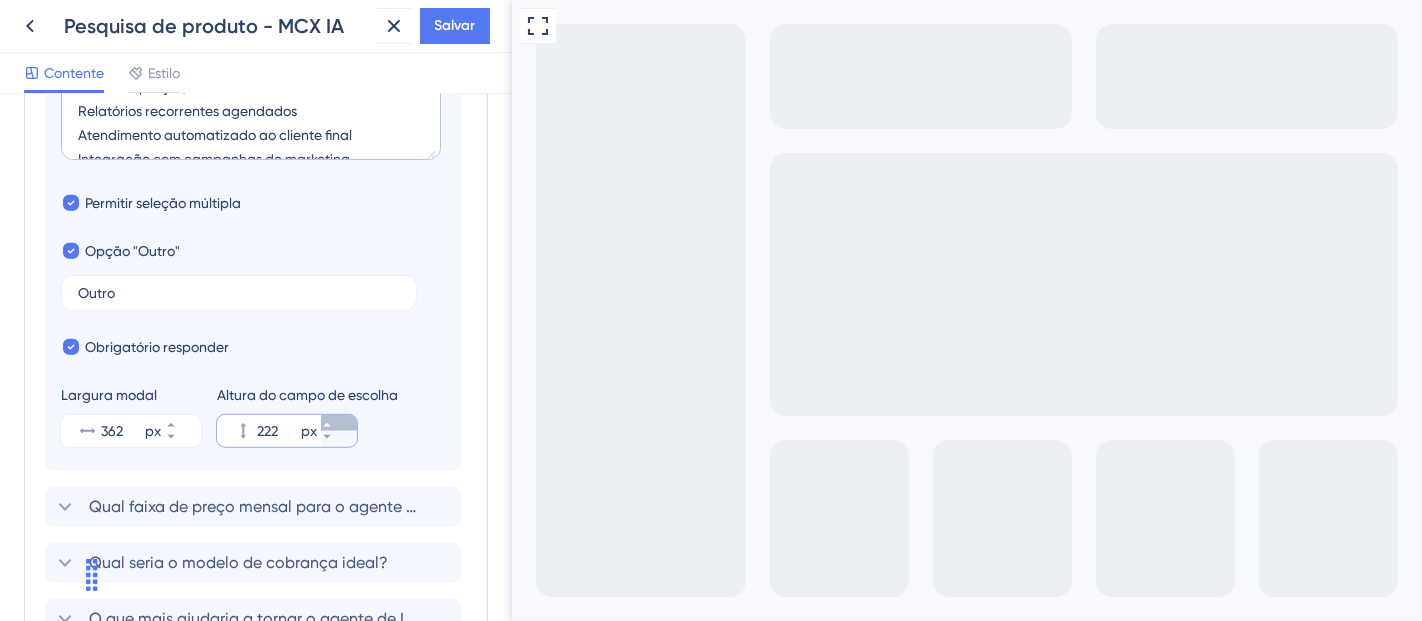 click on "222 px" at bounding box center (339, 423) 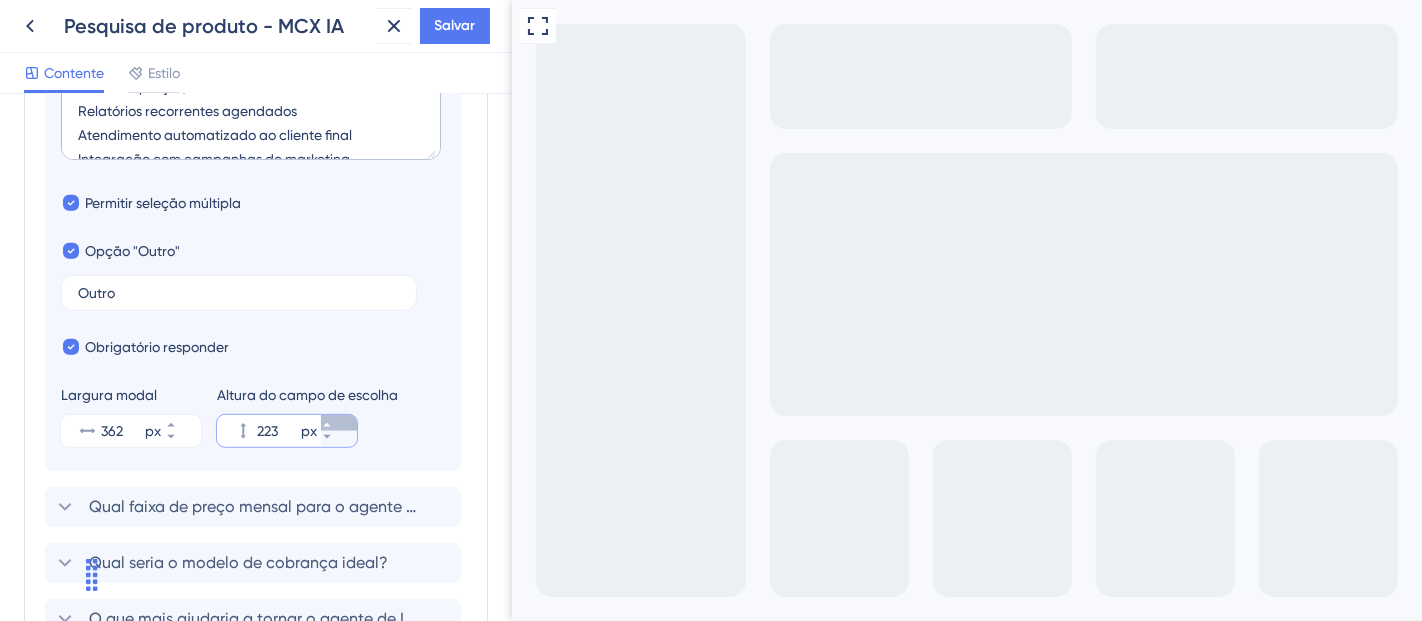 click on "223 px" at bounding box center (339, 423) 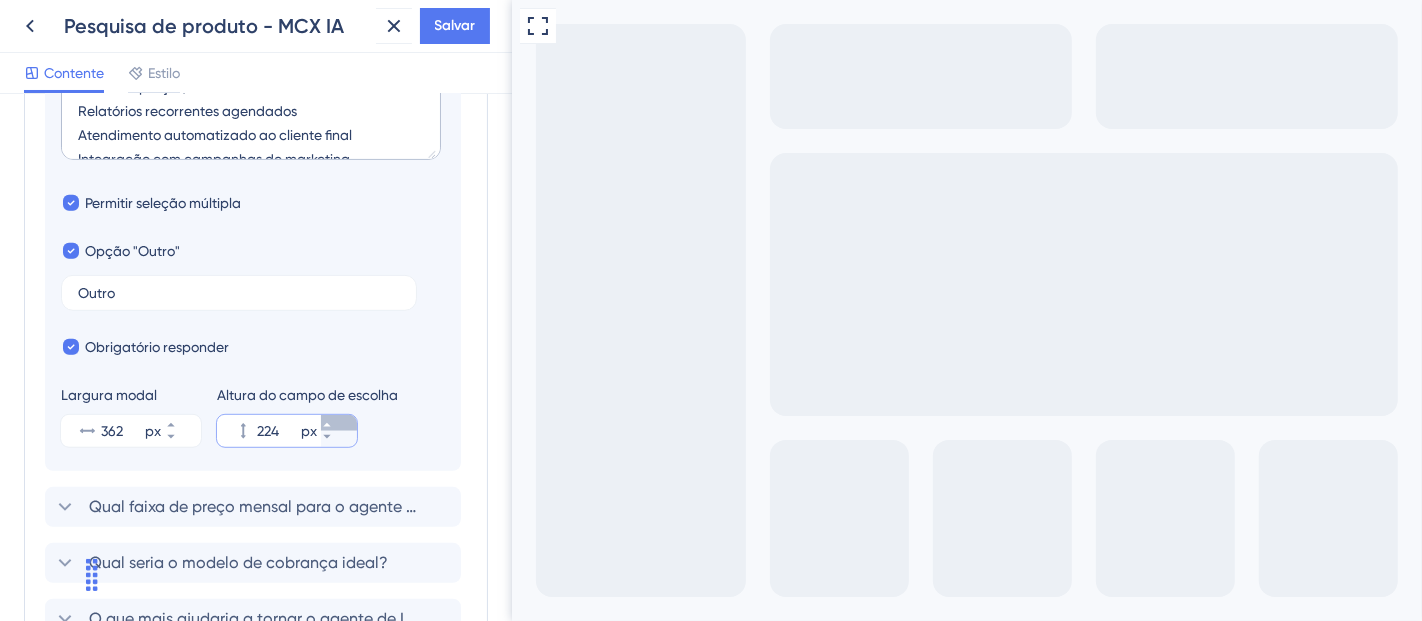click on "224 px" at bounding box center [339, 423] 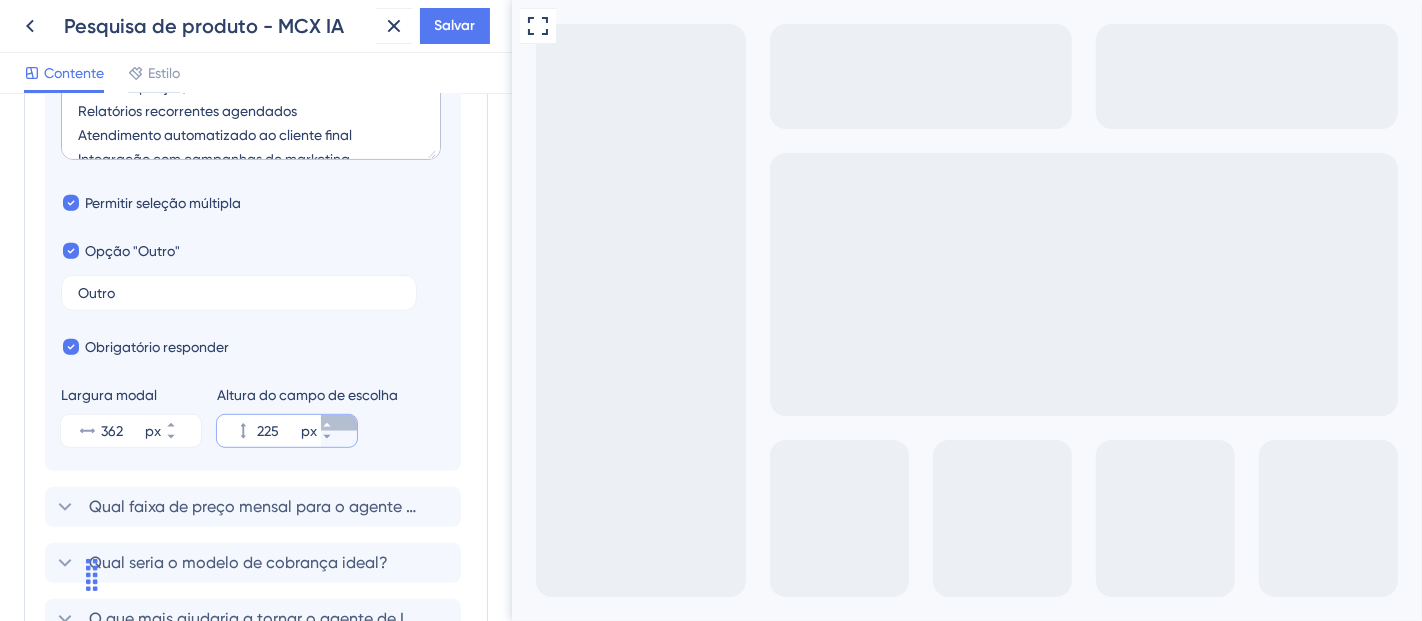 click on "225 px" at bounding box center [339, 423] 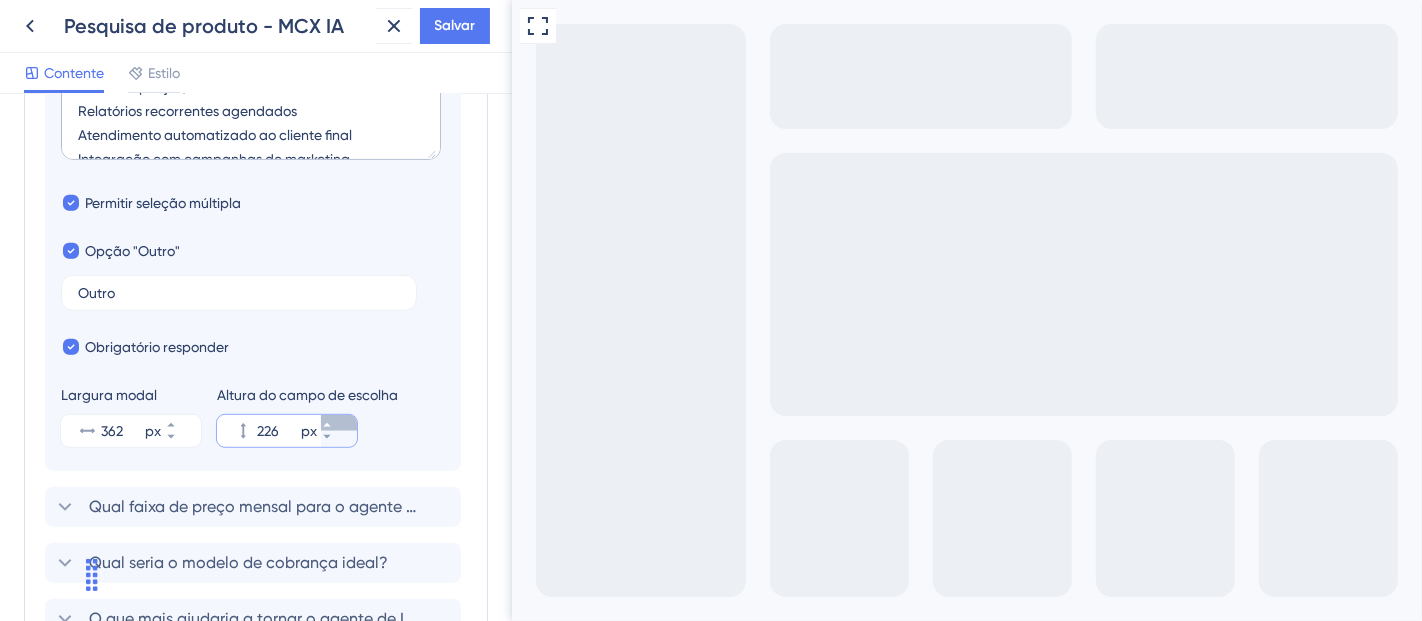 click on "226 px" at bounding box center (339, 423) 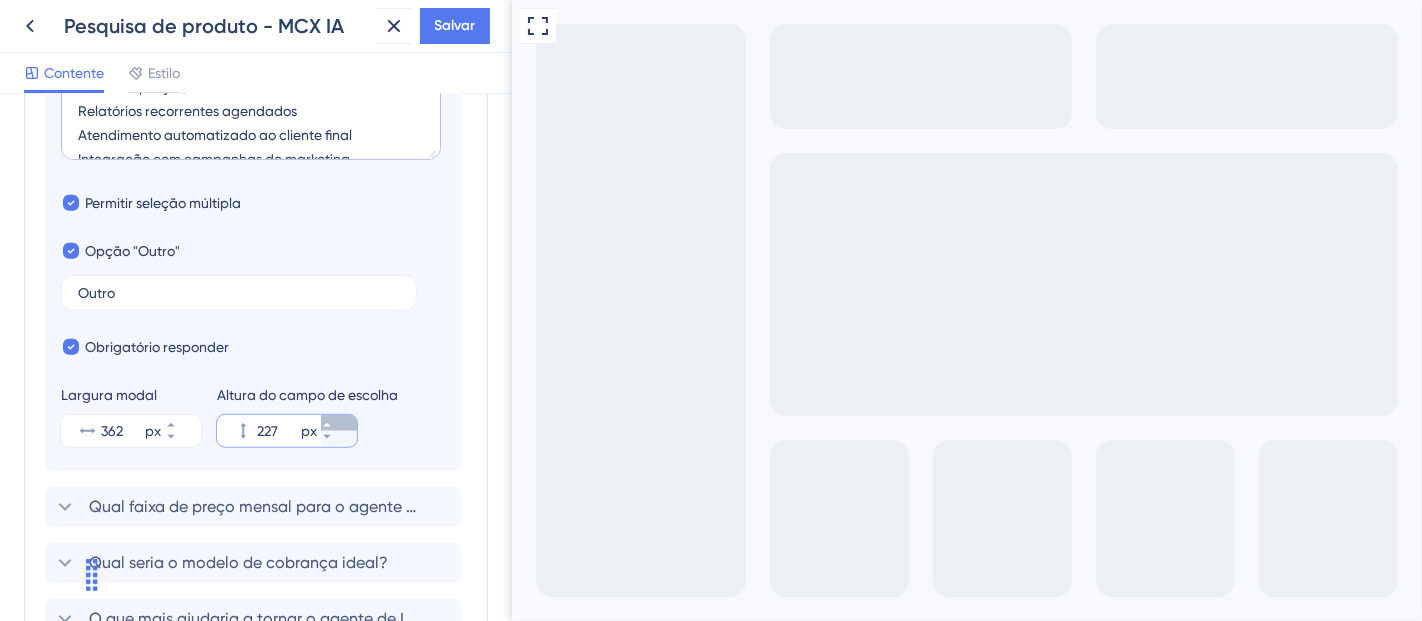 click on "227 px" at bounding box center [339, 423] 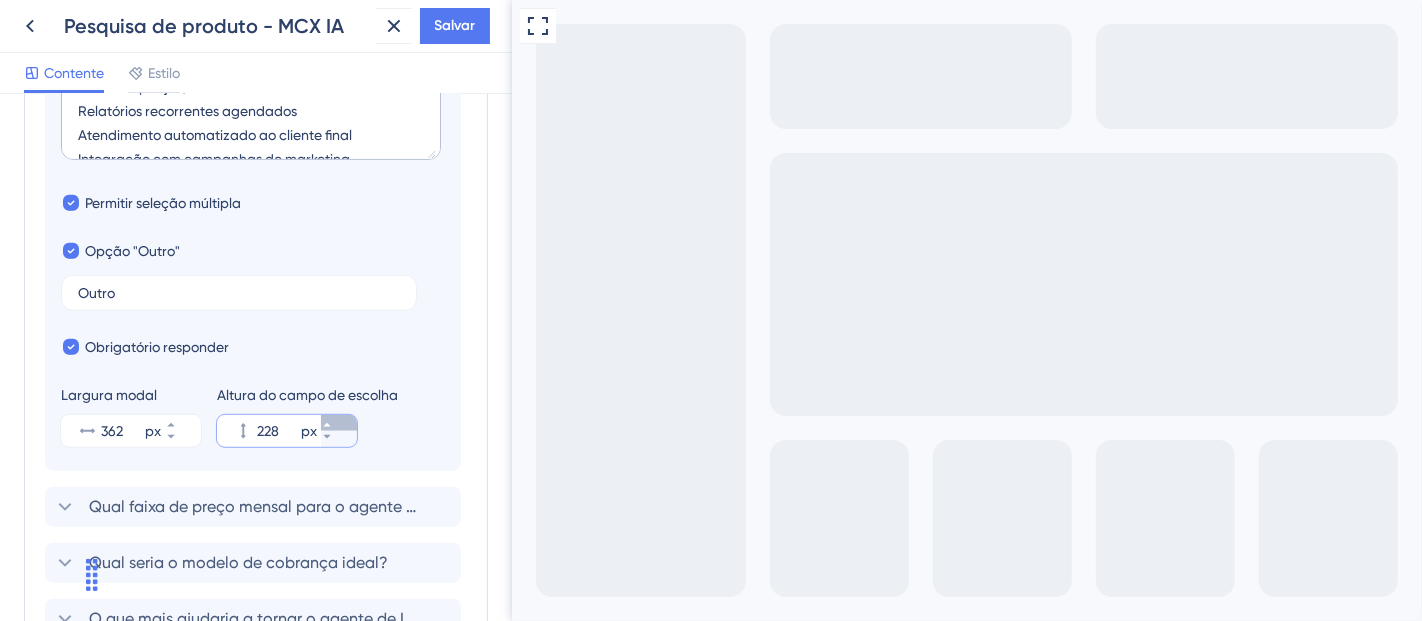 click on "228 px" at bounding box center [339, 423] 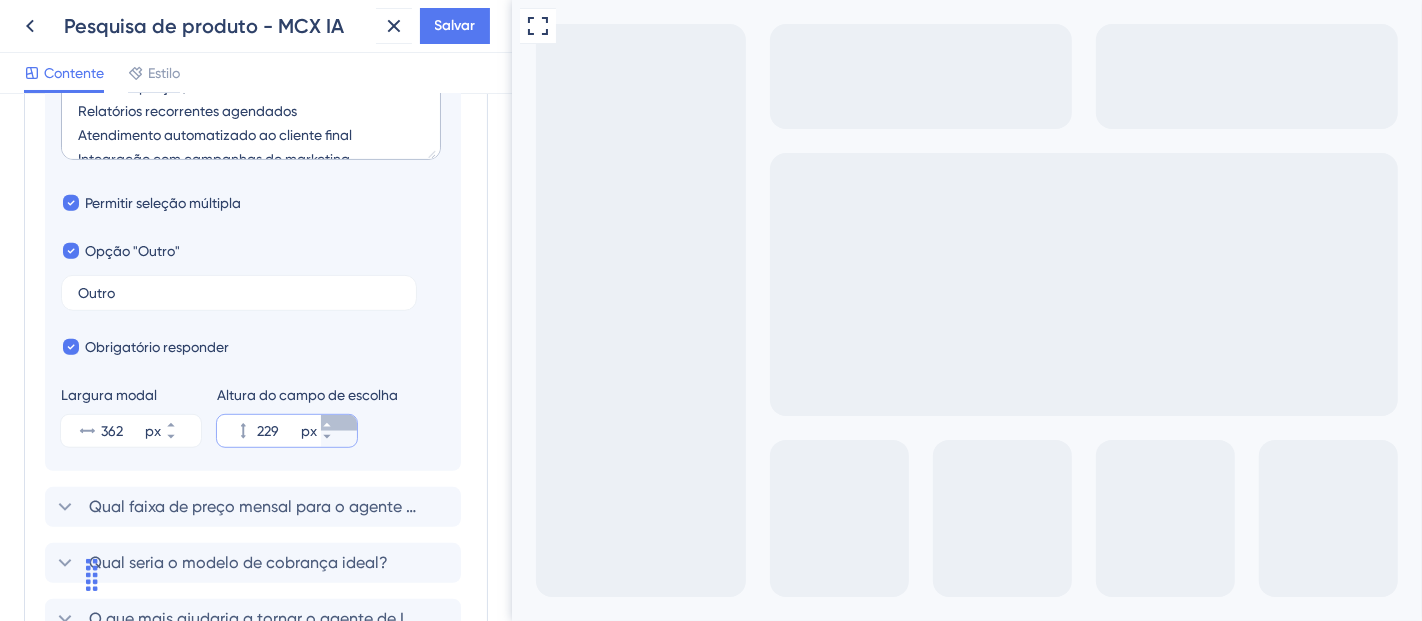 click on "229 px" at bounding box center [339, 423] 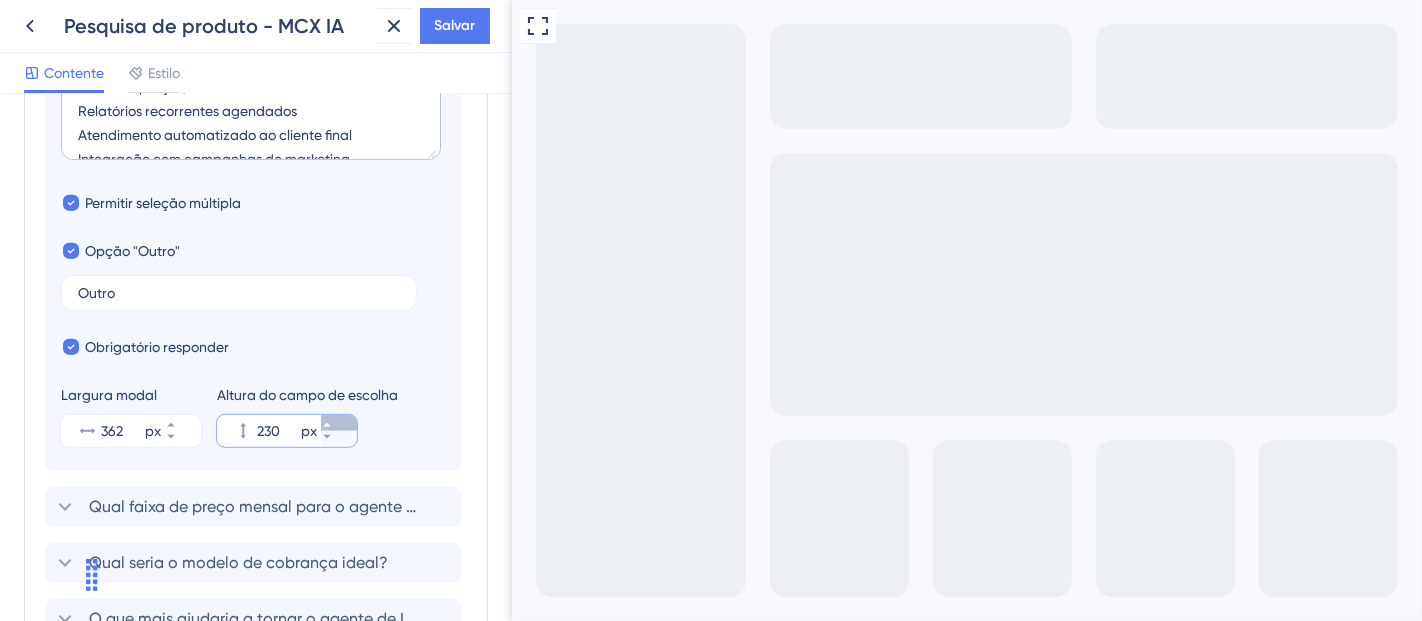 click on "230 px" at bounding box center (339, 423) 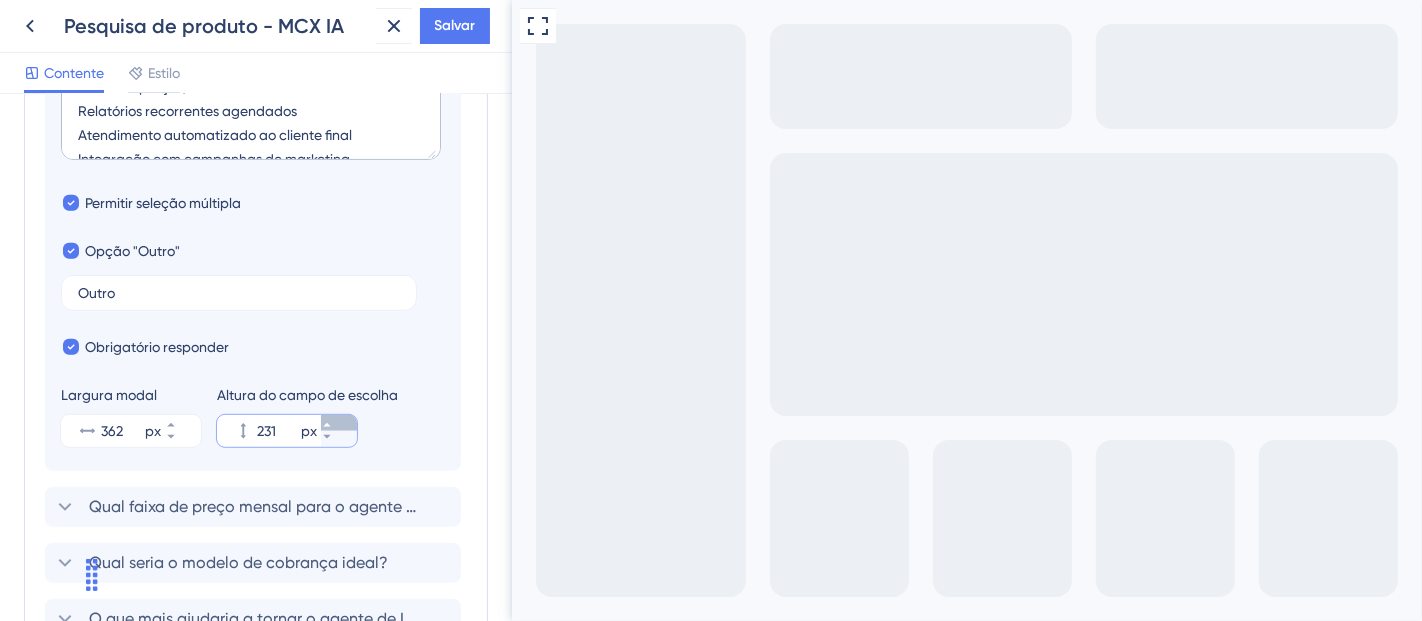 click on "231 px" at bounding box center [339, 423] 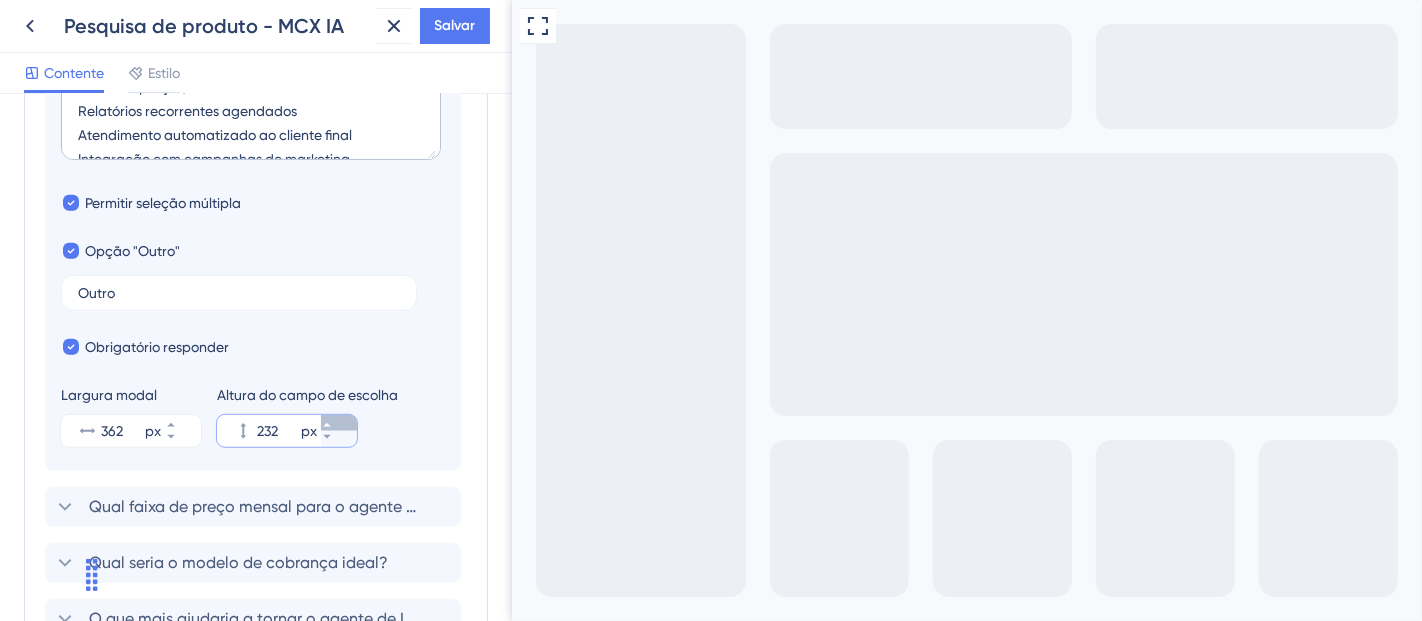 click on "232 px" at bounding box center [339, 423] 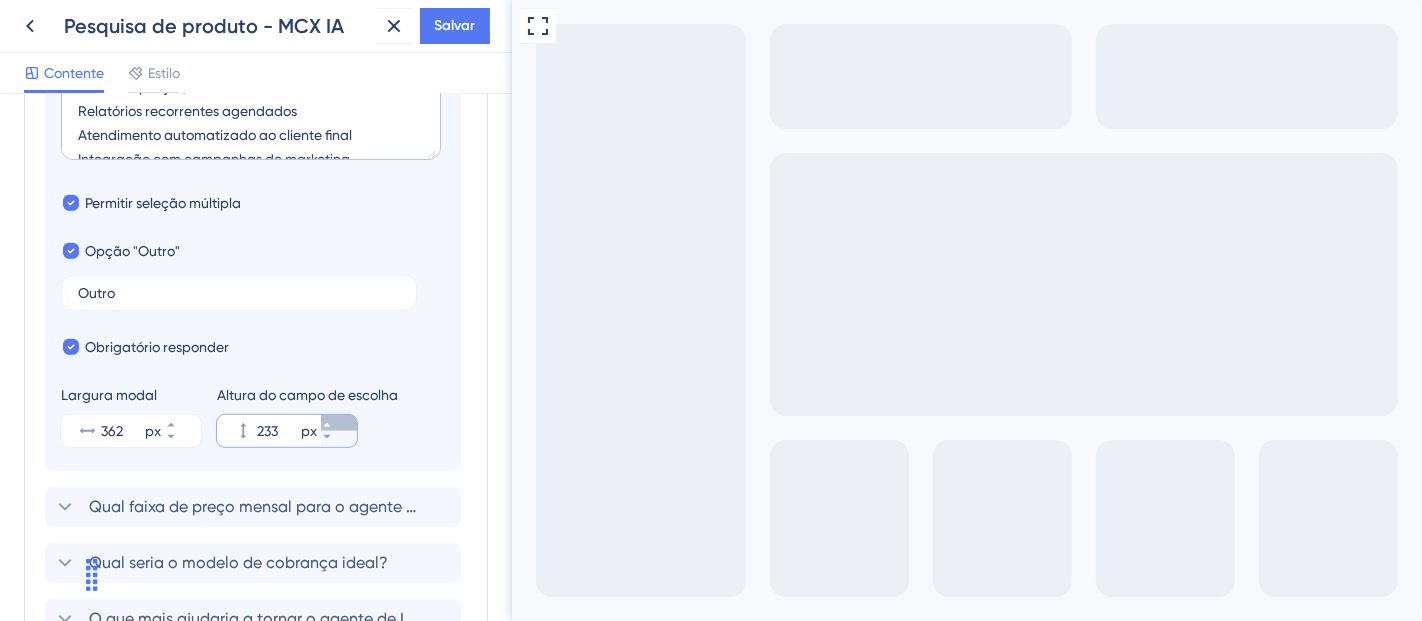 click on "233 px" at bounding box center (339, 423) 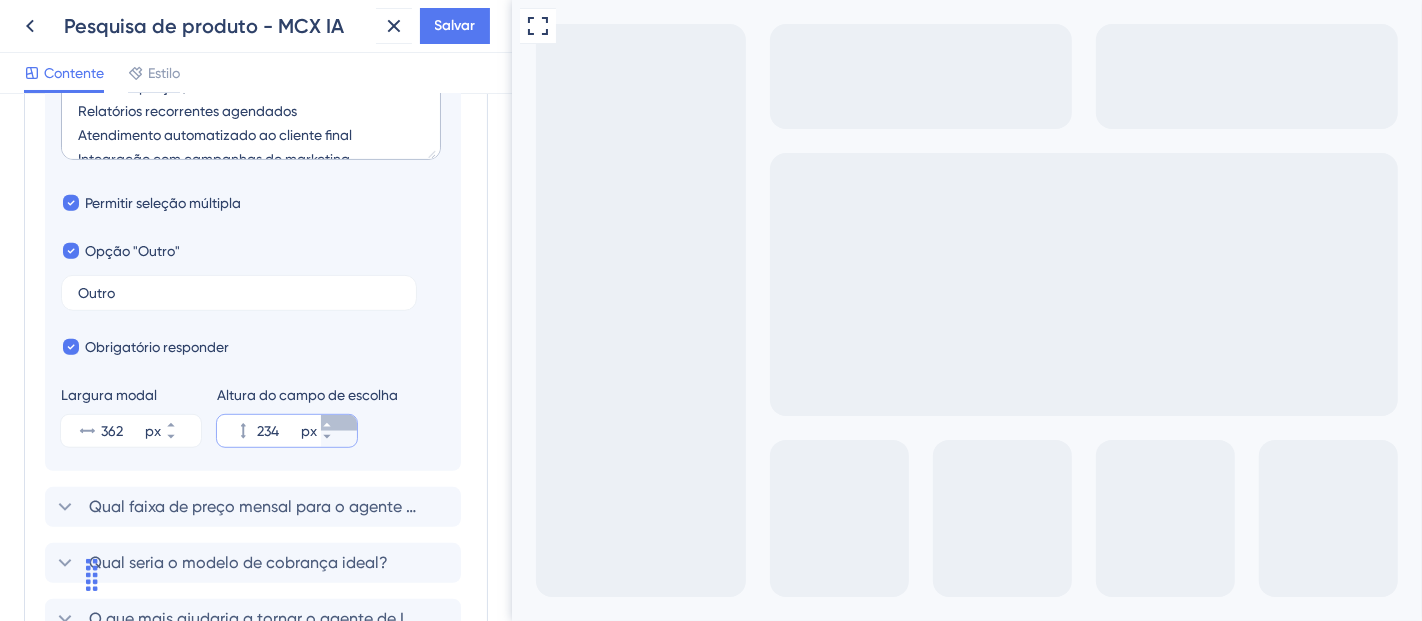 click on "234 px" at bounding box center (339, 423) 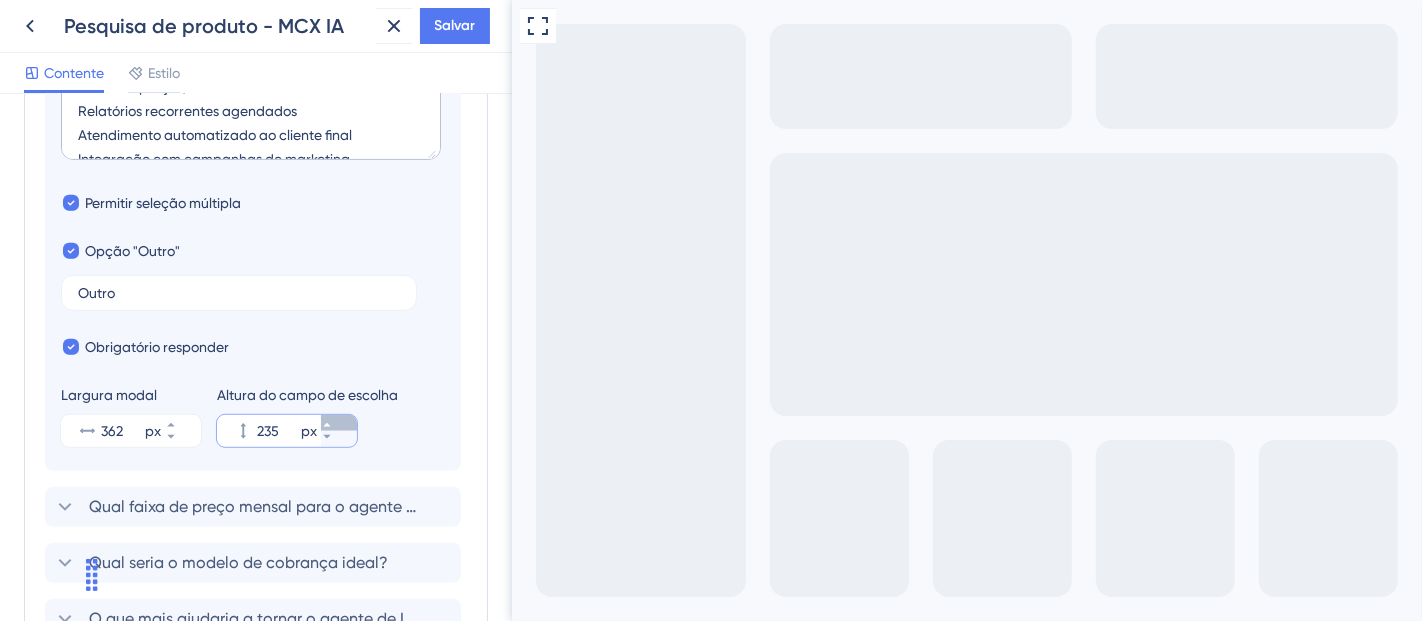 click on "235 px" at bounding box center (339, 423) 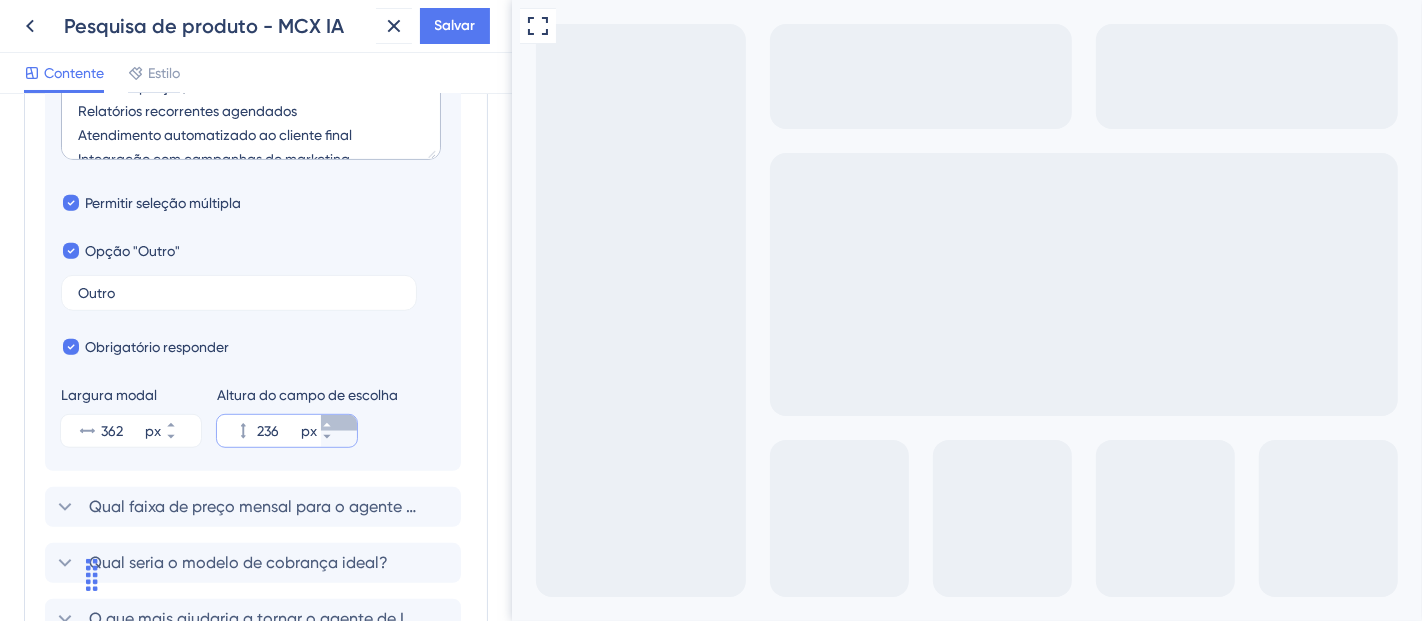 click on "236 px" at bounding box center [339, 423] 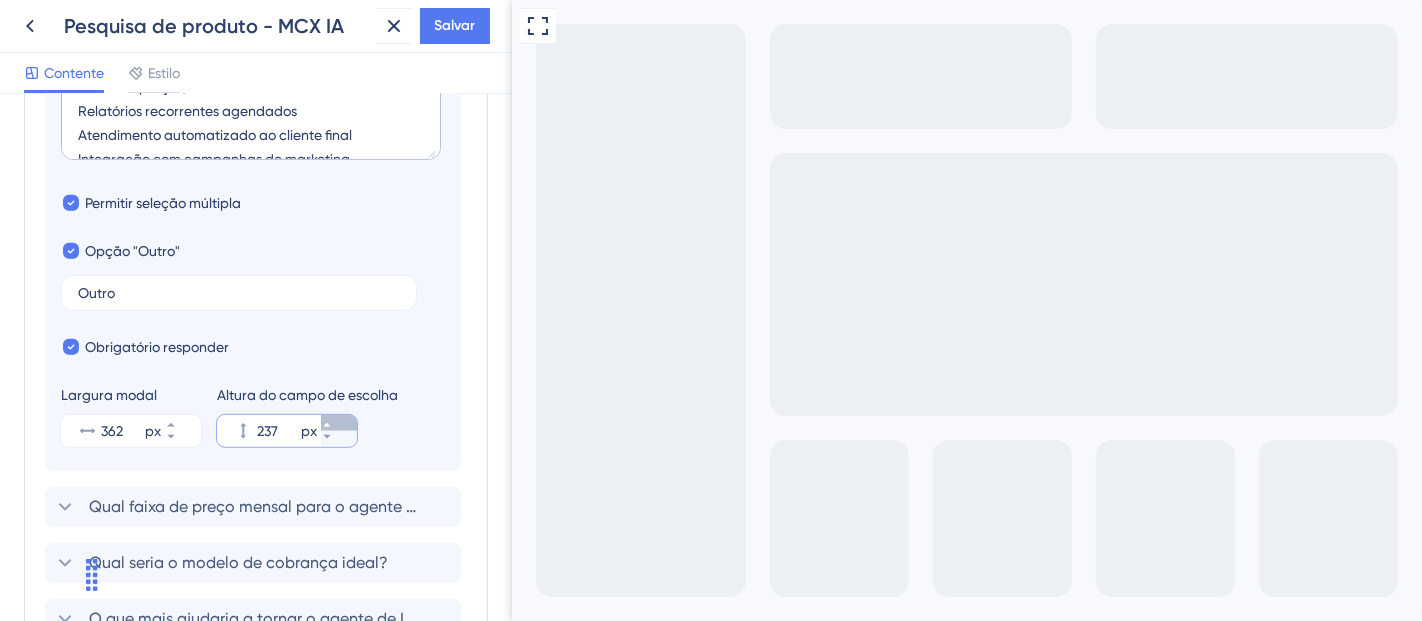 click on "237 px" at bounding box center [339, 423] 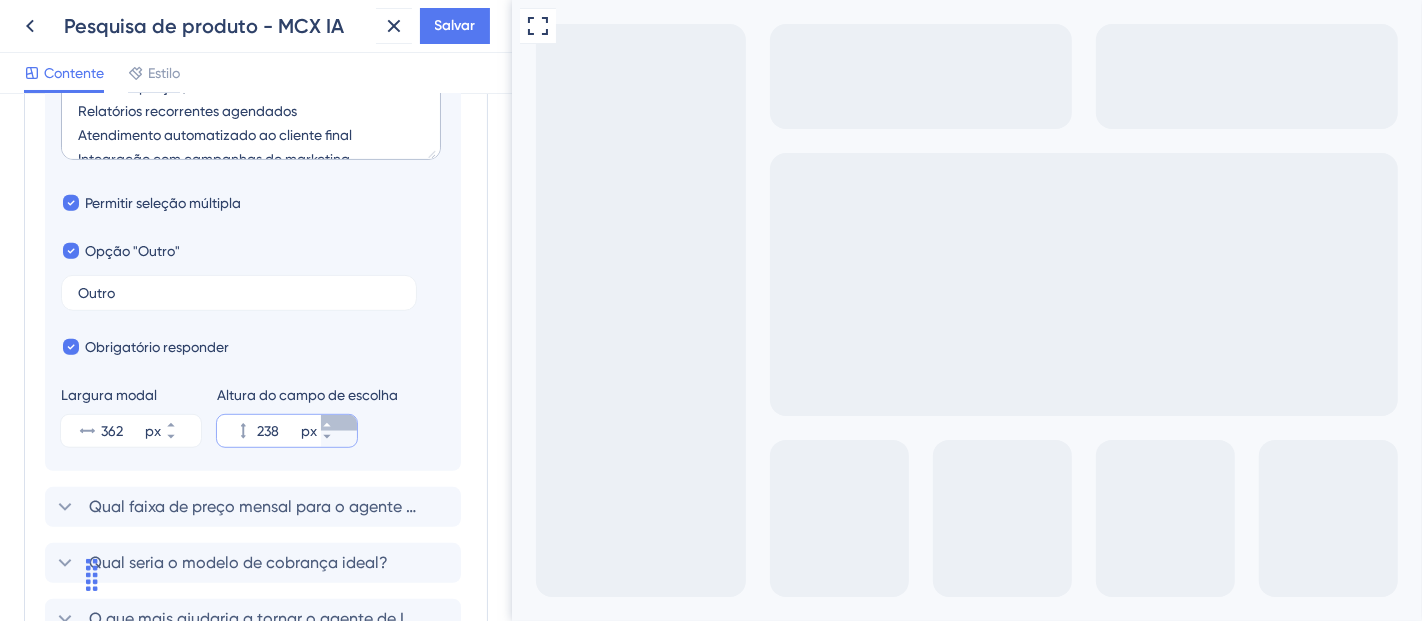 click on "238 px" at bounding box center [339, 423] 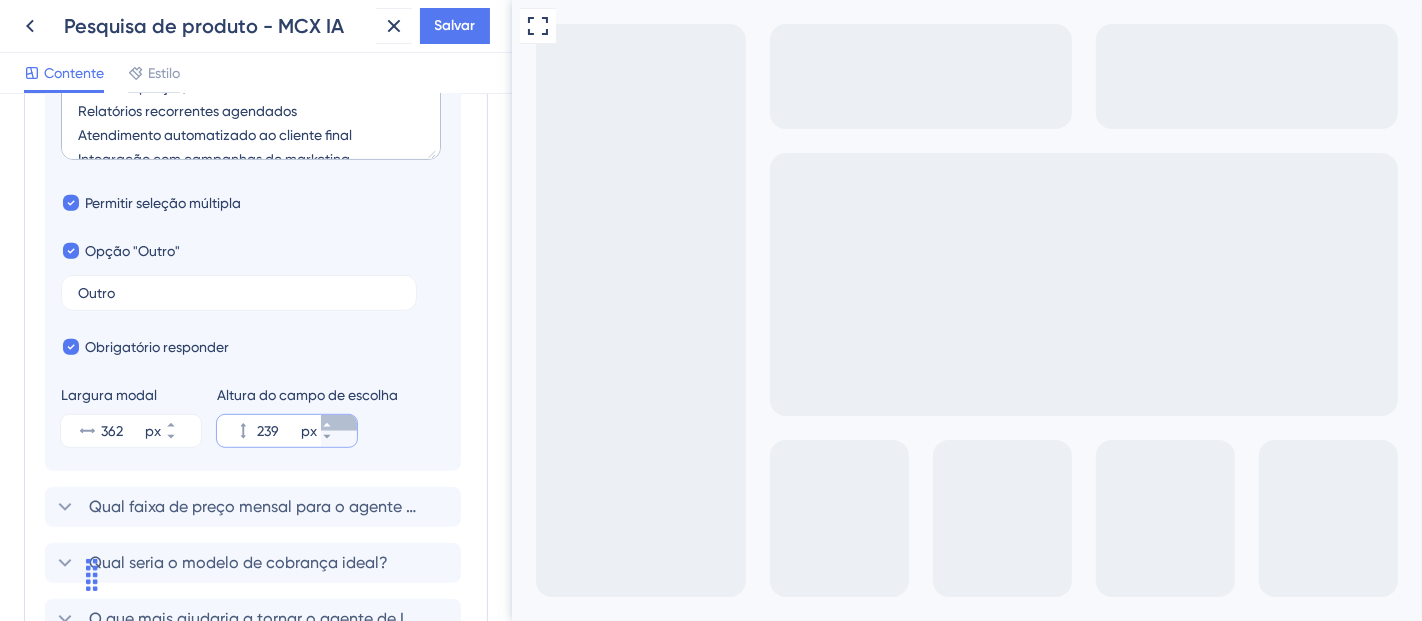 click on "239 px" at bounding box center (339, 423) 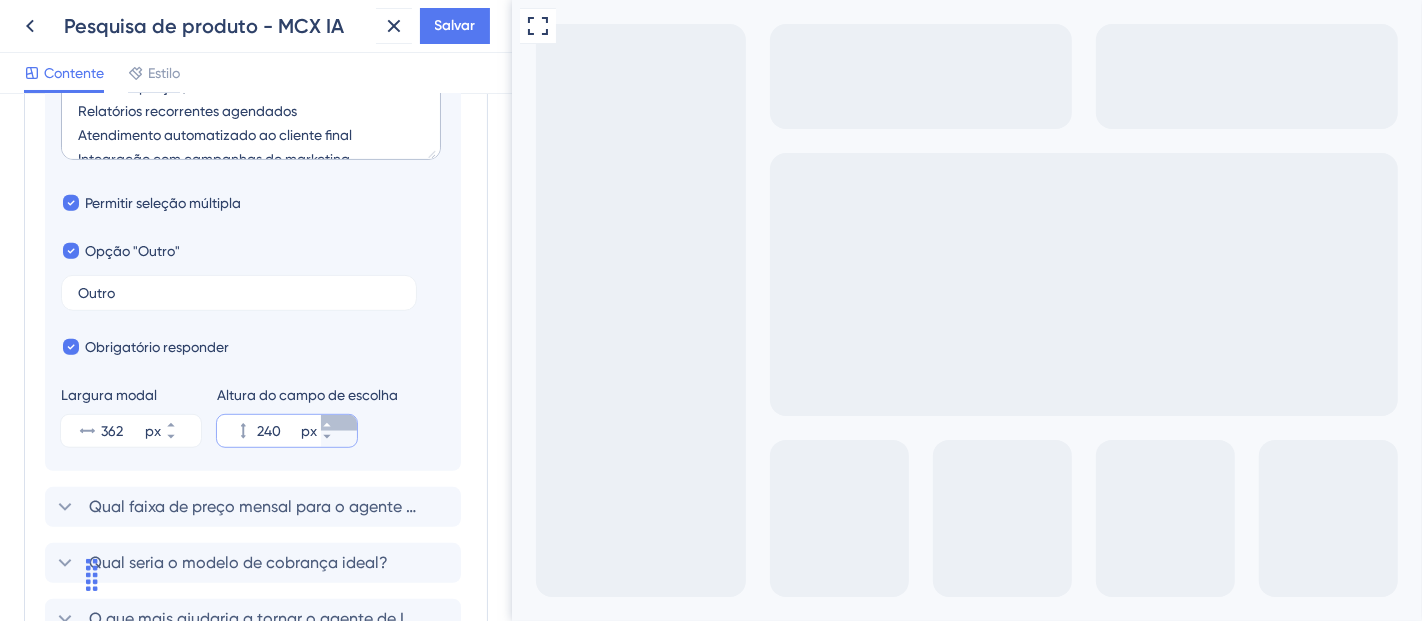 click on "240 px" at bounding box center (339, 423) 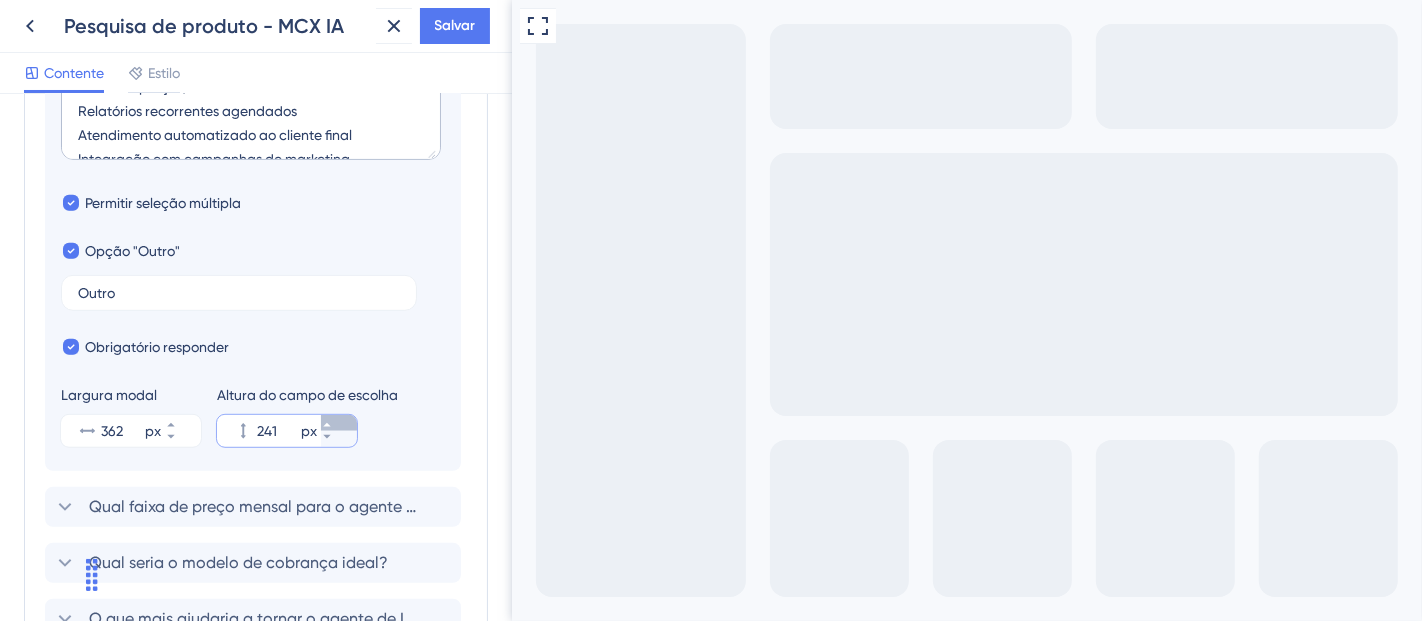 click on "241 px" at bounding box center (339, 423) 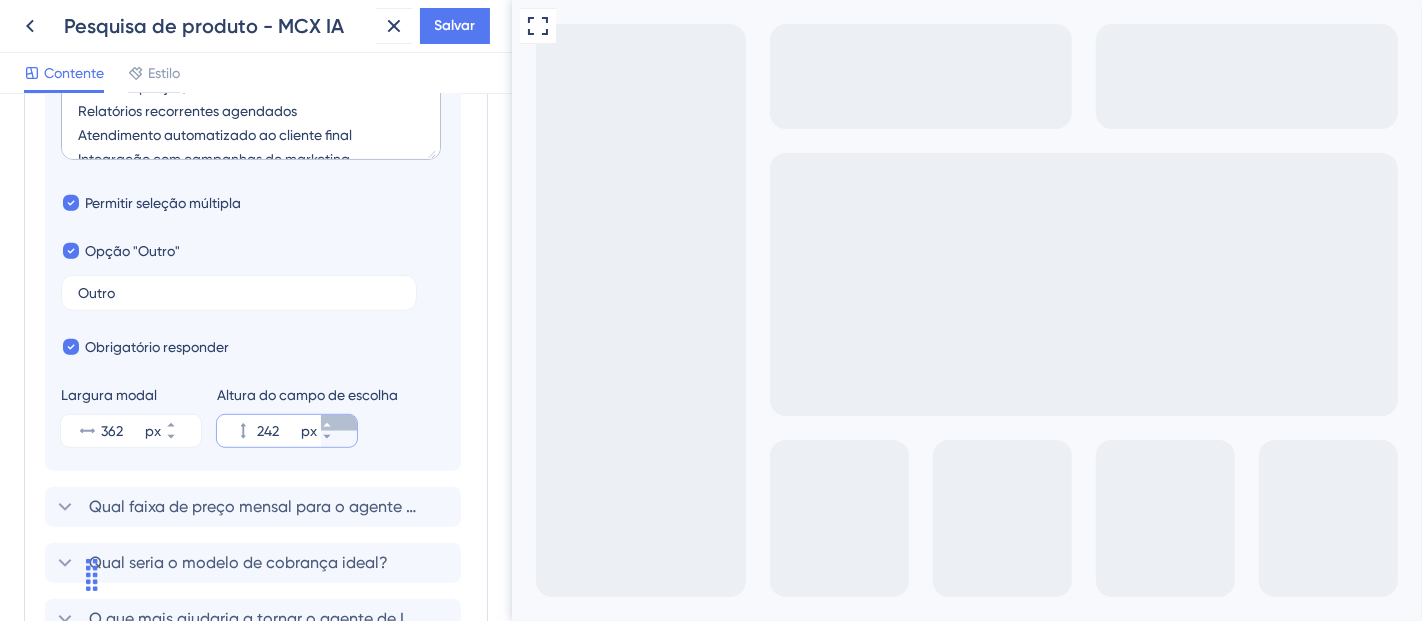 click on "242 px" at bounding box center (339, 423) 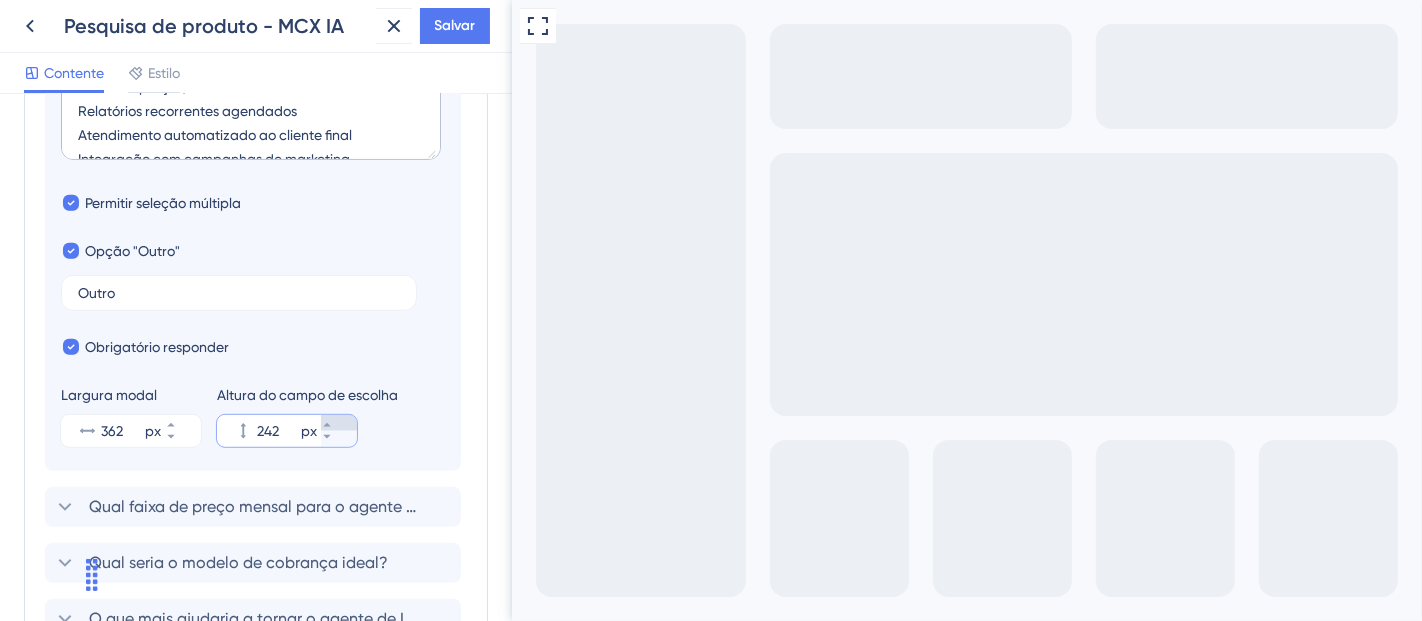 type on "243" 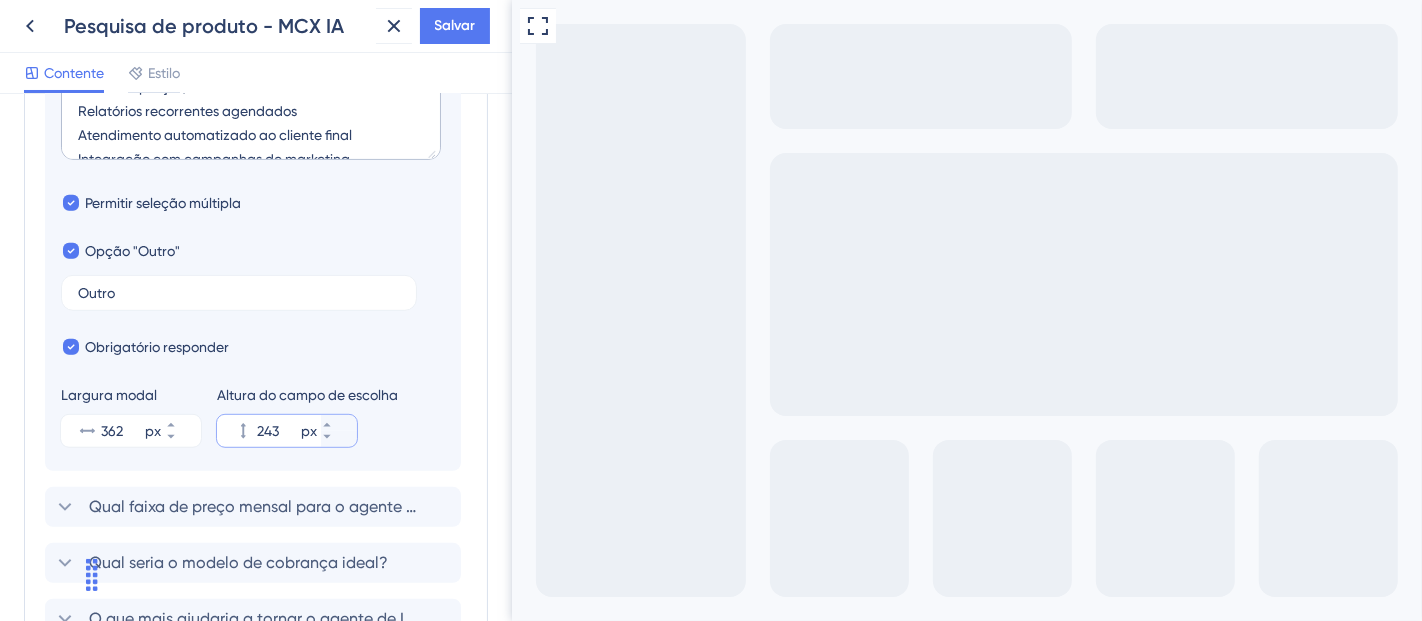 scroll, scrollTop: 100, scrollLeft: 0, axis: vertical 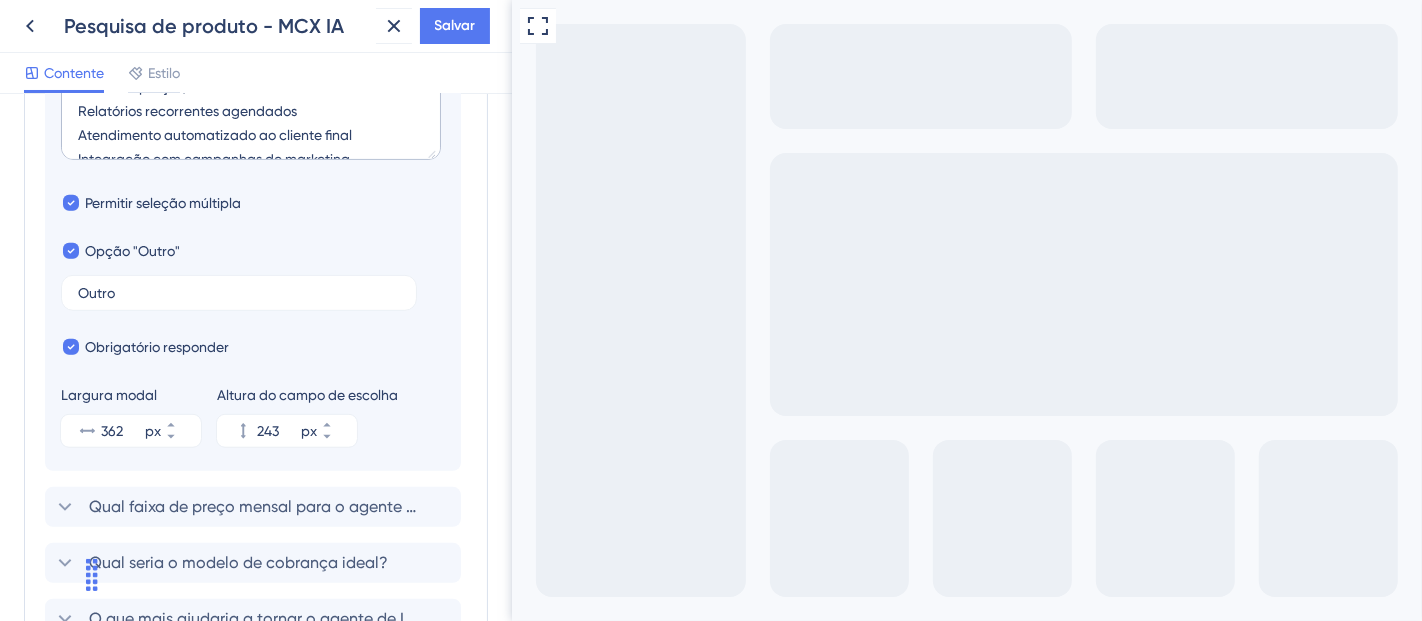 click on "Próximo" at bounding box center (692, 1219) 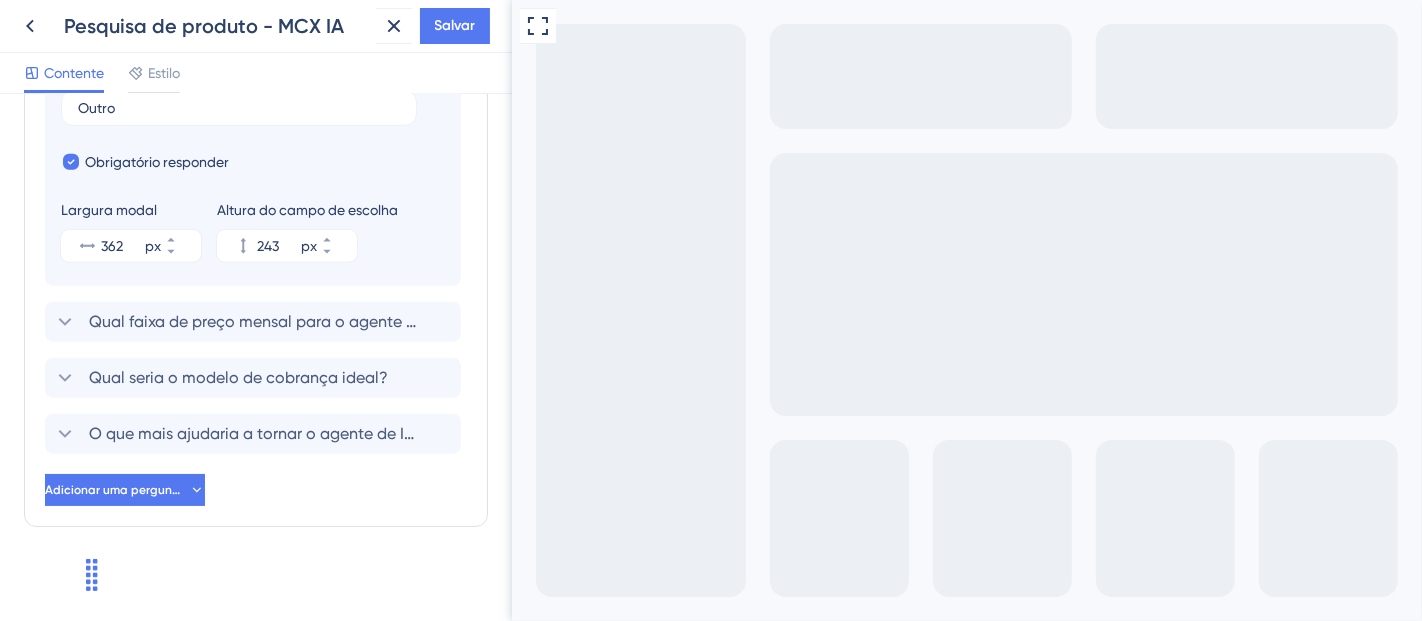 scroll, scrollTop: 1087, scrollLeft: 0, axis: vertical 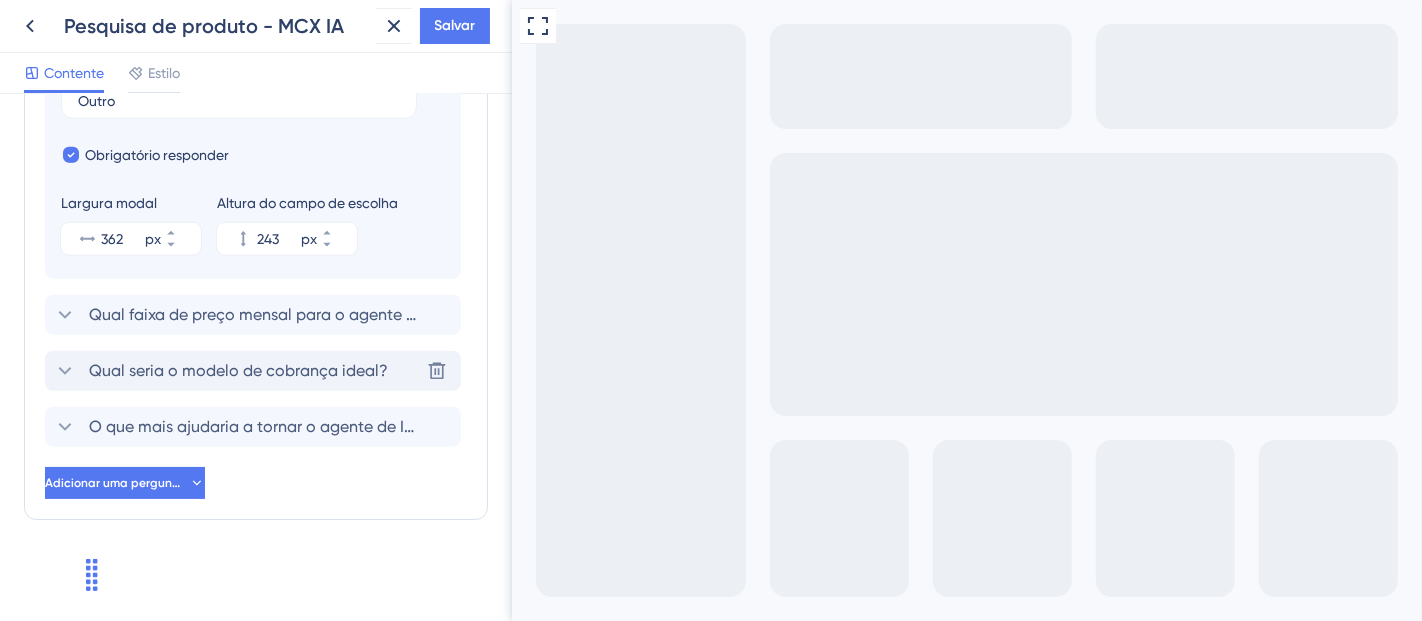 drag, startPoint x: 45, startPoint y: 335, endPoint x: 125, endPoint y: 412, distance: 111.03603 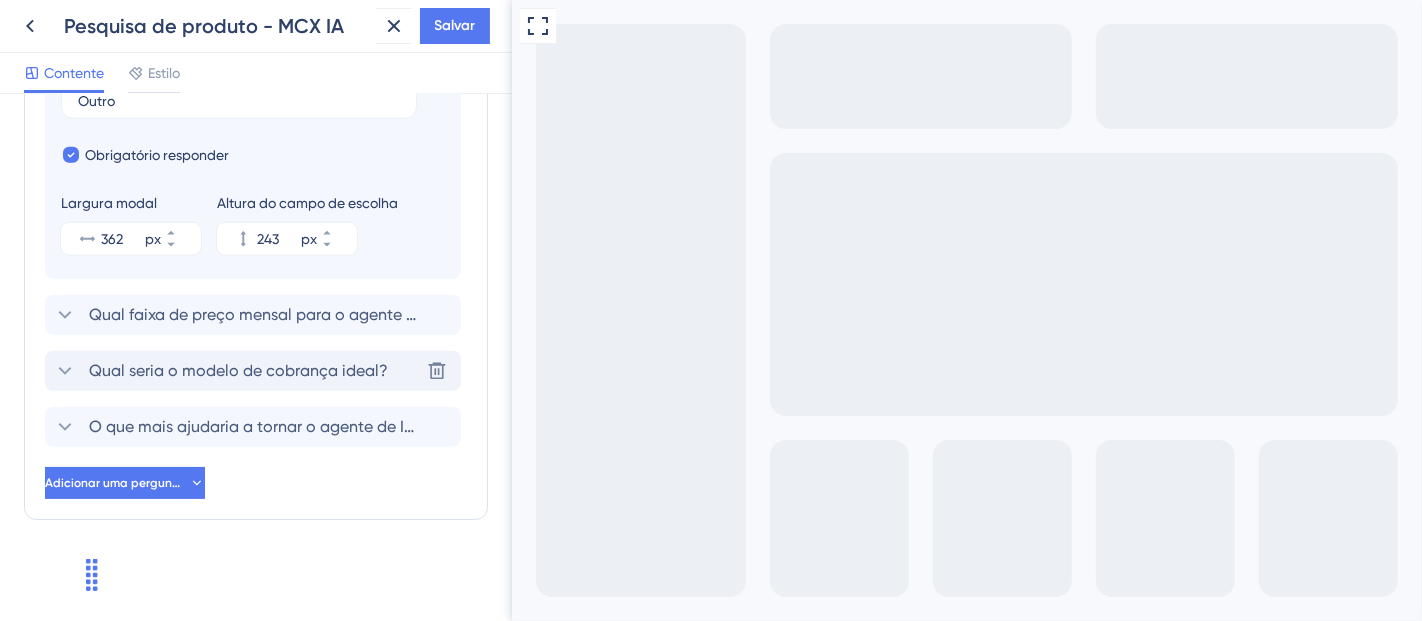 click on "Ajude a tornar a IA do Microvix ainda melhor! Sua opinião é fundamental para evoluirmos. Seu ERP está integrado a outras ferramentas de BI? Com que frequência você utiliza o agente de IA do Microvix? Para quais tarefas você mais utiliza o agente de IA do Microvix? Quanto tempo o agente de IA do Microvix pode economizar, em média, por semana nas suas rotinas? (favor considerar todo o potencial que você vê na ferramenta - ainda estamos melhorando as funcionalidades) Se não tivesse mais acesso ao agente de IA do Microvix, como se sentiria? O que mais impede você de usar o agente de IA do Microvix com mais frequência? Excluir Lógica Múltipla escolha Pergunta Quais funcionalidades você gostaria de ver no futuro? (Selecione até 3 opções) Opções de resposta Permitir seleção múltipla Opção "Outro" Outro Obrigatório responder Largura modal 362 px Altura do campo de escolha 243 px Qual faixa de preço mensal para o agente de IA do Microvix você considerou um ótimo custo-benefício? Excluir" at bounding box center (256, -215) 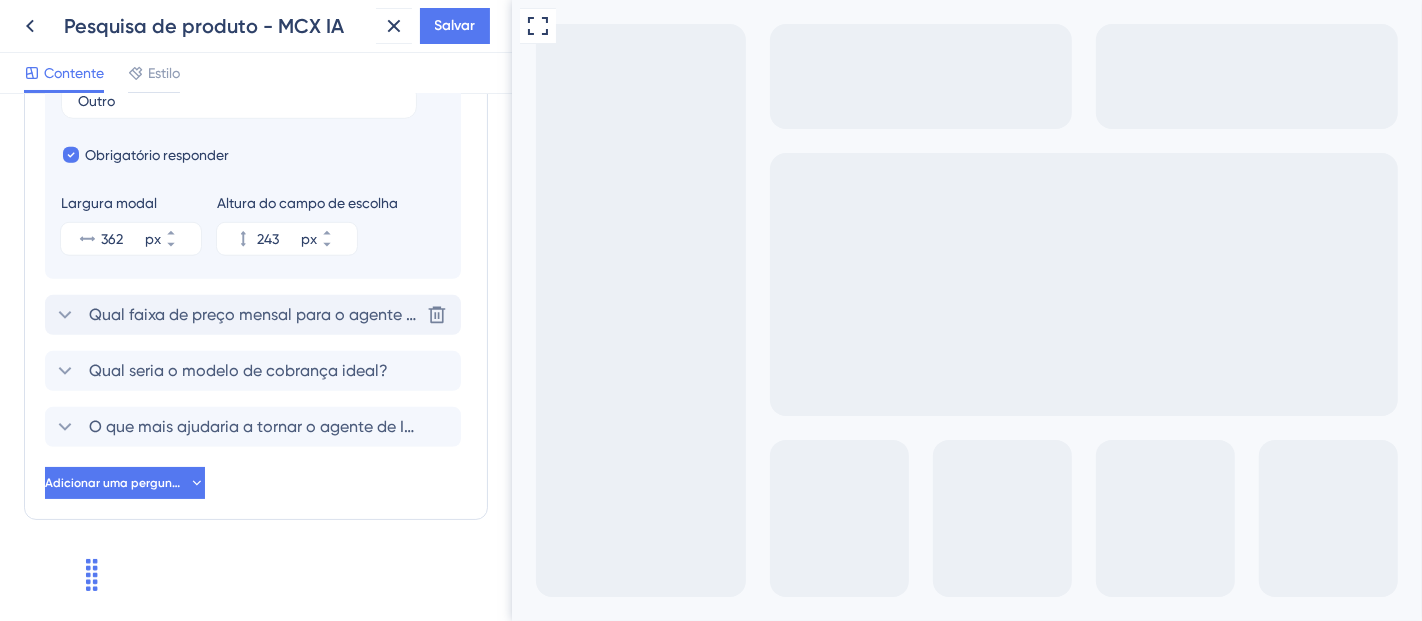 drag, startPoint x: 133, startPoint y: 397, endPoint x: 138, endPoint y: 325, distance: 72.1734 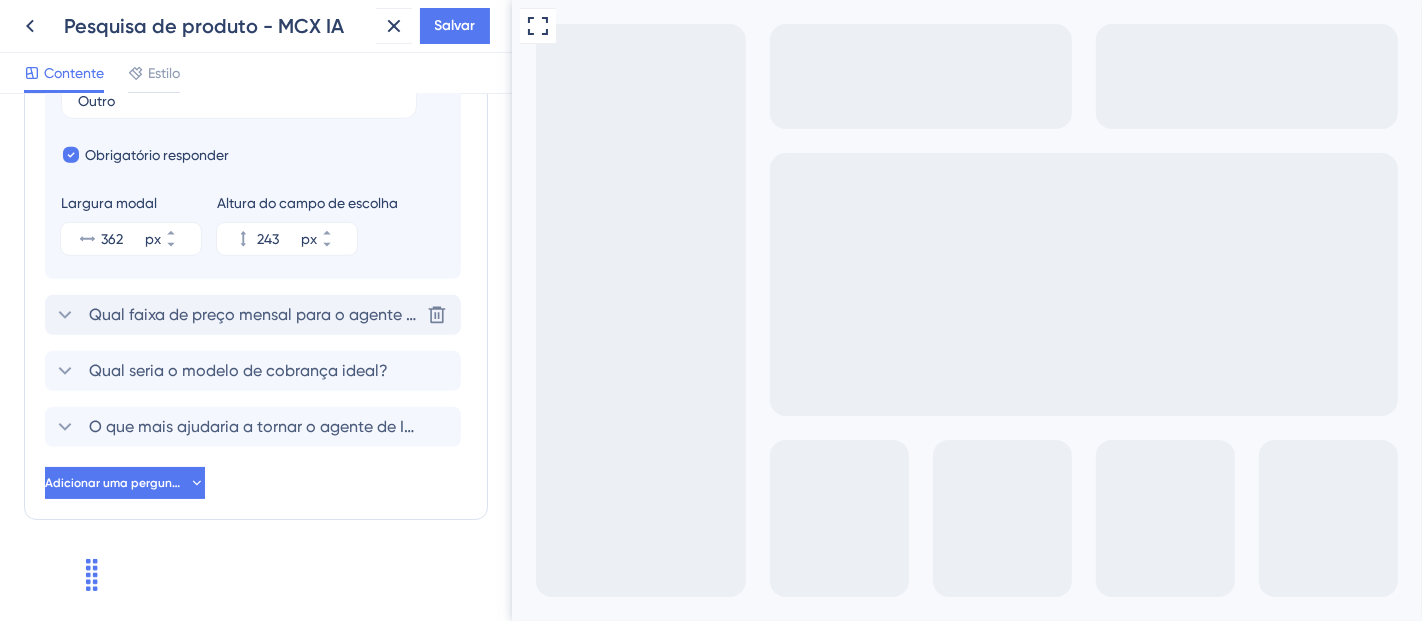 click on "Ajude a tornar a IA do Microvix ainda melhor! Sua opinião é fundamental para evoluirmos. Seu ERP está integrado a outras ferramentas de BI? Com que frequência você utiliza o agente de IA do Microvix? Para quais tarefas você mais utiliza o agente de IA do Microvix? Quanto tempo o agente de IA do Microvix pode economizar, em média, por semana nas suas rotinas? (favor considerar todo o potencial que você vê na ferramenta - ainda estamos melhorando as funcionalidades) Se não tivesse mais acesso ao agente de IA do Microvix, como se sentiria? O que mais impede você de usar o agente de IA do Microvix com mais frequência? Excluir Lógica Múltipla escolha Pergunta Quais funcionalidades você gostaria de ver no futuro? (Selecione até 3 opções) Opções de resposta Permitir seleção múltipla Opção "Outro" Outro Obrigatório responder Largura modal 362 px Altura do campo de escolha 243 px Qual faixa de preço mensal para o agente de IA do Microvix você considerou um ótimo custo-benefício? Excluir" at bounding box center (256, -215) 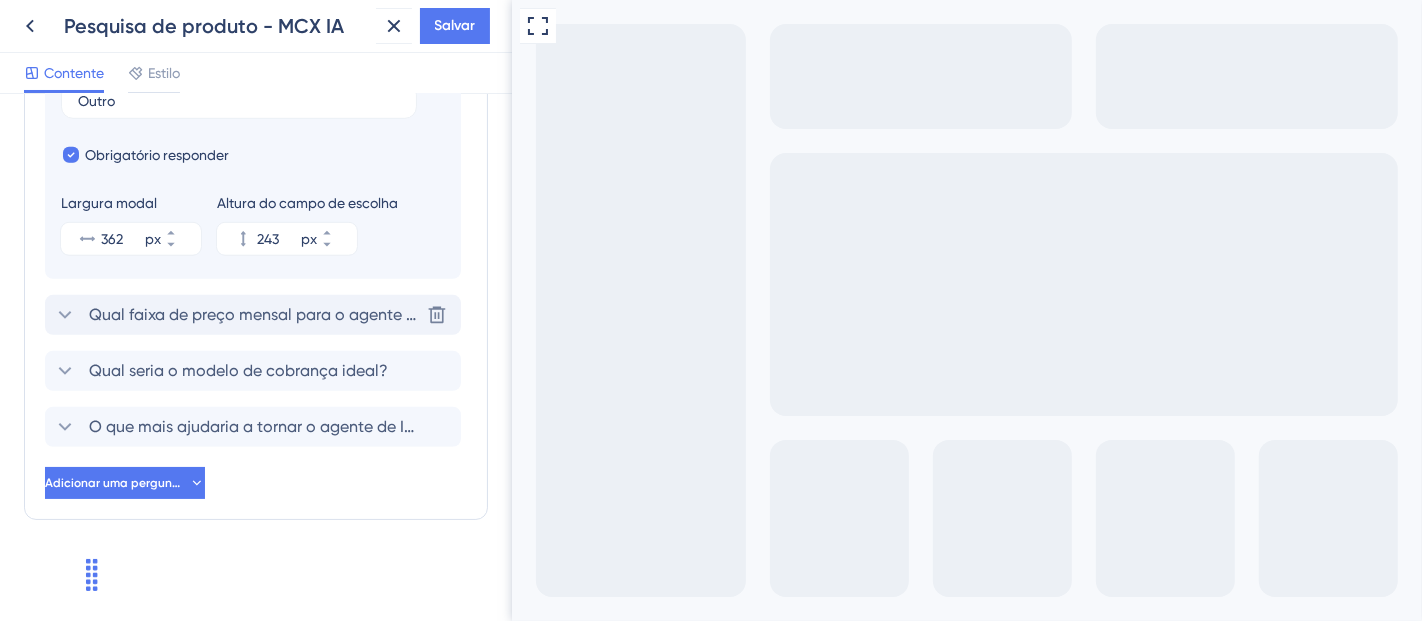 drag, startPoint x: 165, startPoint y: 396, endPoint x: 170, endPoint y: 332, distance: 64.195015 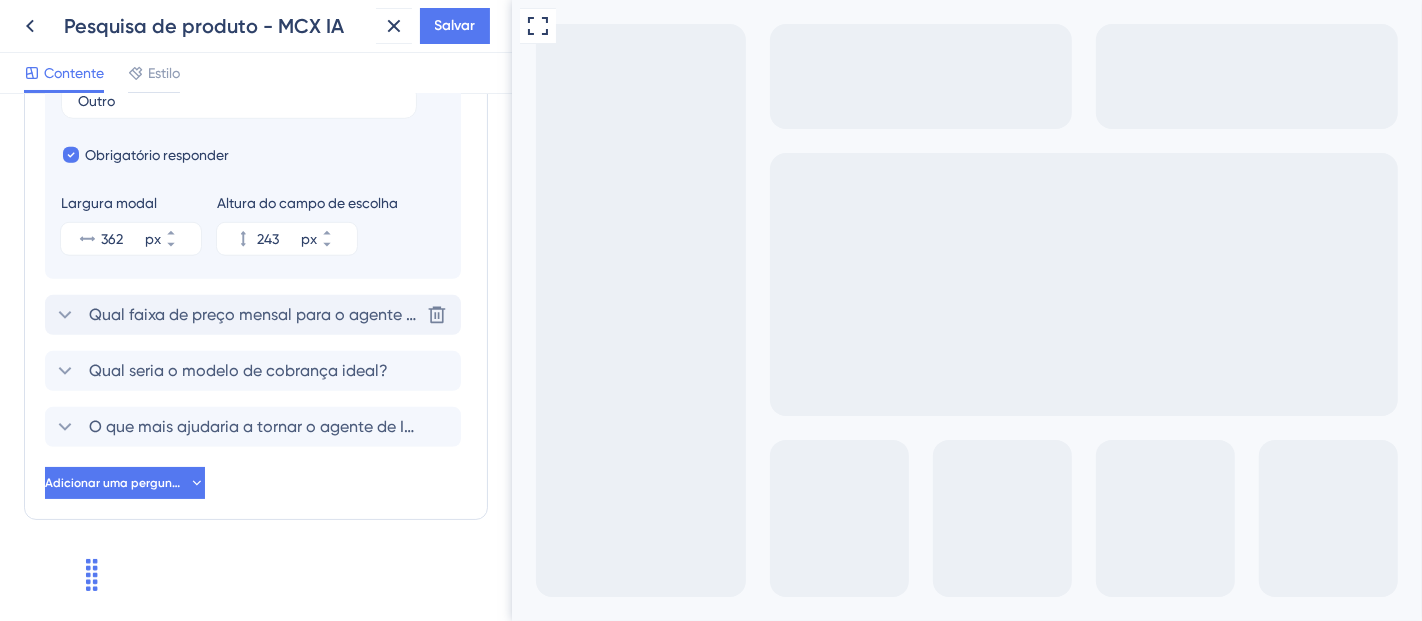 click on "Ajude a tornar a IA do Microvix ainda melhor! Sua opinião é fundamental para evoluirmos. Seu ERP está integrado a outras ferramentas de BI? Com que frequência você utiliza o agente de IA do Microvix? Para quais tarefas você mais utiliza o agente de IA do Microvix? Quanto tempo o agente de IA do Microvix pode economizar, em média, por semana nas suas rotinas? (favor considerar todo o potencial que você vê na ferramenta - ainda estamos melhorando as funcionalidades) Se não tivesse mais acesso ao agente de IA do Microvix, como se sentiria? O que mais impede você de usar o agente de IA do Microvix com mais frequência? Excluir Lógica Múltipla escolha Pergunta Quais funcionalidades você gostaria de ver no futuro? (Selecione até 3 opções) Opções de resposta Permitir seleção múltipla Opção "Outro" Outro Obrigatório responder Largura modal 362 px Altura do campo de escolha 243 px Qual faixa de preço mensal para o agente de IA do Microvix você considerou um ótimo custo-benefício? Delete" at bounding box center (256, -215) 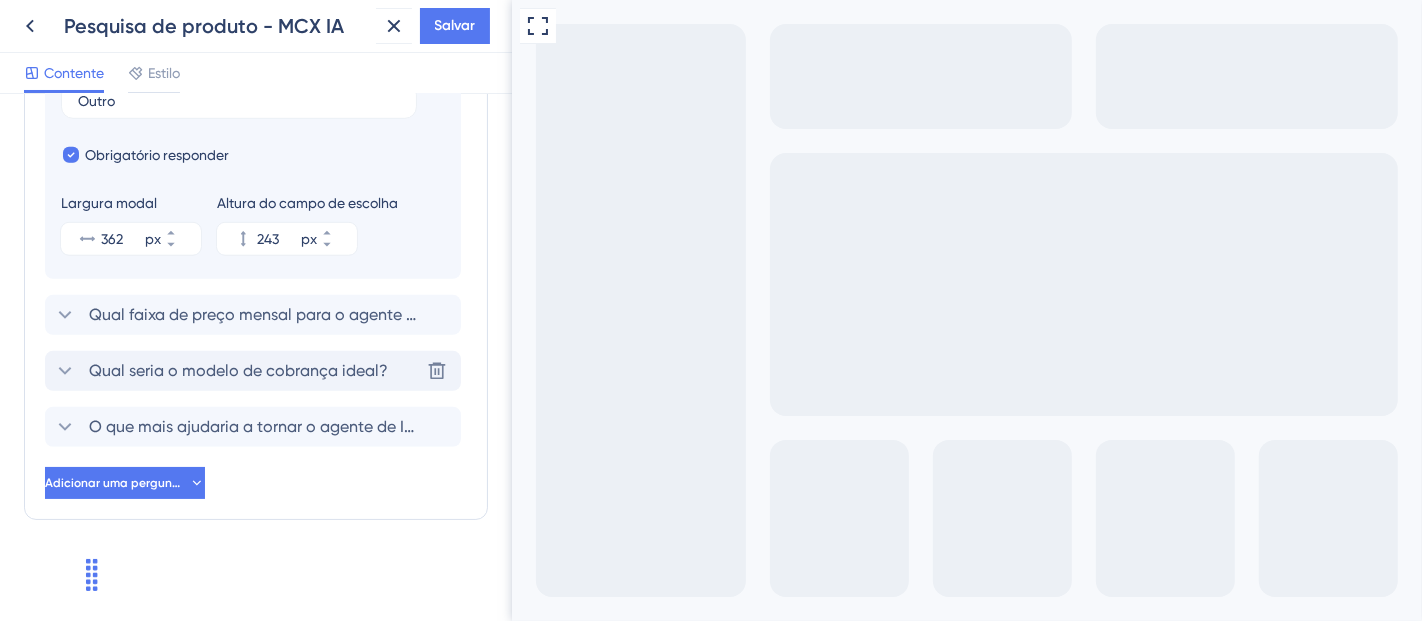 drag, startPoint x: 170, startPoint y: 332, endPoint x: 172, endPoint y: 390, distance: 58.034473 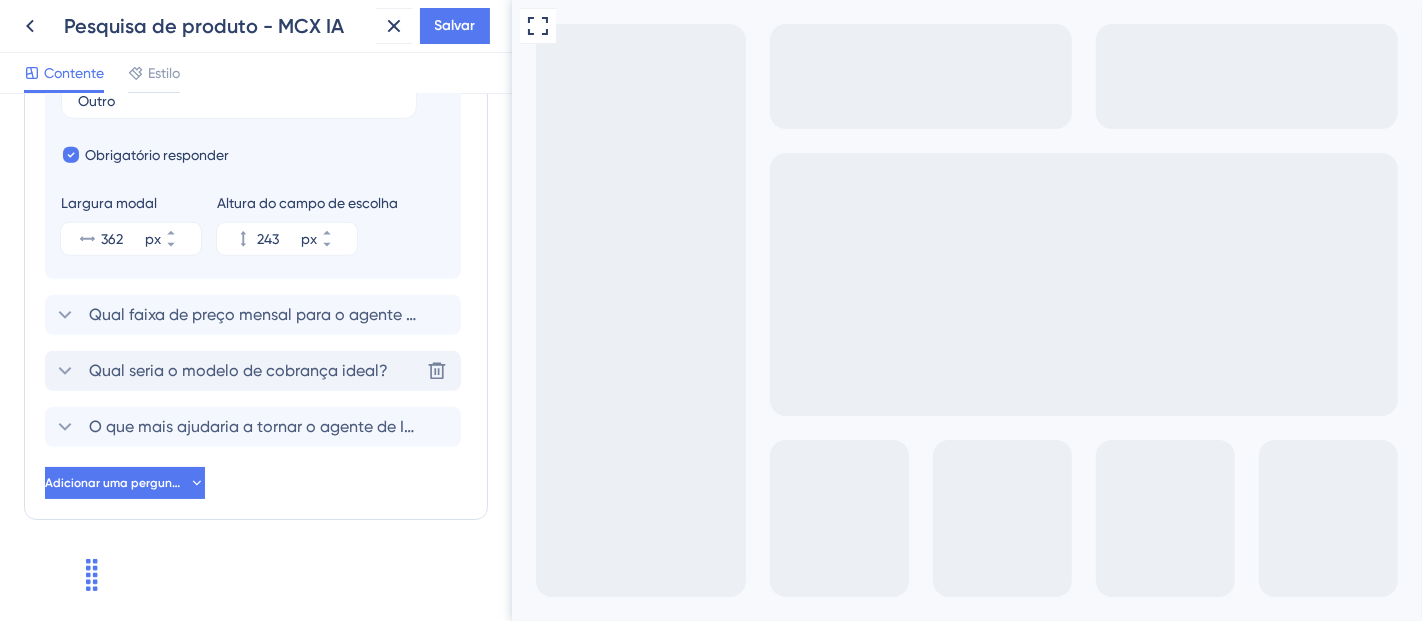 click on "Ajude a tornar a IA do Microvix ainda melhor! Sua opinião é fundamental para evoluirmos. Seu ERP está integrado a outras ferramentas de BI? Com que frequência você utiliza o agente de IA do Microvix? Para quais tarefas você mais utiliza o agente de IA do Microvix? Quanto tempo o agente de IA do Microvix pode economizar, em média, por semana nas suas rotinas? (favor considerar todo o potencial que você vê na ferramenta - ainda estamos melhorando as funcionalidades) Se não tivesse mais acesso ao agente de IA do Microvix, como se sentiria? O que mais impede você de usar o agente de IA do Microvix com mais frequência? Excluir Lógica Múltipla escolha Pergunta Quais funcionalidades você gostaria de ver no futuro? (Selecione até 3 opções) Opções de resposta Permitir seleção múltipla Opção "Outro" Outro Obrigatório responder Largura modal 362 px Altura do campo de escolha 243 px Qual faixa de preço mensal para o agente de IA do Microvix você considerou um ótimo custo-benefício? Delete" at bounding box center [256, -215] 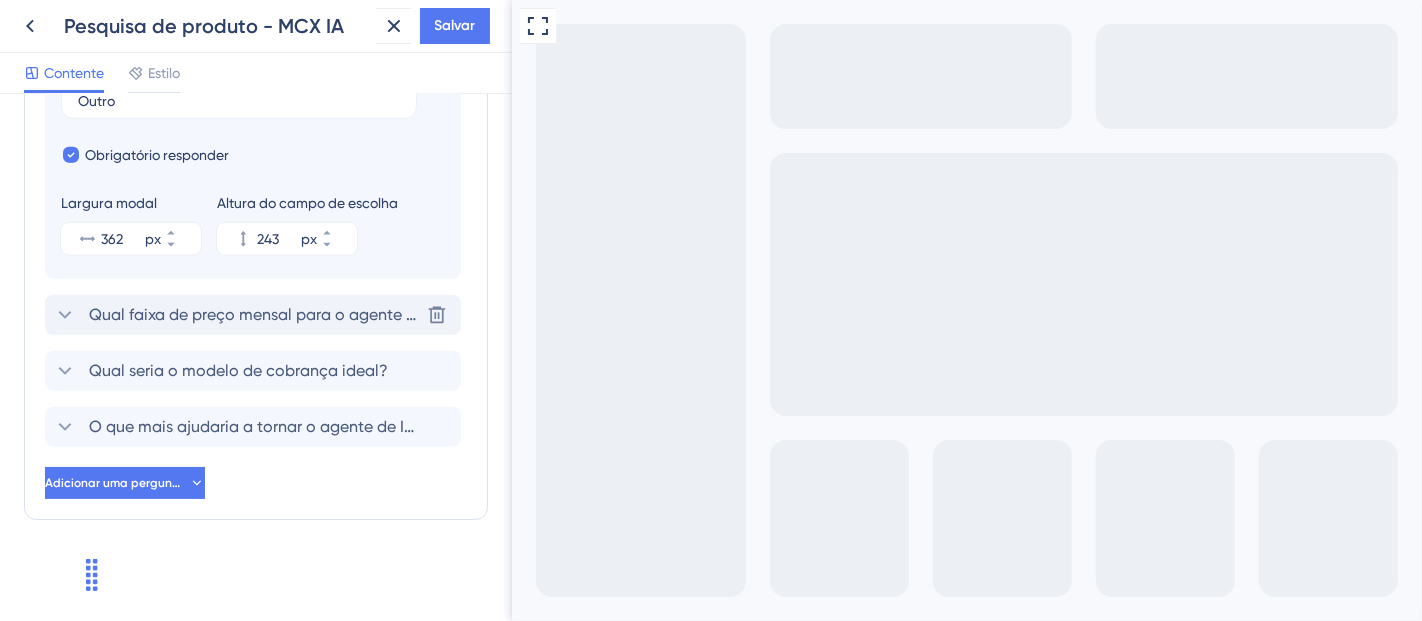 click 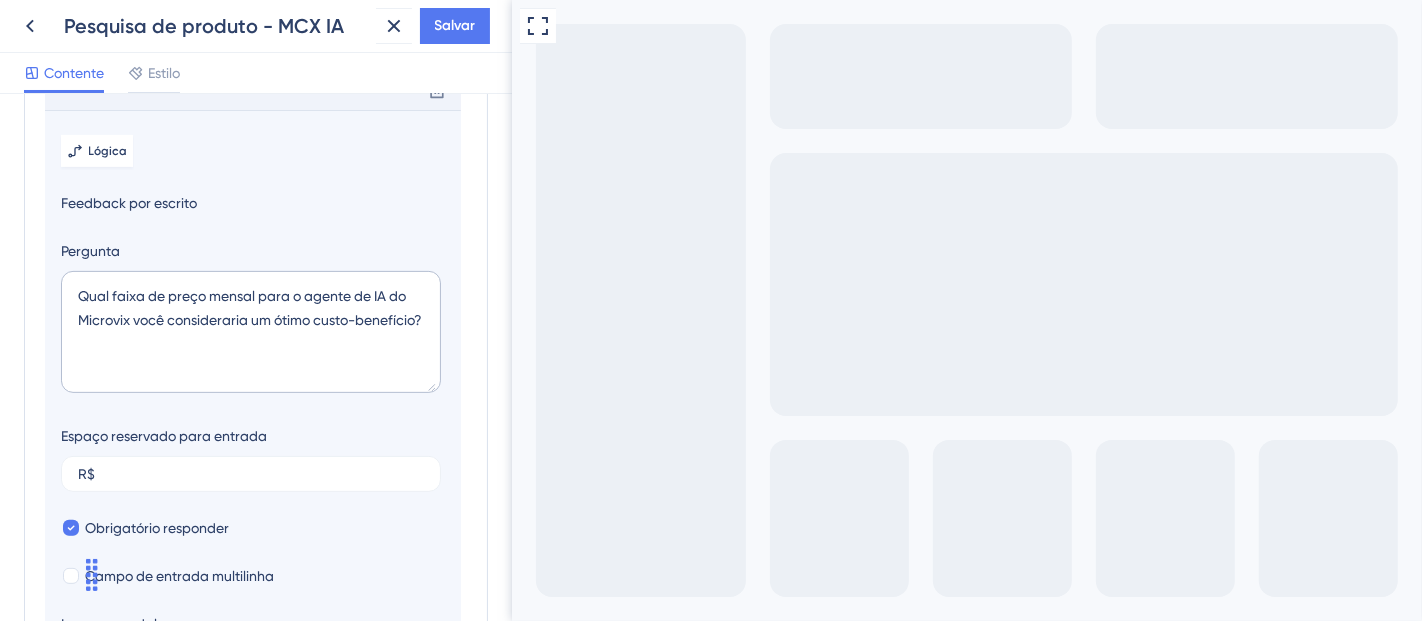 scroll, scrollTop: 532, scrollLeft: 0, axis: vertical 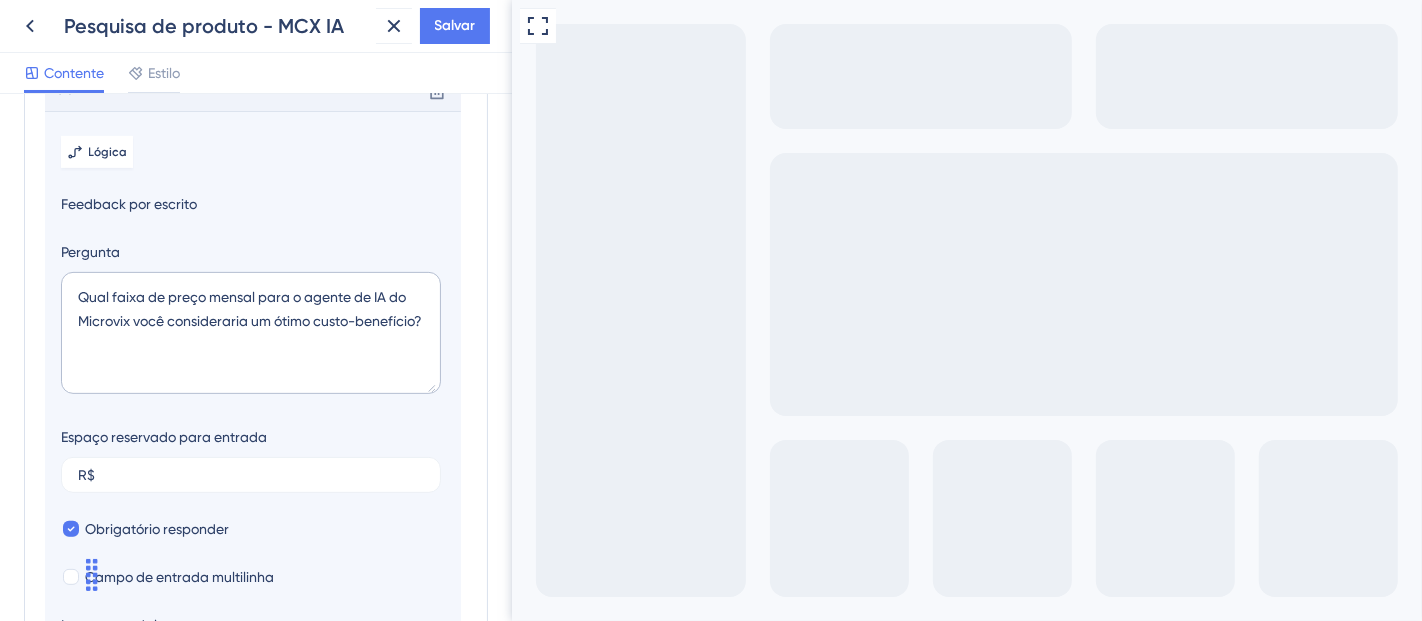 click at bounding box center (695, 769) 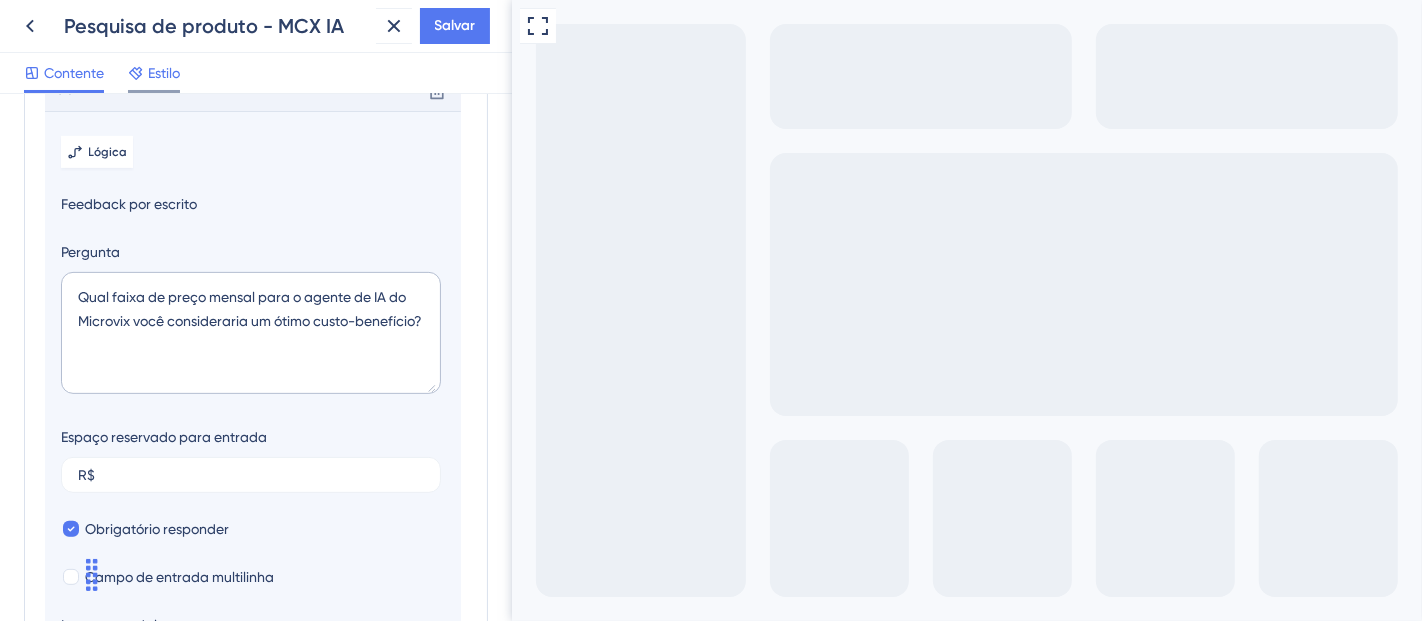 click on "Estilo" at bounding box center (164, 73) 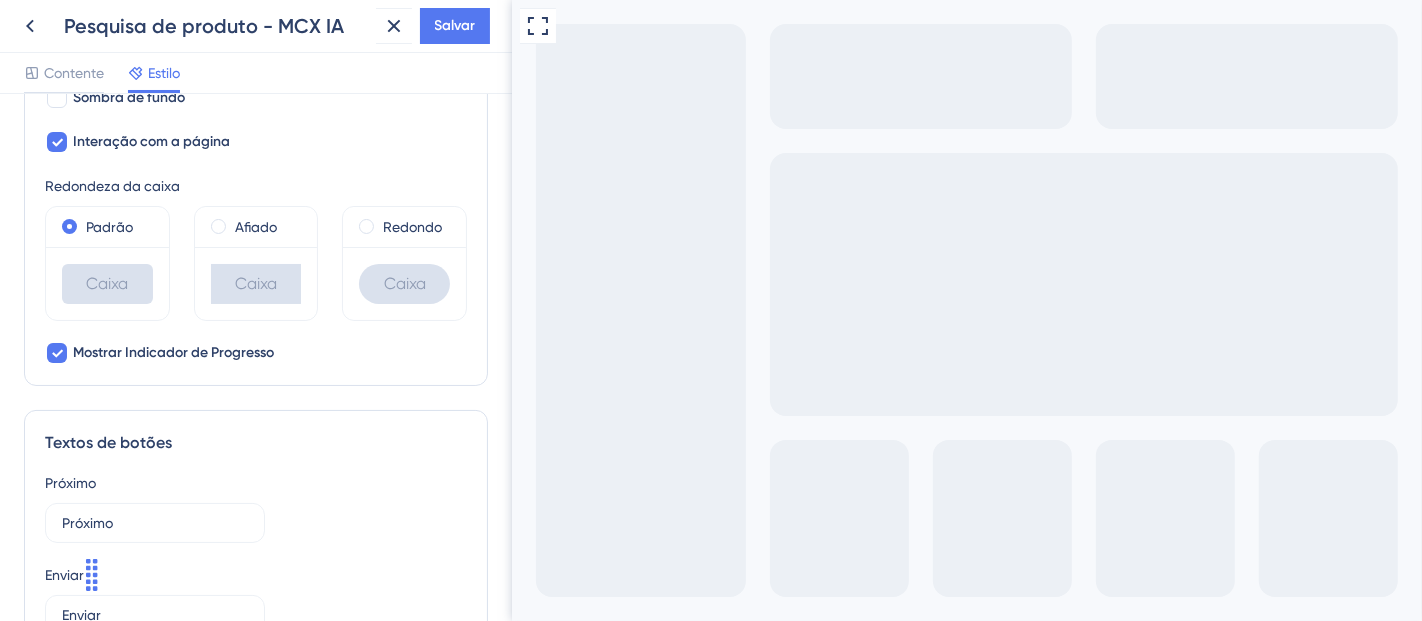scroll, scrollTop: 0, scrollLeft: 0, axis: both 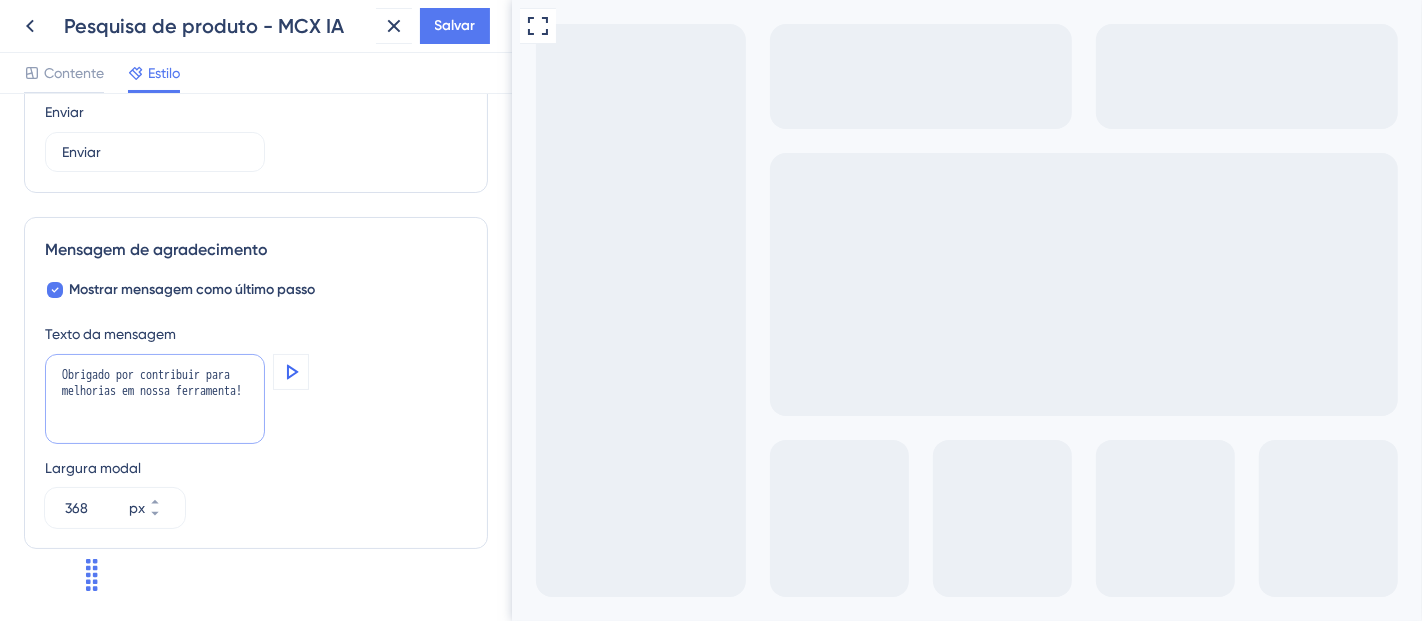 click on "Obrigado por contribuir para melhorias em nossa ferramenta!" at bounding box center (155, 399) 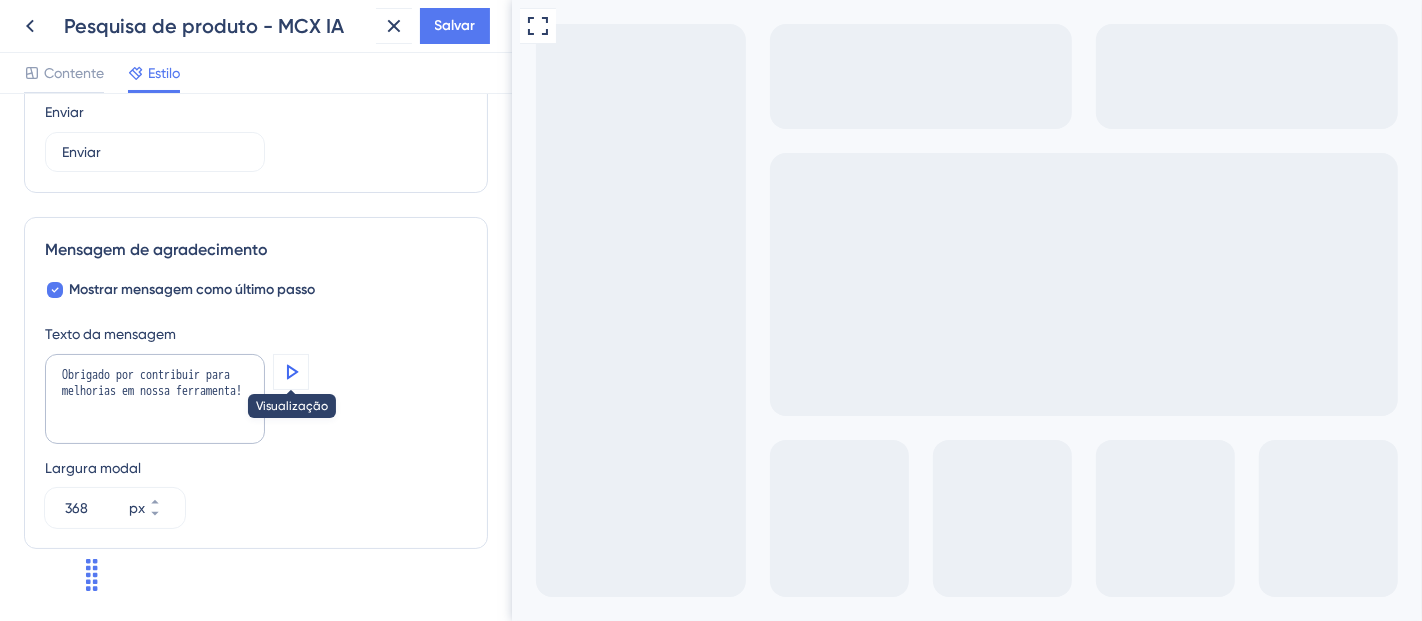 click 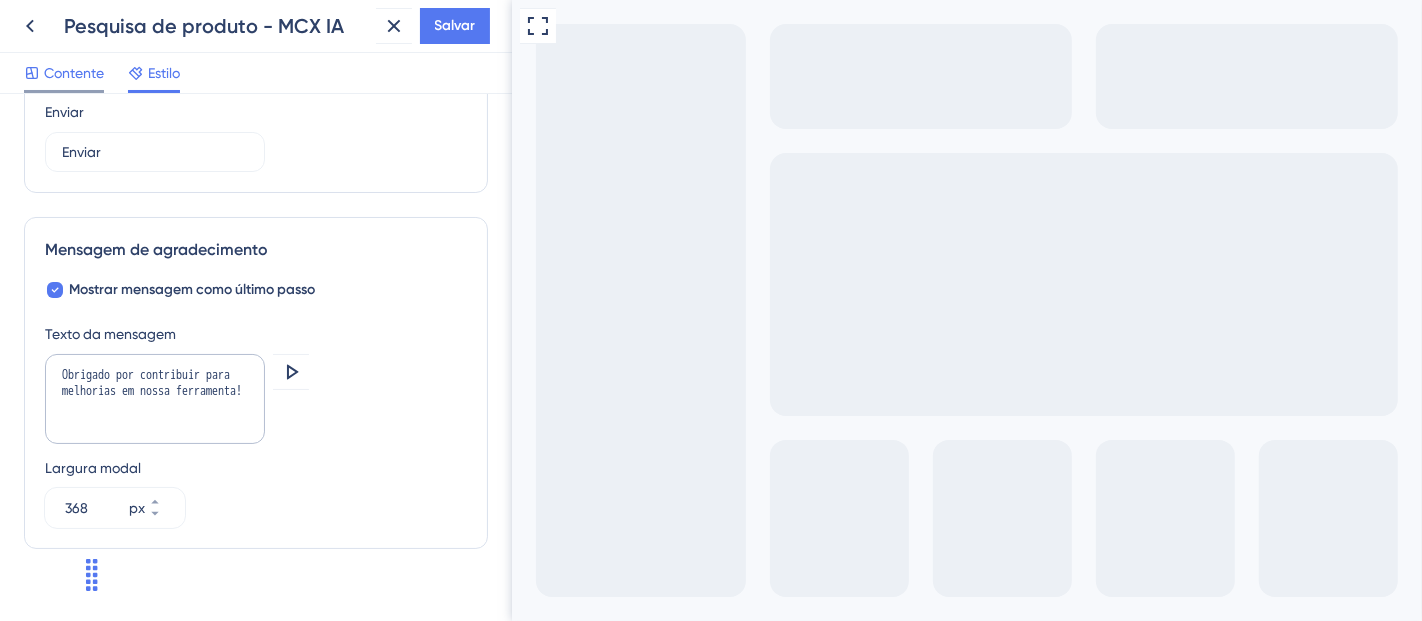 click on "Contente" at bounding box center (74, 73) 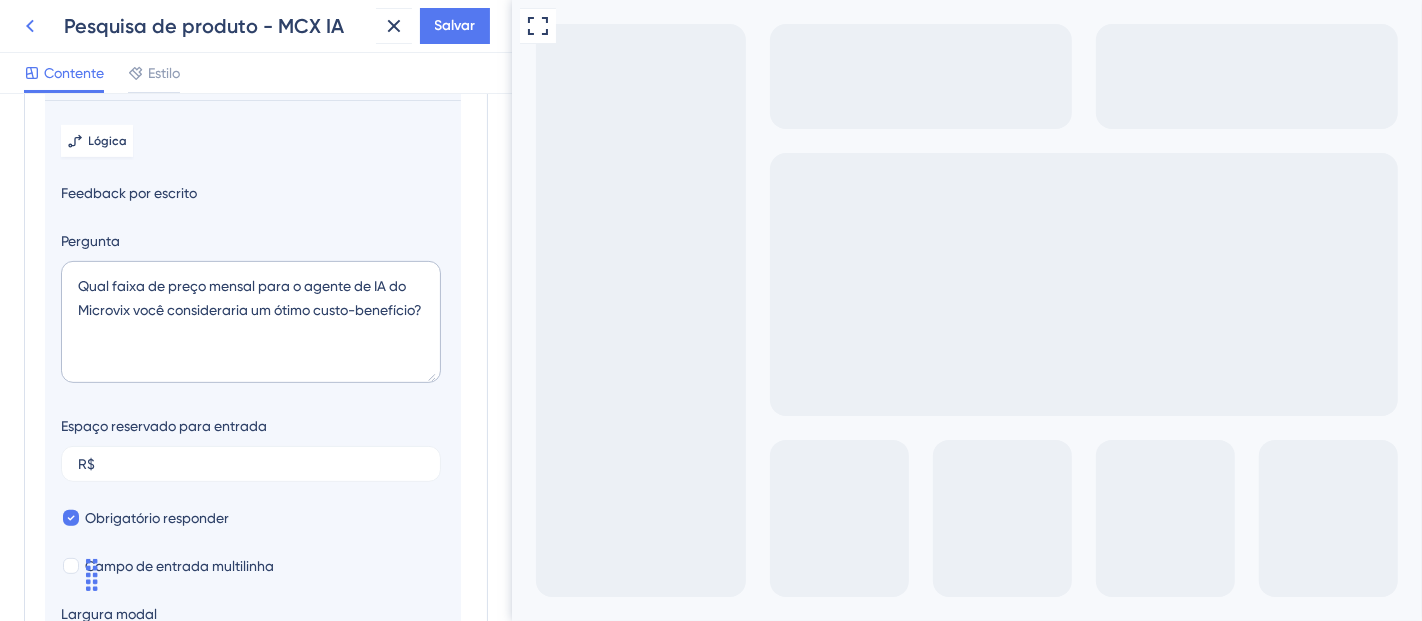 scroll, scrollTop: 532, scrollLeft: 0, axis: vertical 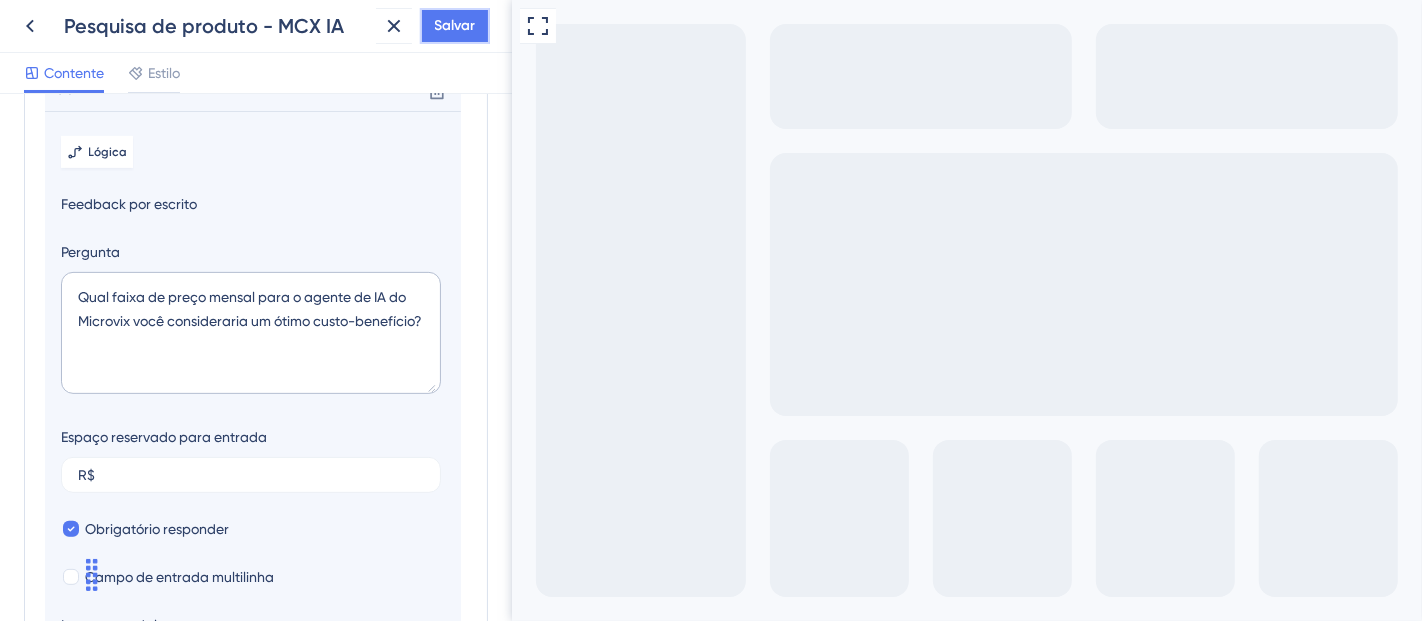 click on "Salvar" at bounding box center (455, 26) 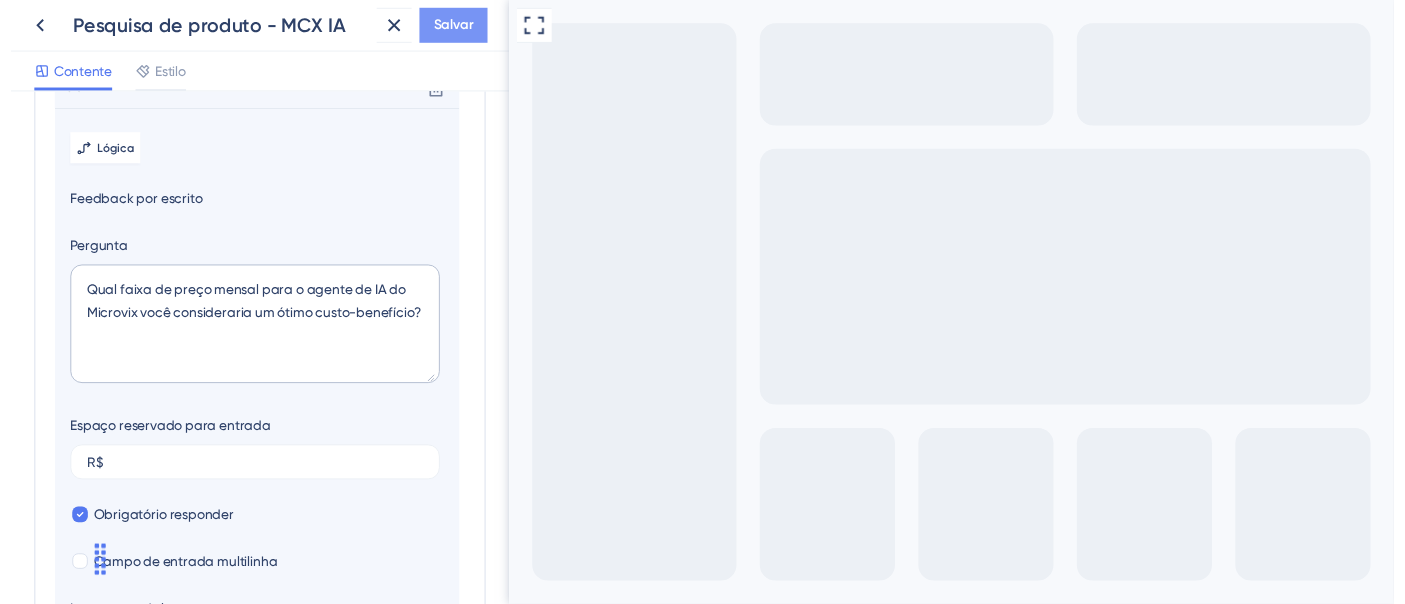 scroll, scrollTop: 0, scrollLeft: 0, axis: both 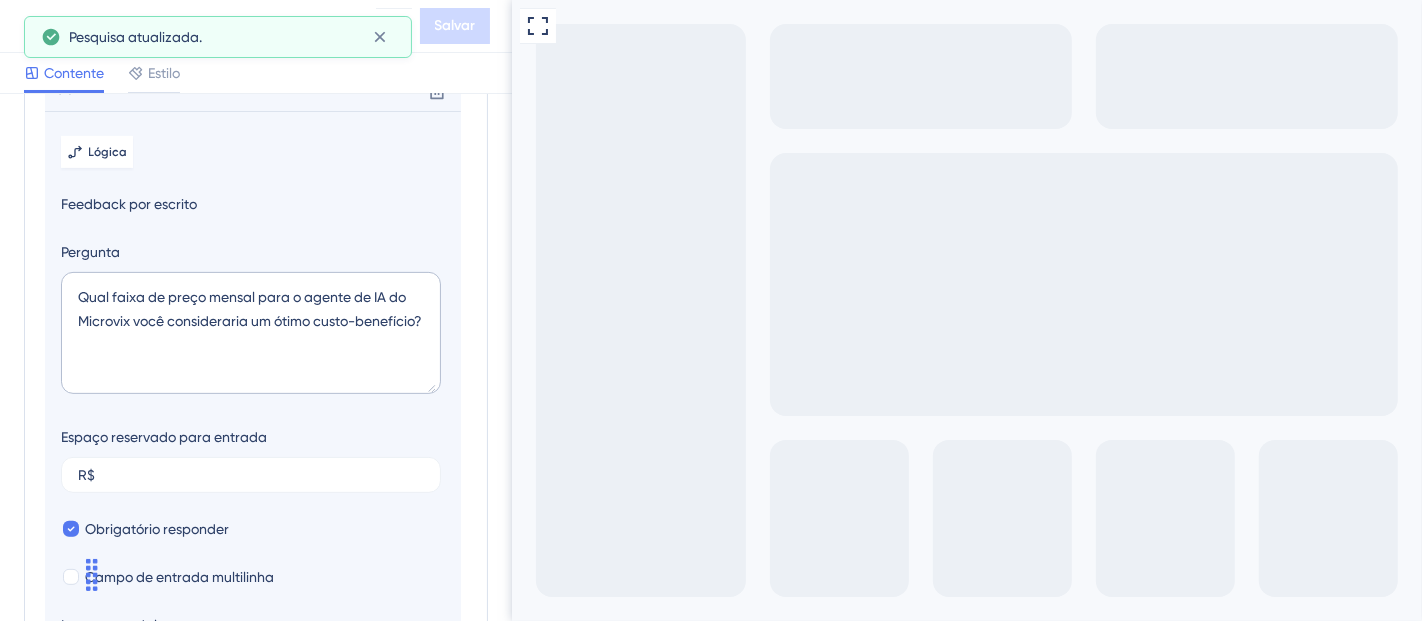 click on "Pesquisa atualizada." at bounding box center (218, 37) 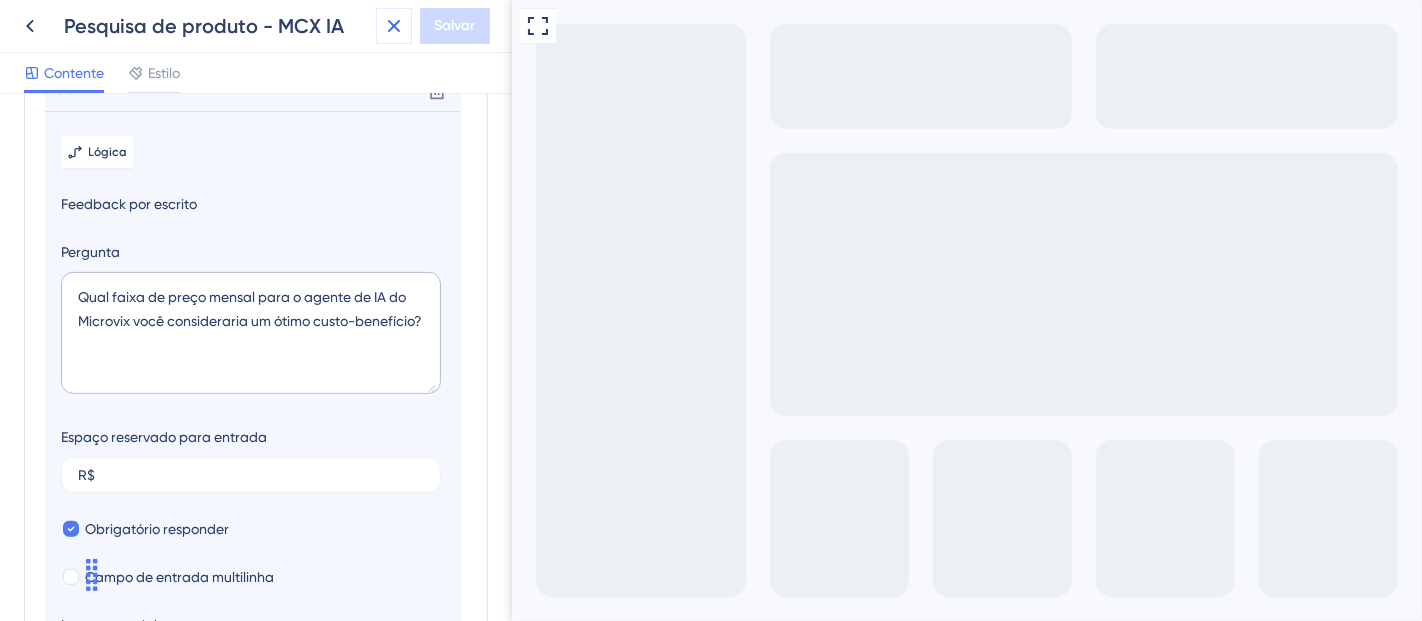 click at bounding box center [394, 26] 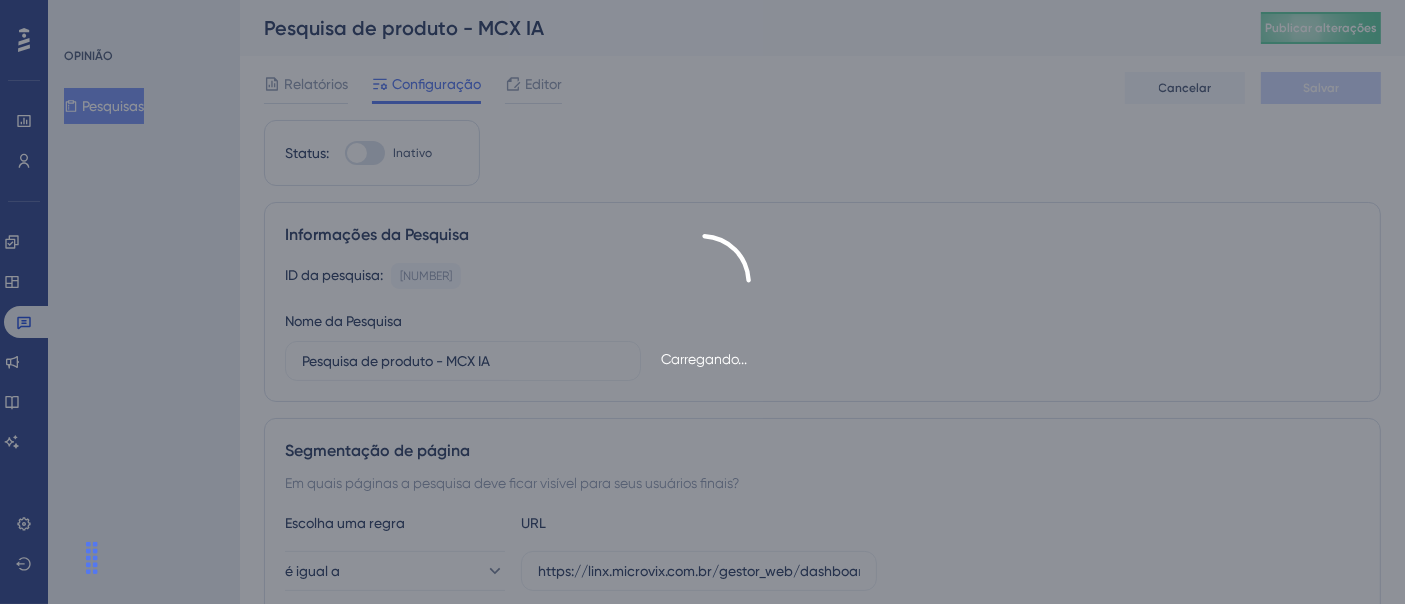 scroll, scrollTop: 0, scrollLeft: 0, axis: both 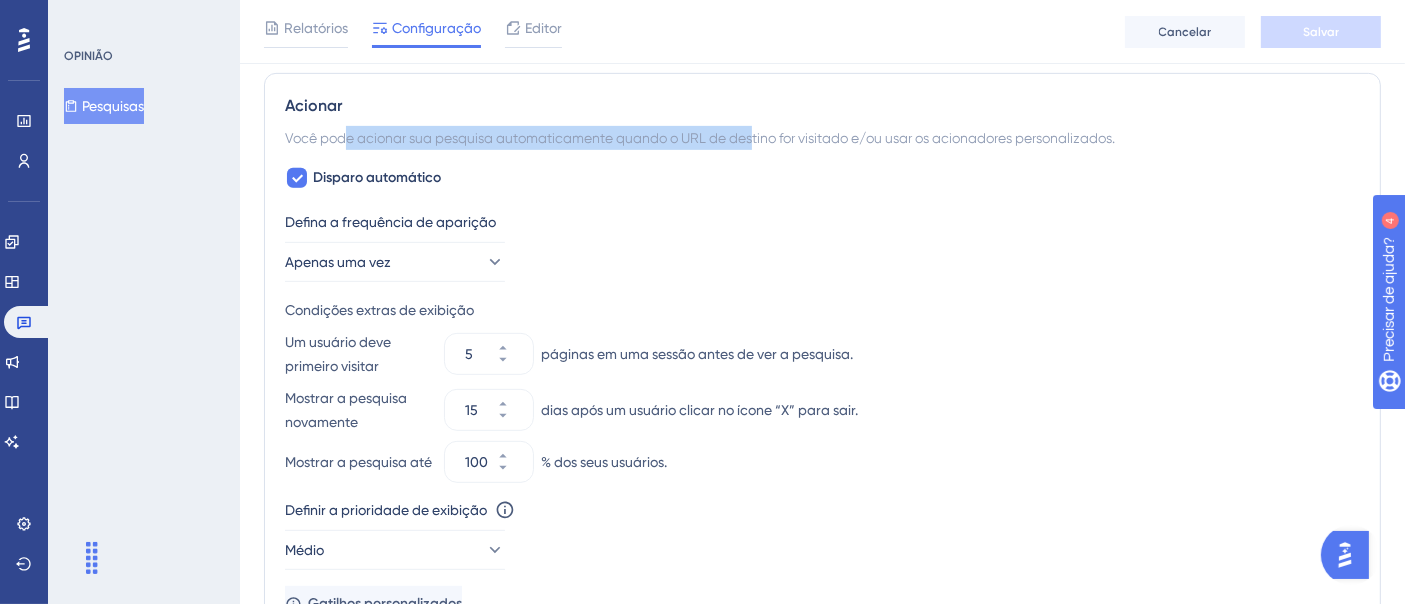 drag, startPoint x: 348, startPoint y: 136, endPoint x: 758, endPoint y: 143, distance: 410.05975 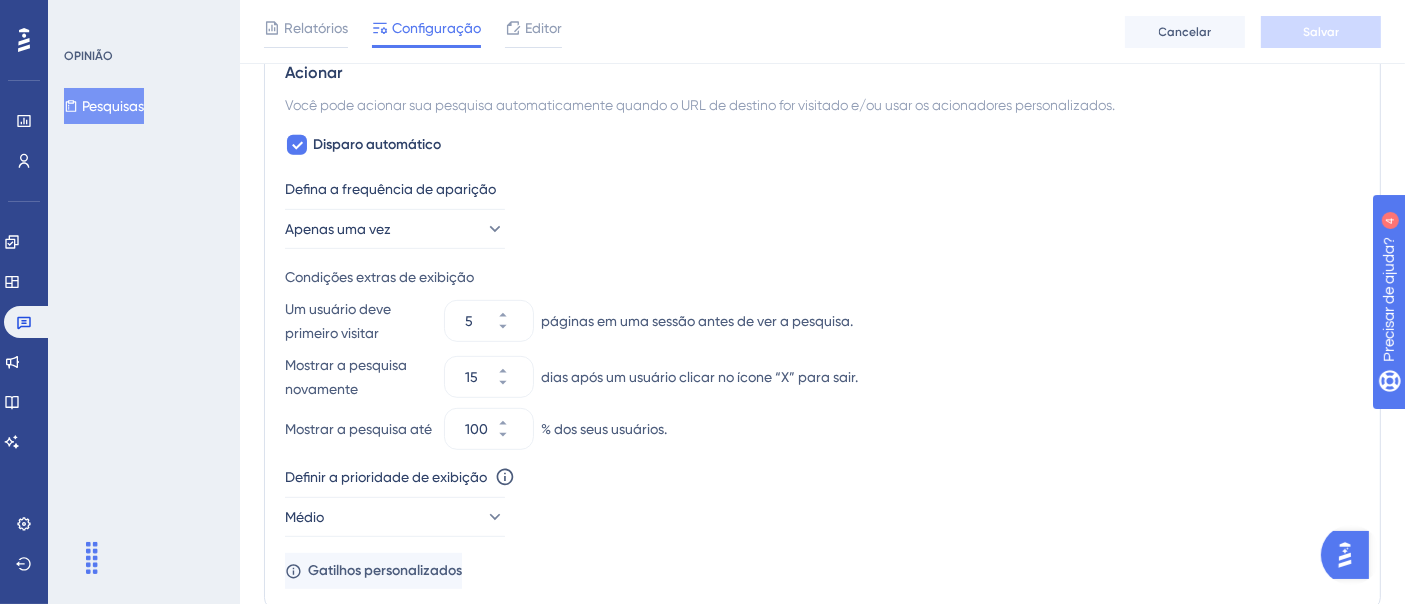 scroll, scrollTop: 925, scrollLeft: 0, axis: vertical 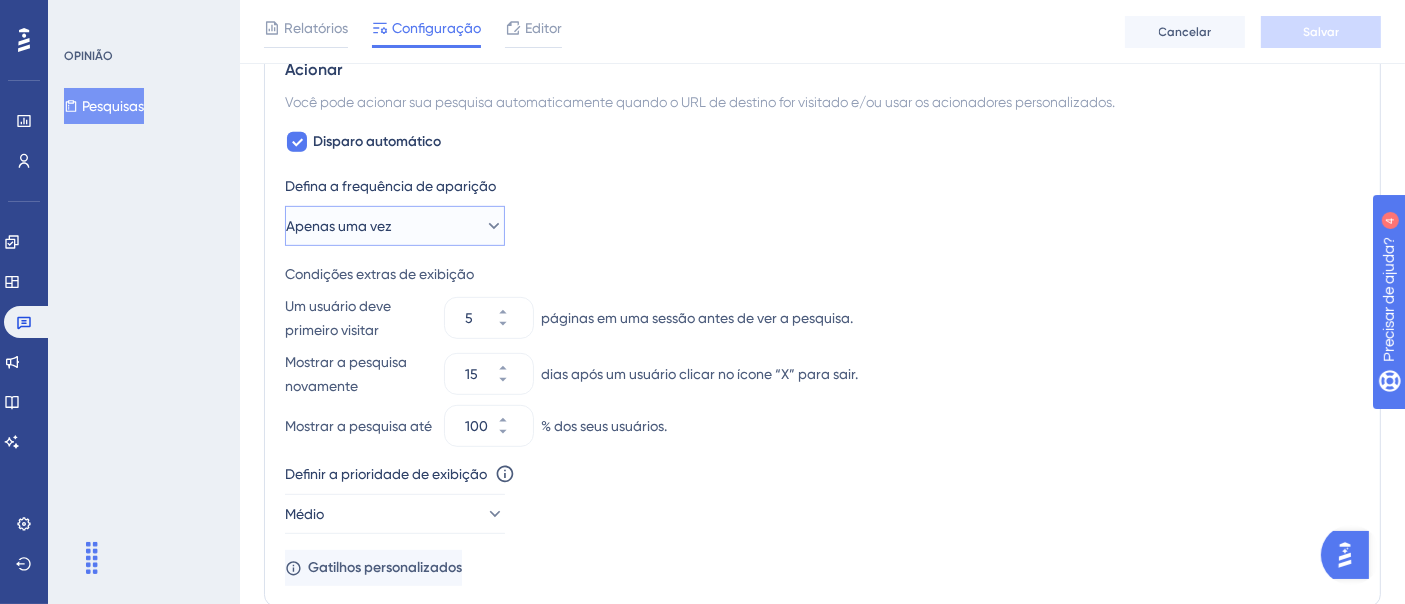 click 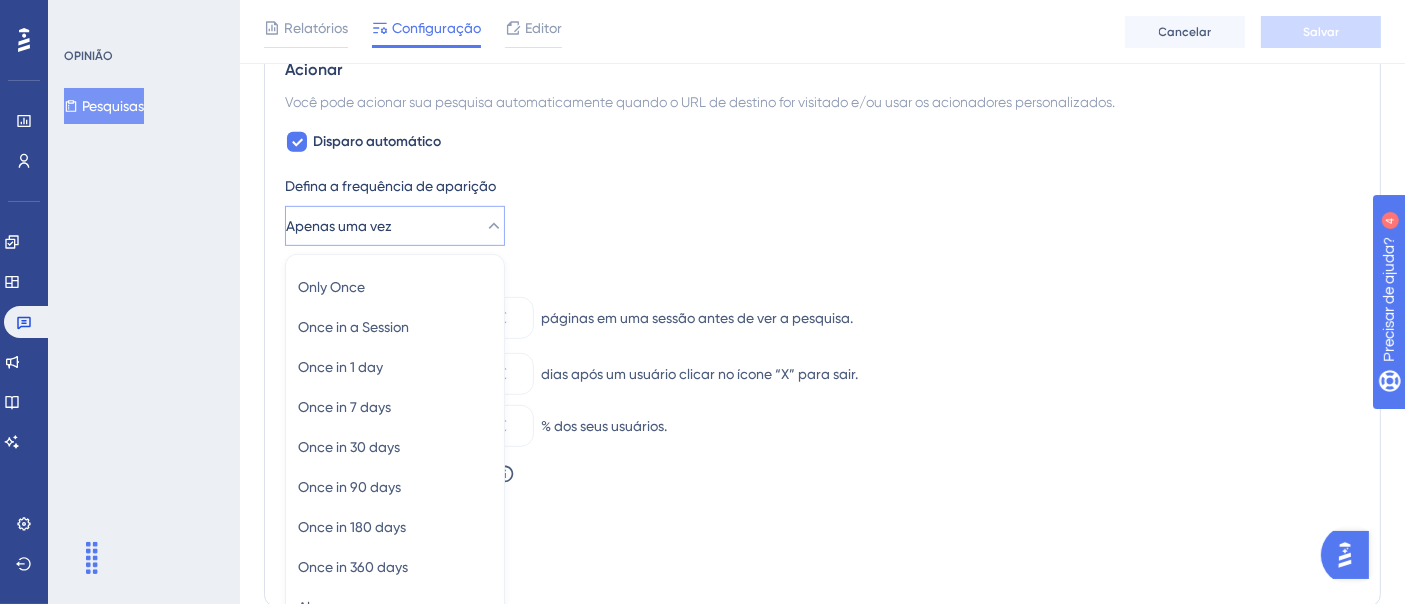 scroll, scrollTop: 1065, scrollLeft: 0, axis: vertical 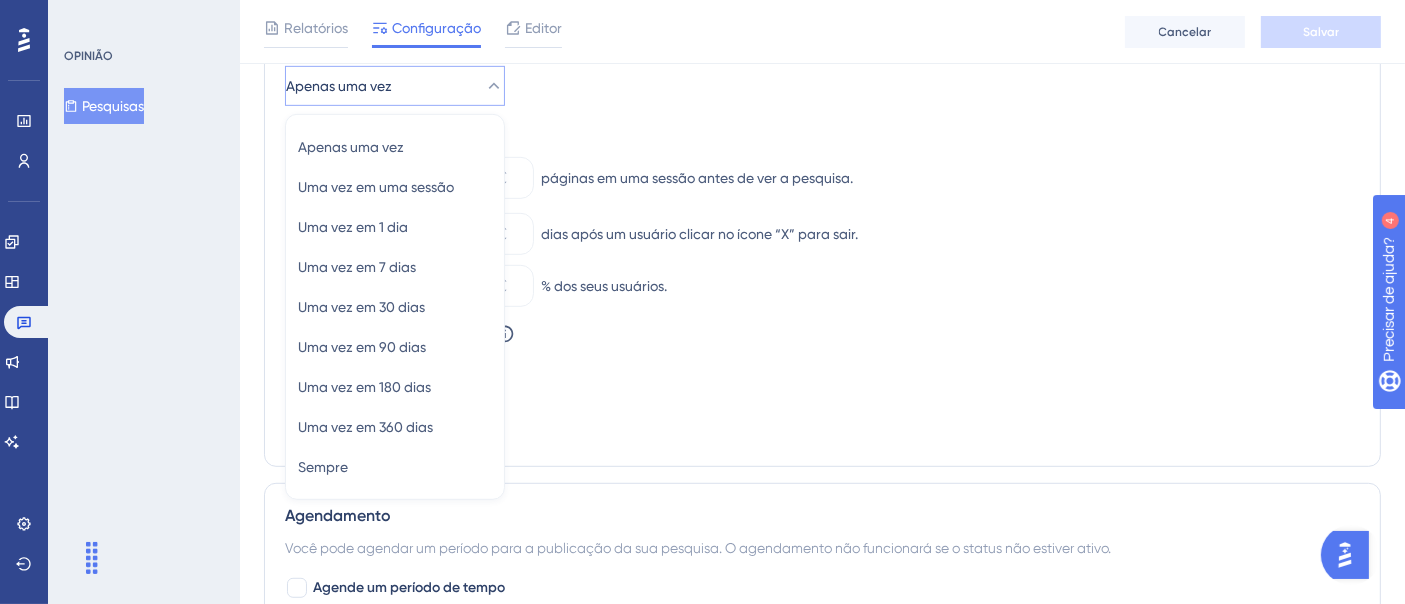 click on "Condições extras de exibição" at bounding box center (822, 134) 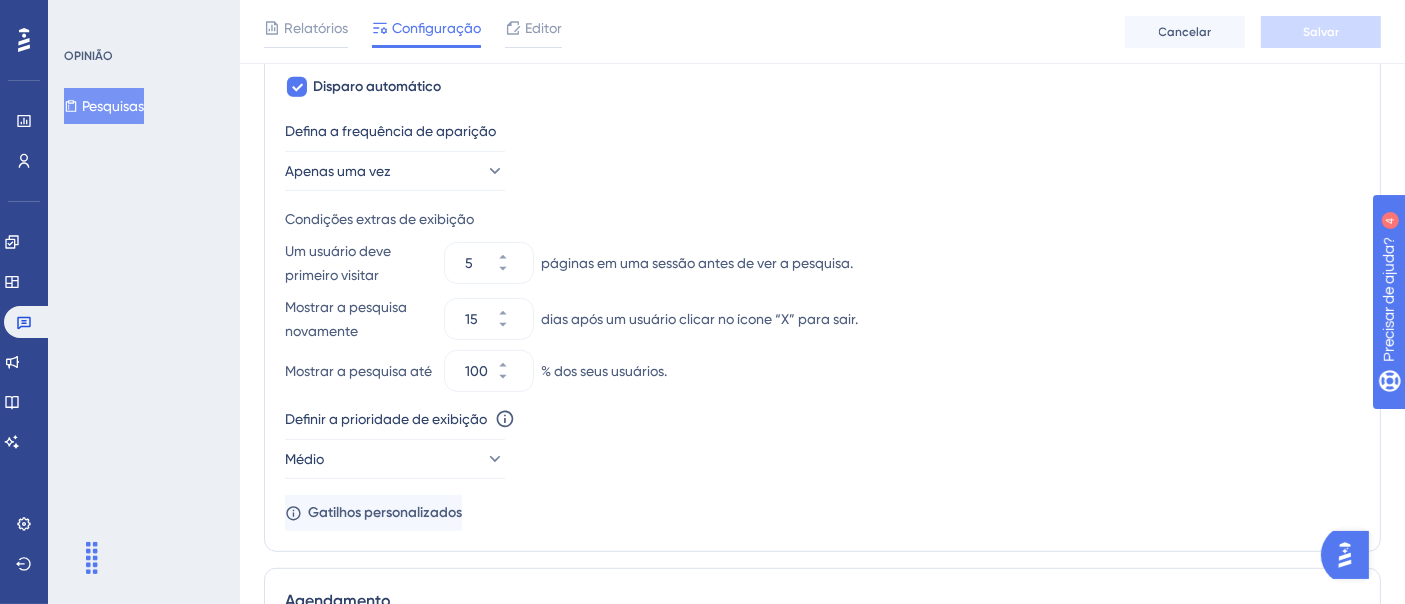 scroll, scrollTop: 974, scrollLeft: 0, axis: vertical 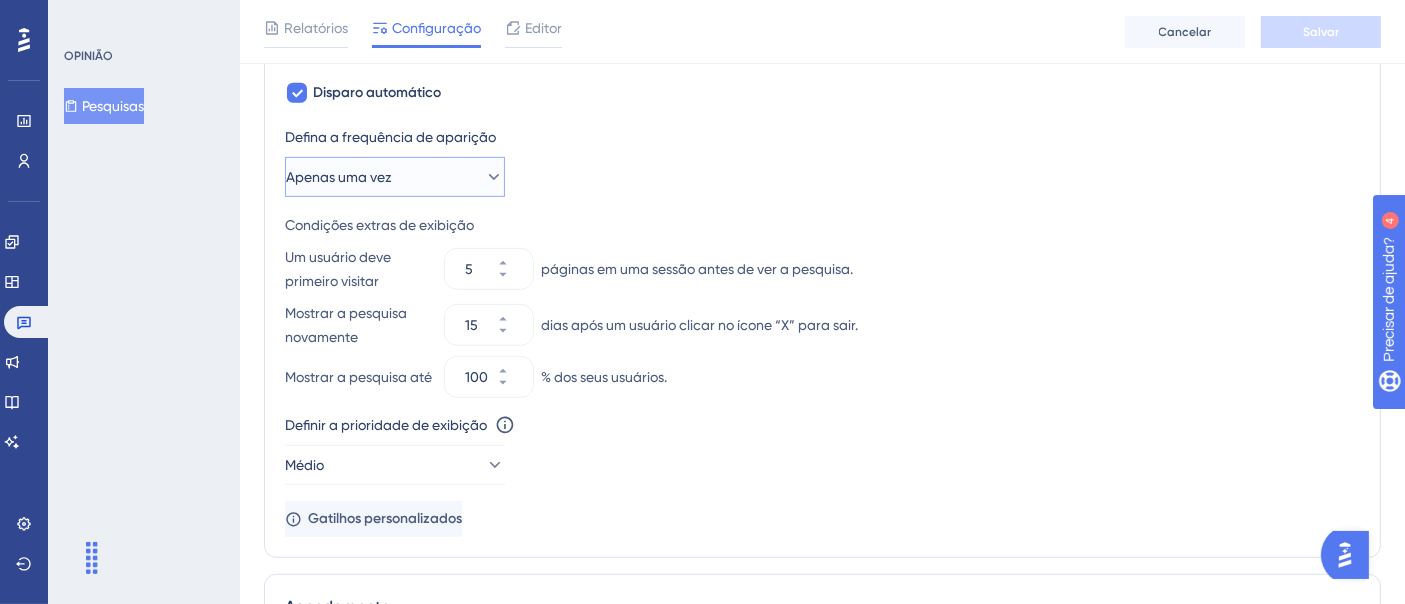 click on "Apenas uma vez" at bounding box center [395, 177] 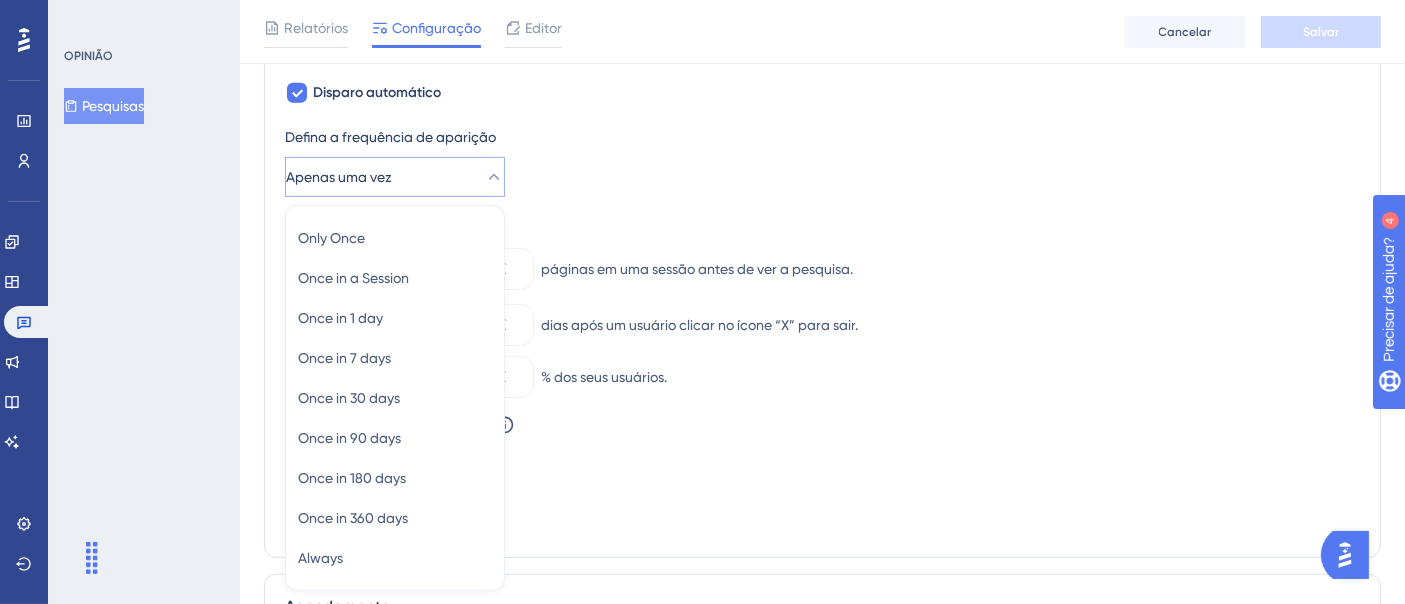 scroll, scrollTop: 1065, scrollLeft: 0, axis: vertical 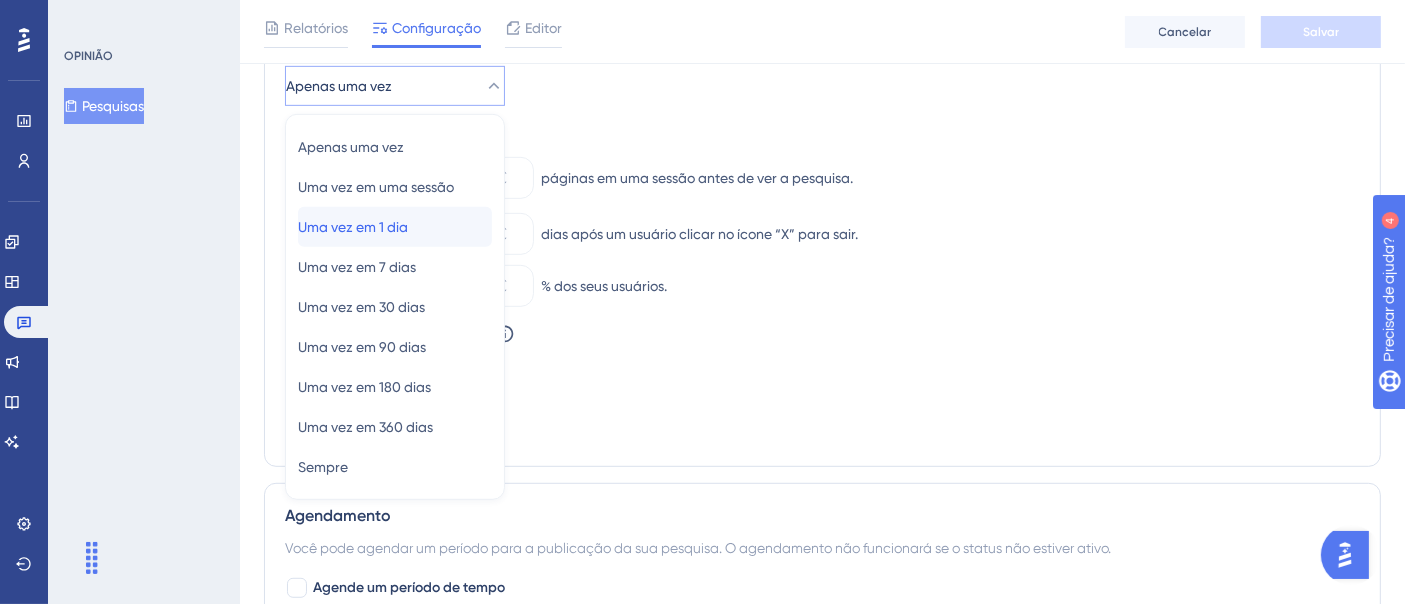 click on "Uma vez em 1 dia Uma vez em 1 dia" at bounding box center (395, 227) 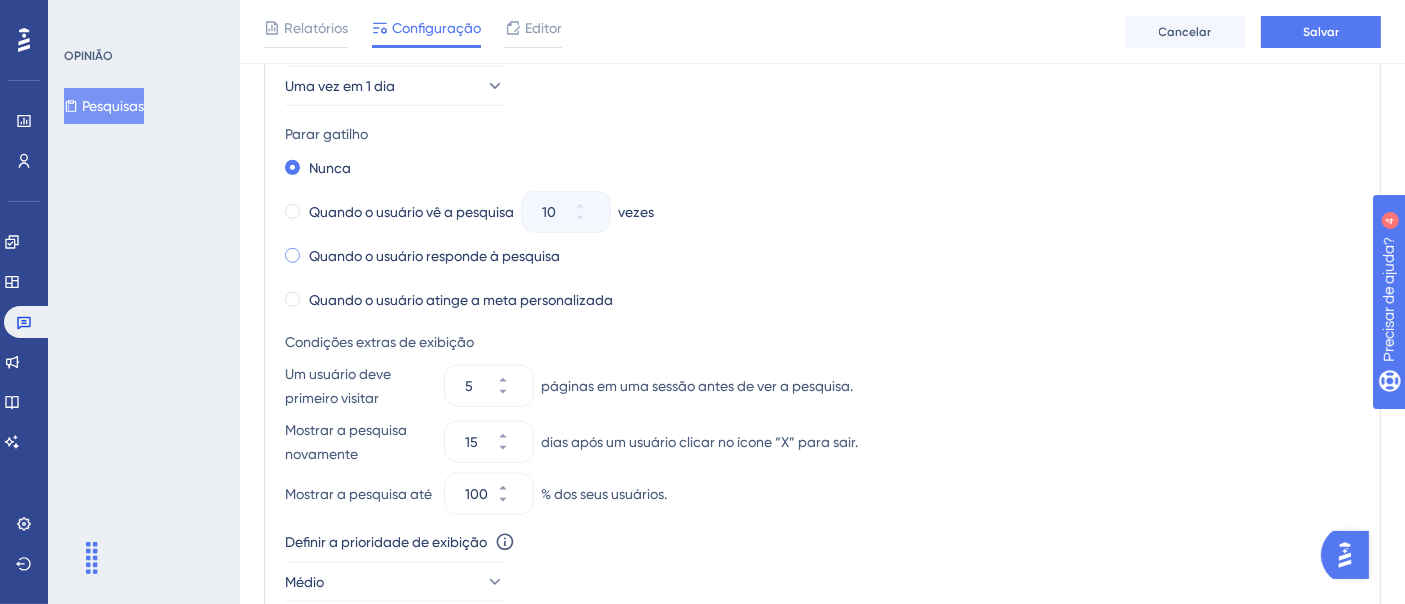 click on "Quando o usuário responde à pesquisa" at bounding box center (422, 256) 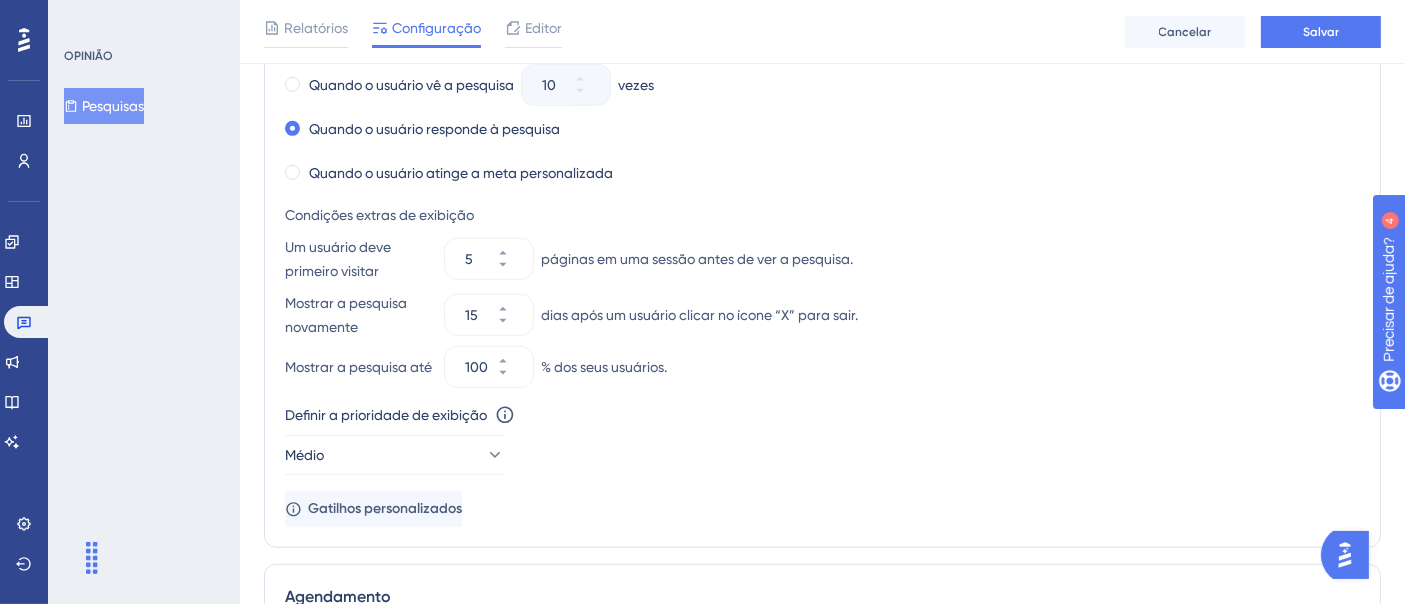 scroll, scrollTop: 1204, scrollLeft: 0, axis: vertical 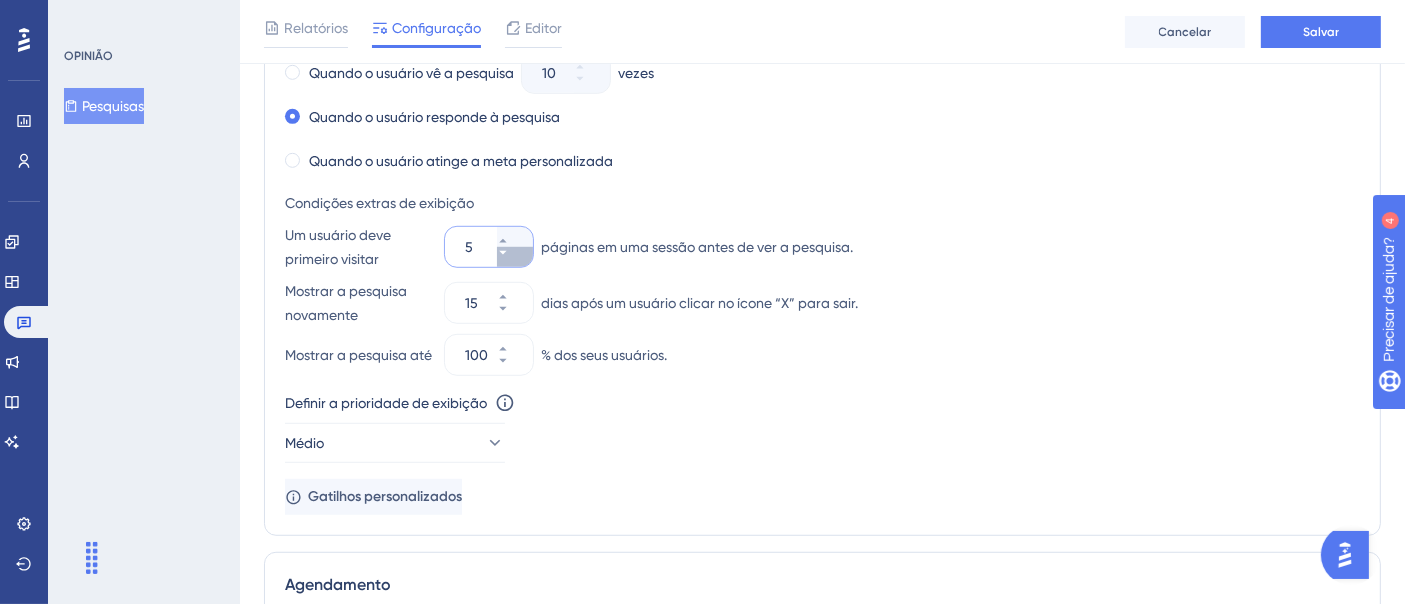 click 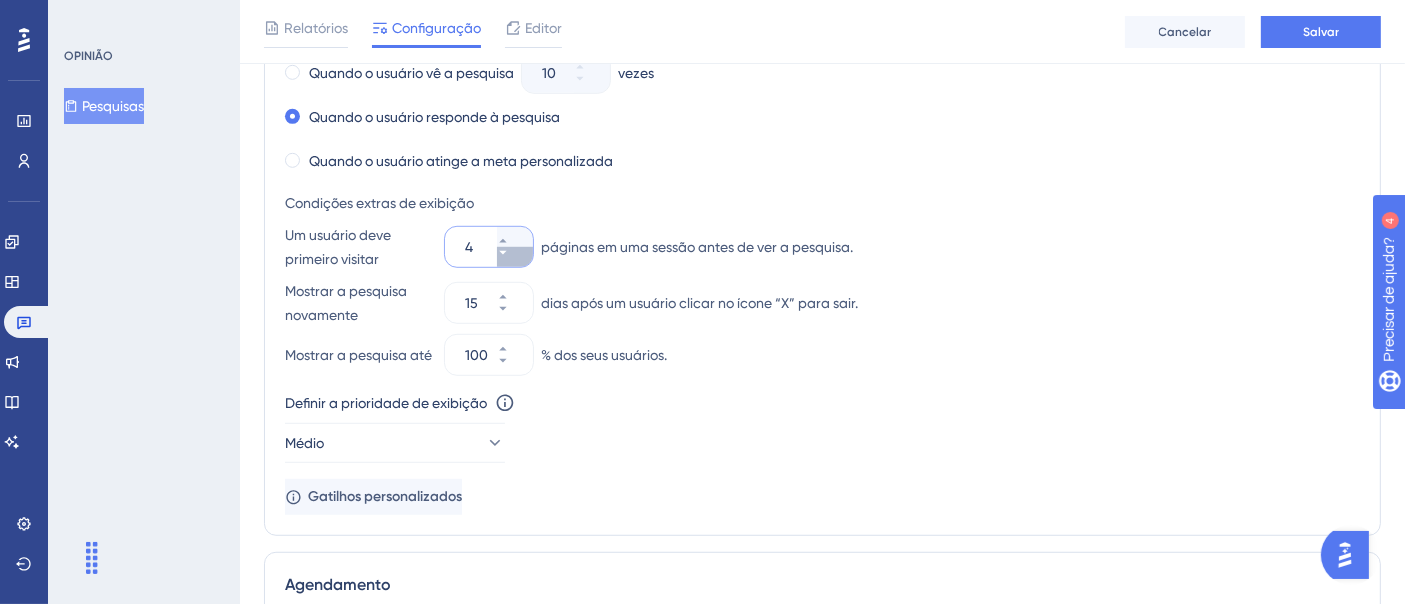 click 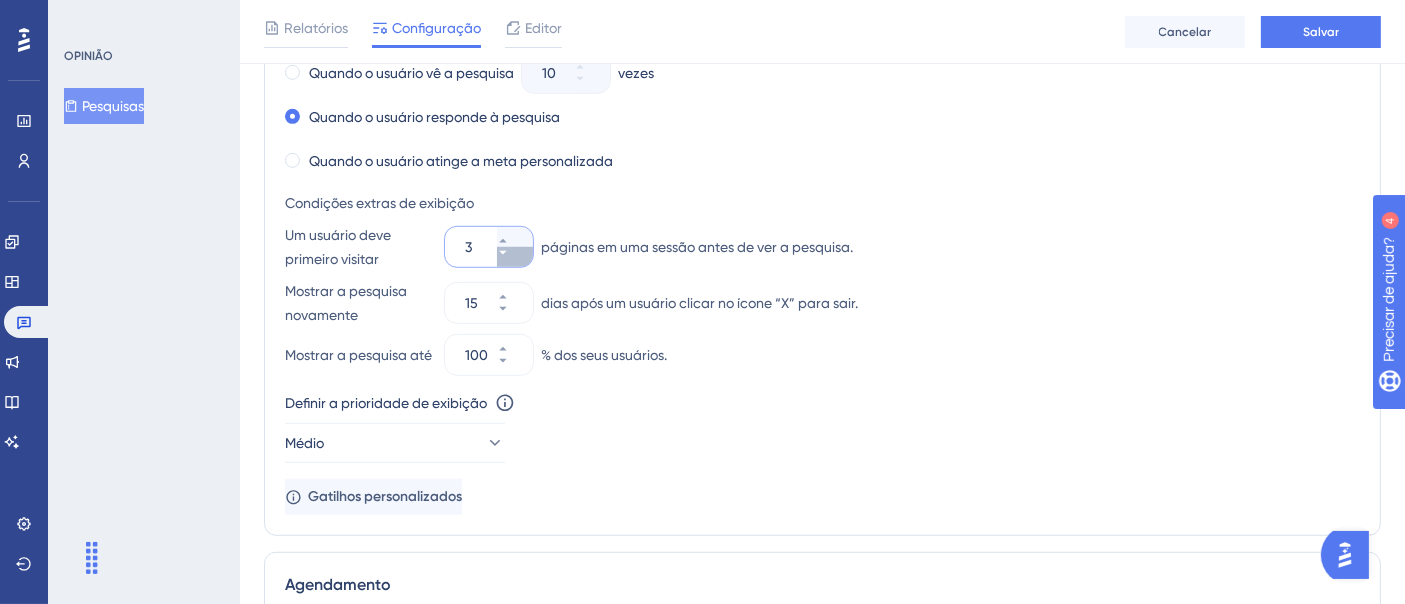 click 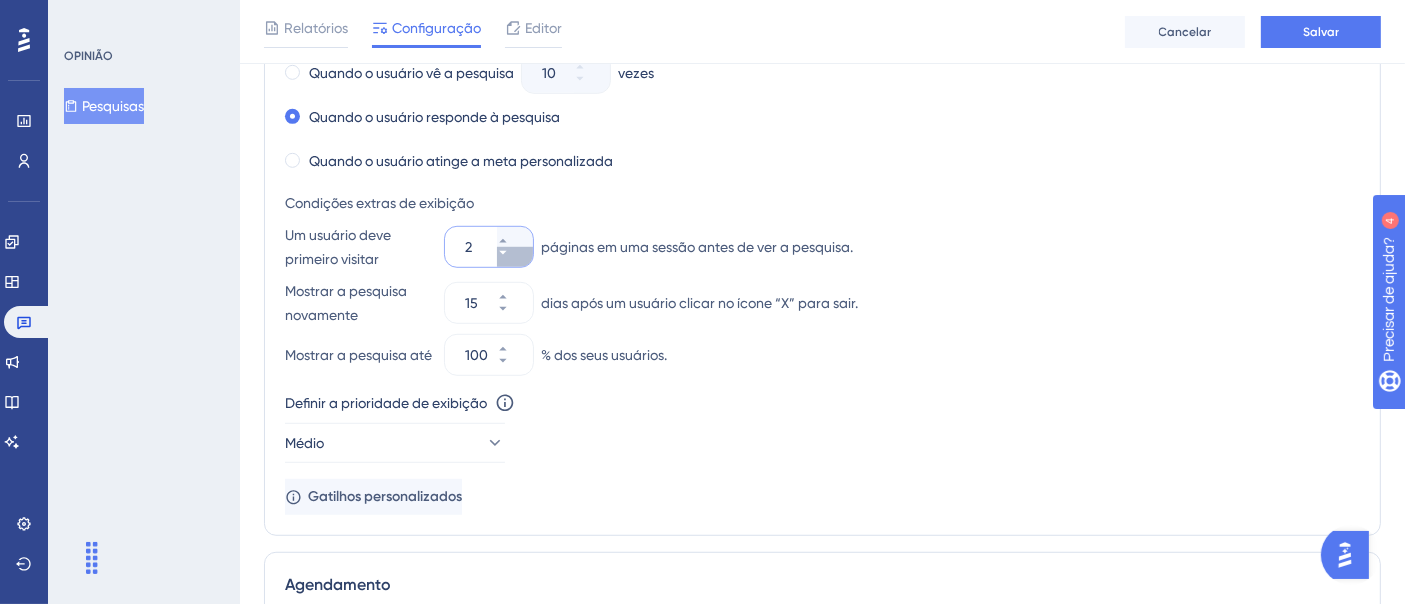 click 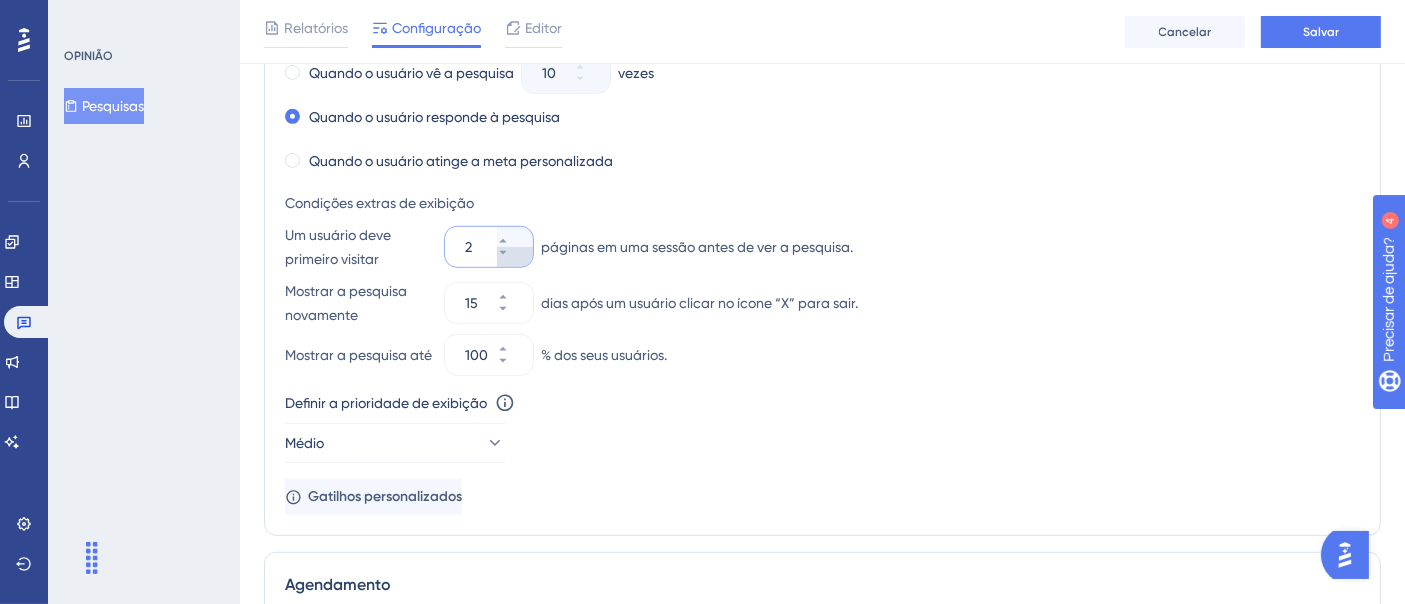 type on "1" 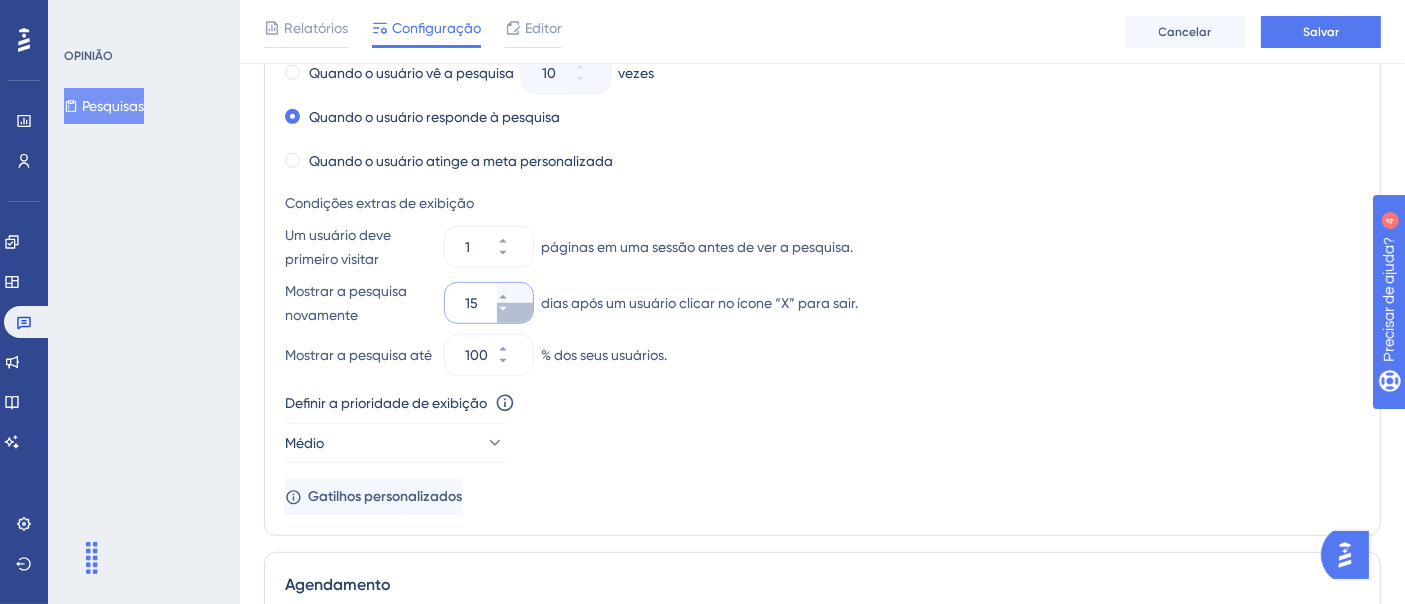click 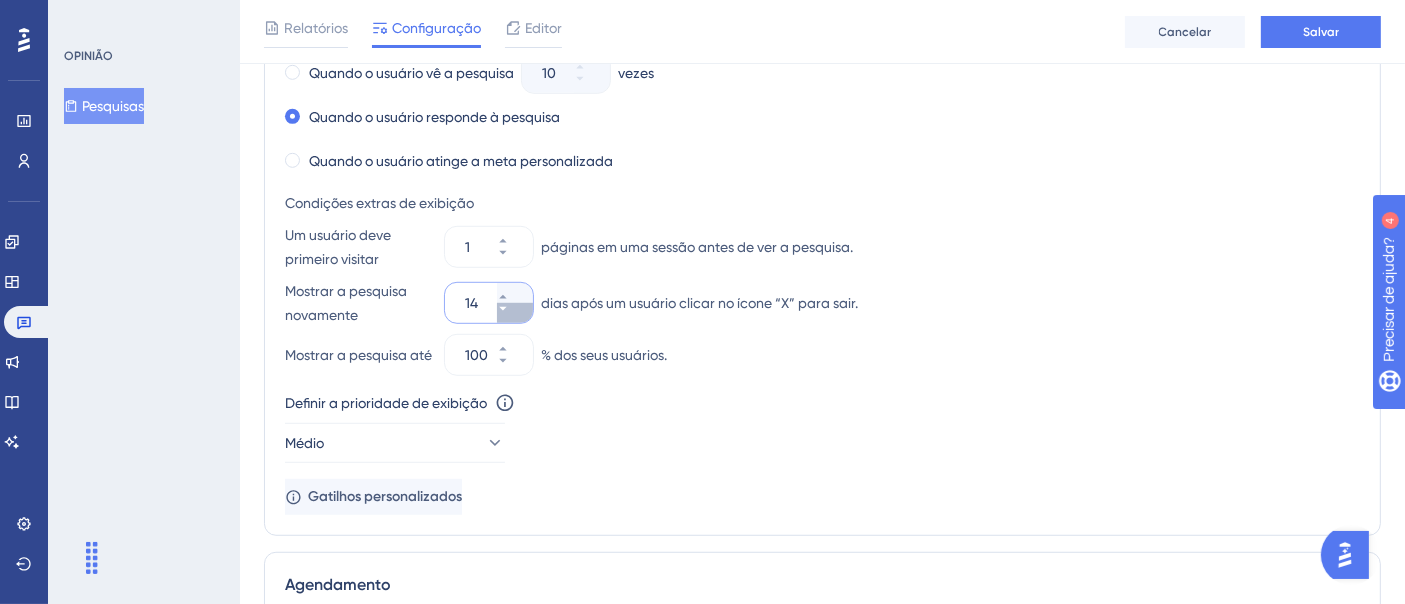 click 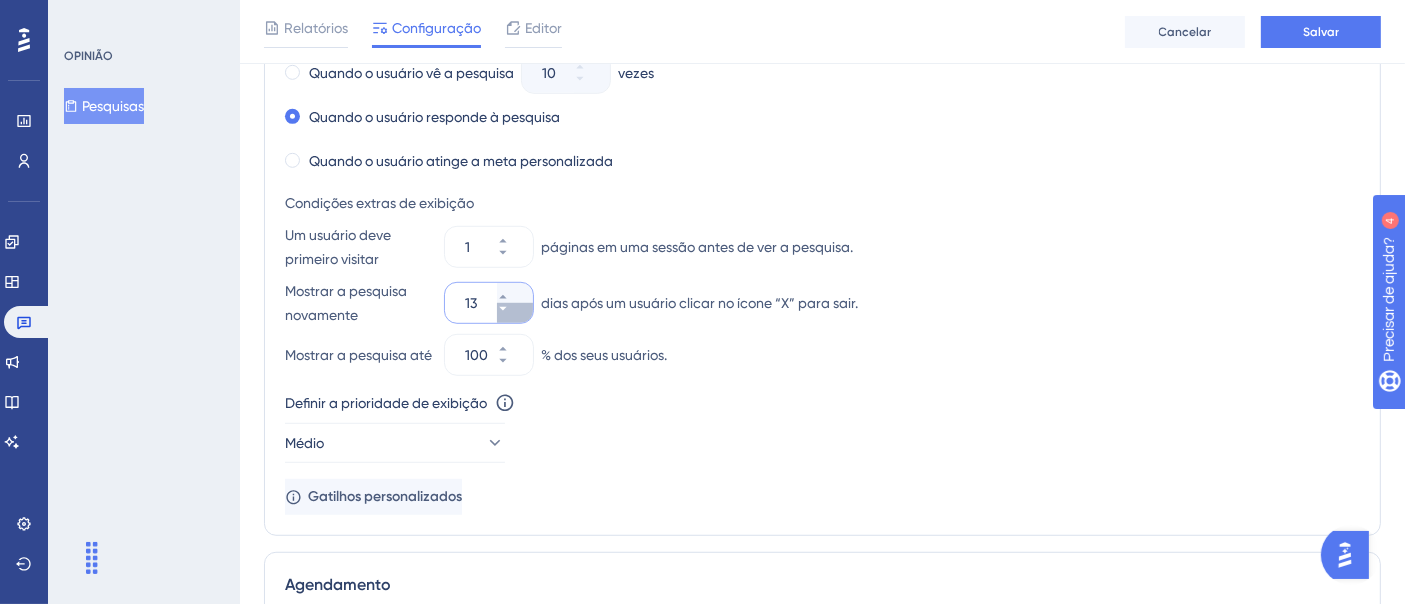 click 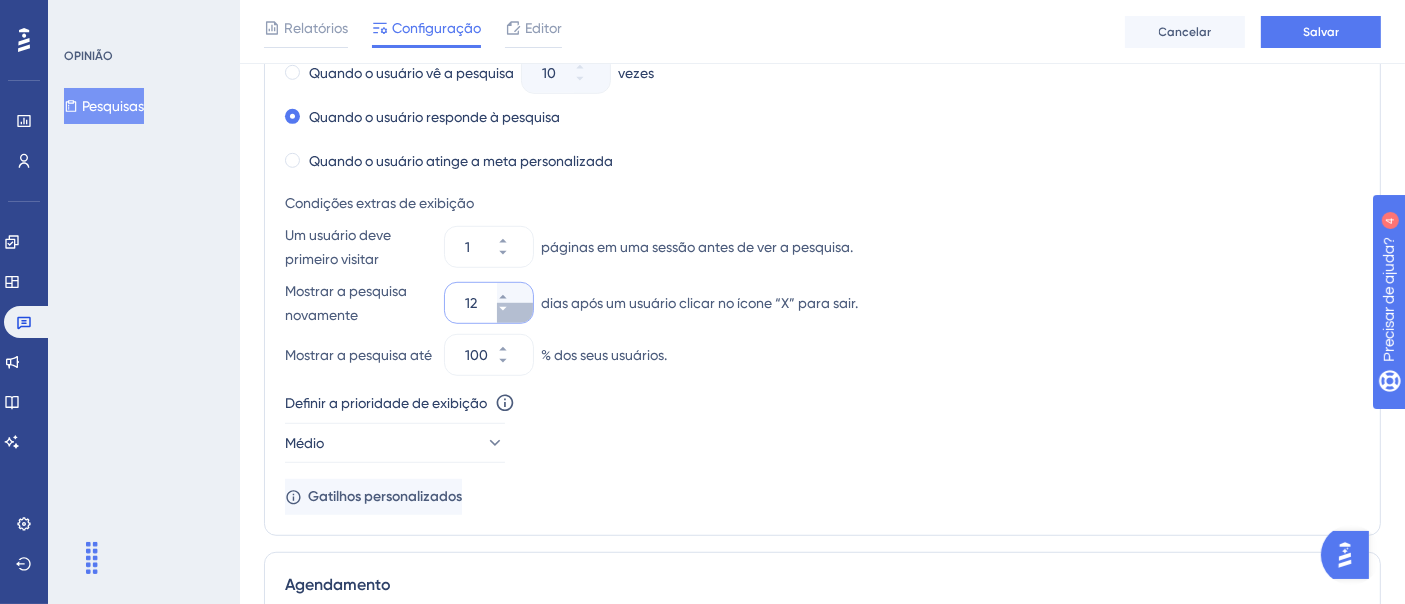click 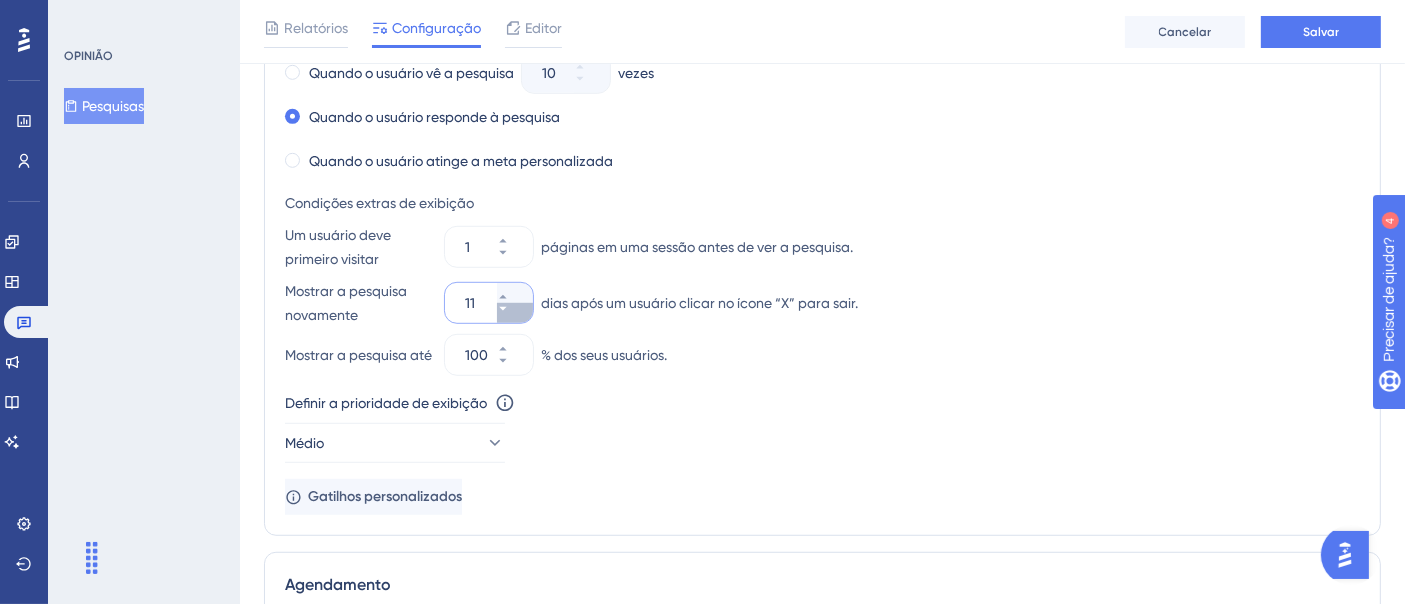 click 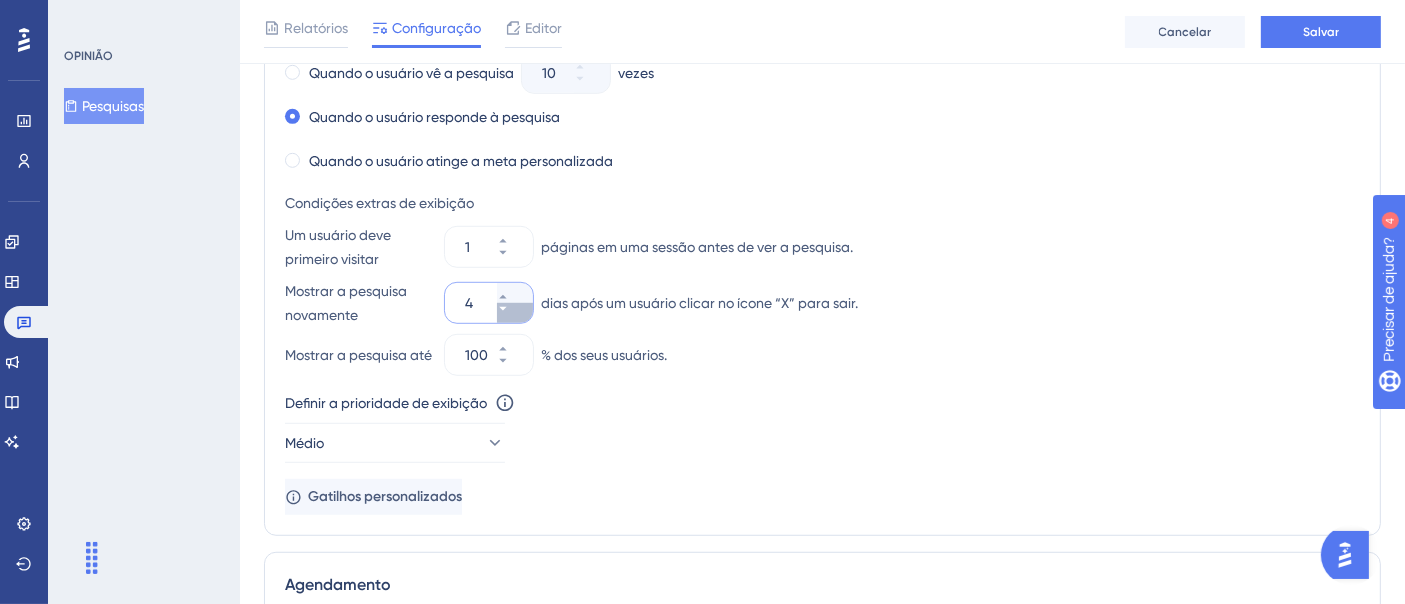 click 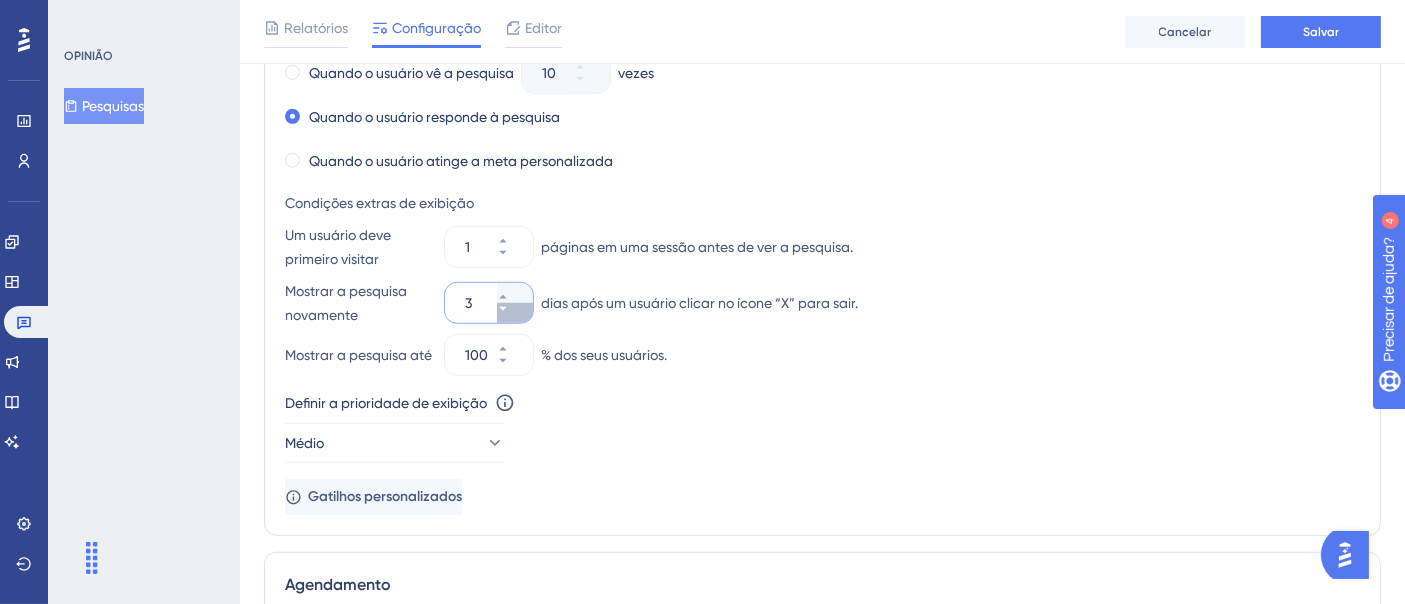 click on "3" at bounding box center [515, 313] 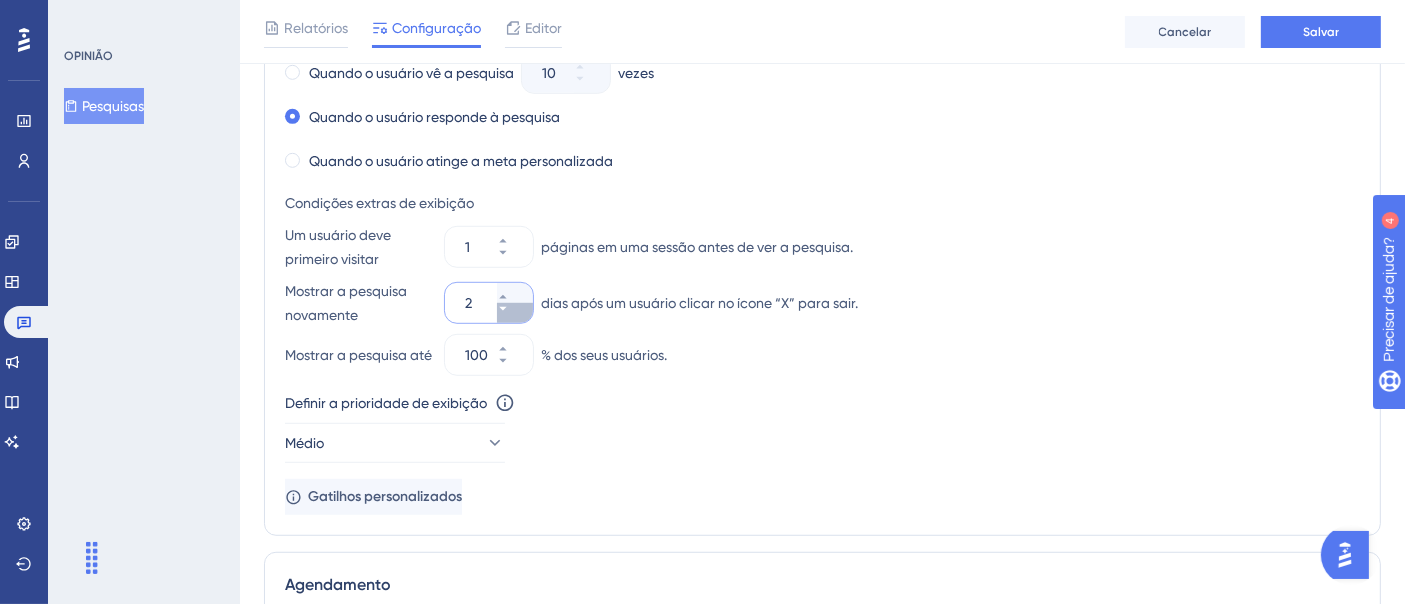click on "2" at bounding box center [515, 313] 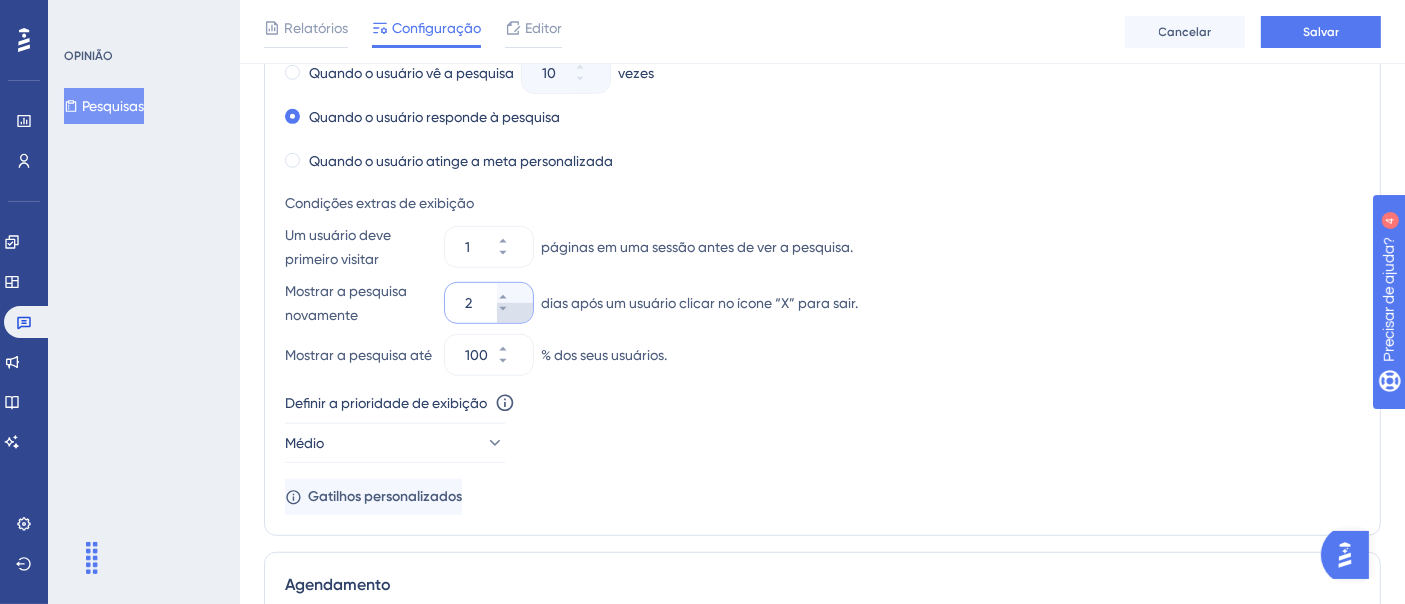 type on "1" 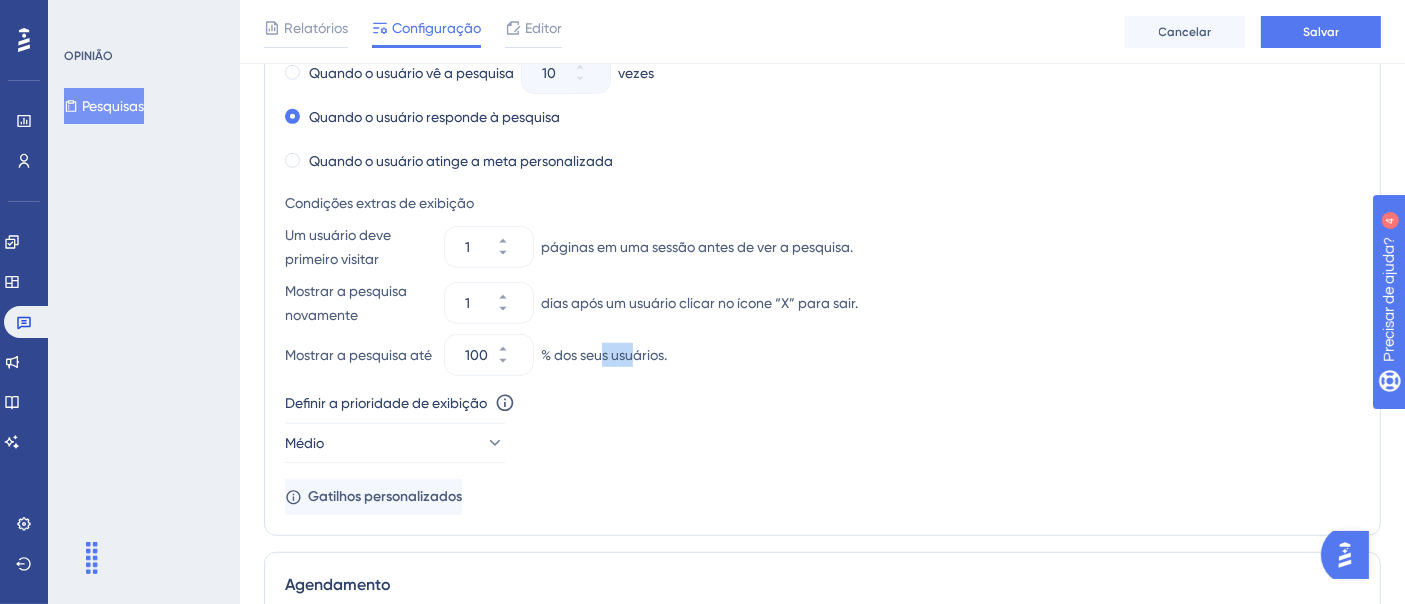 drag, startPoint x: 602, startPoint y: 356, endPoint x: 637, endPoint y: 358, distance: 35.057095 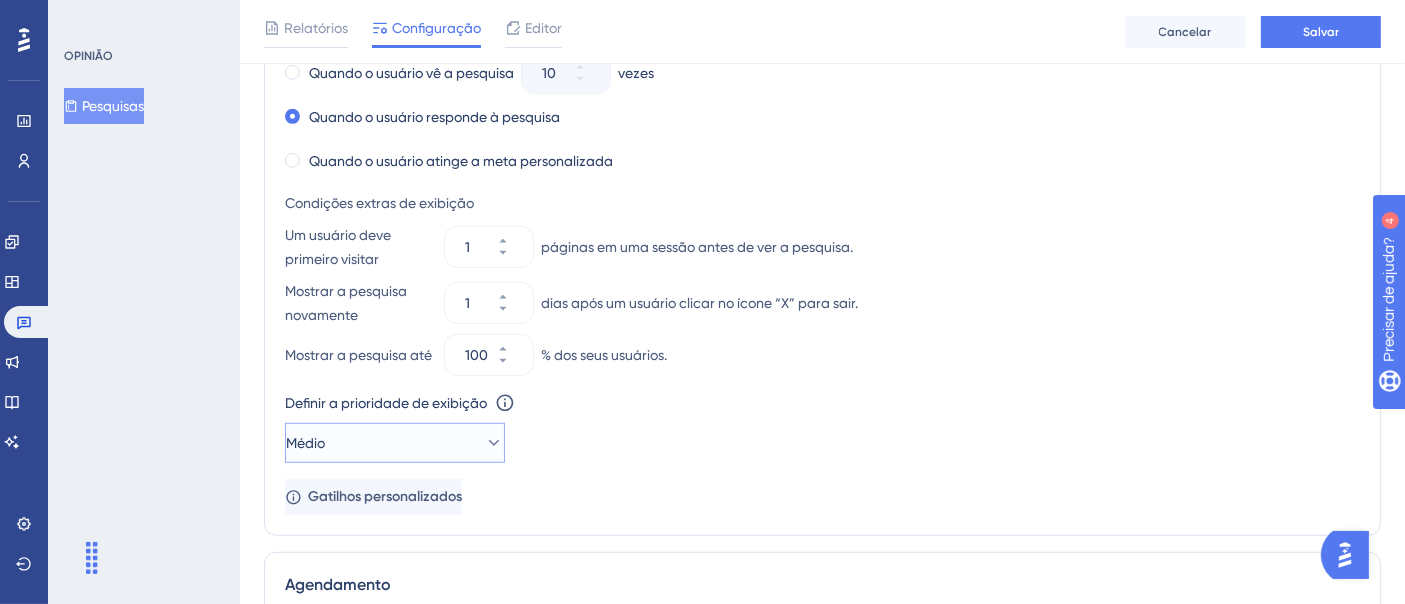 click on "Médio" at bounding box center [395, 443] 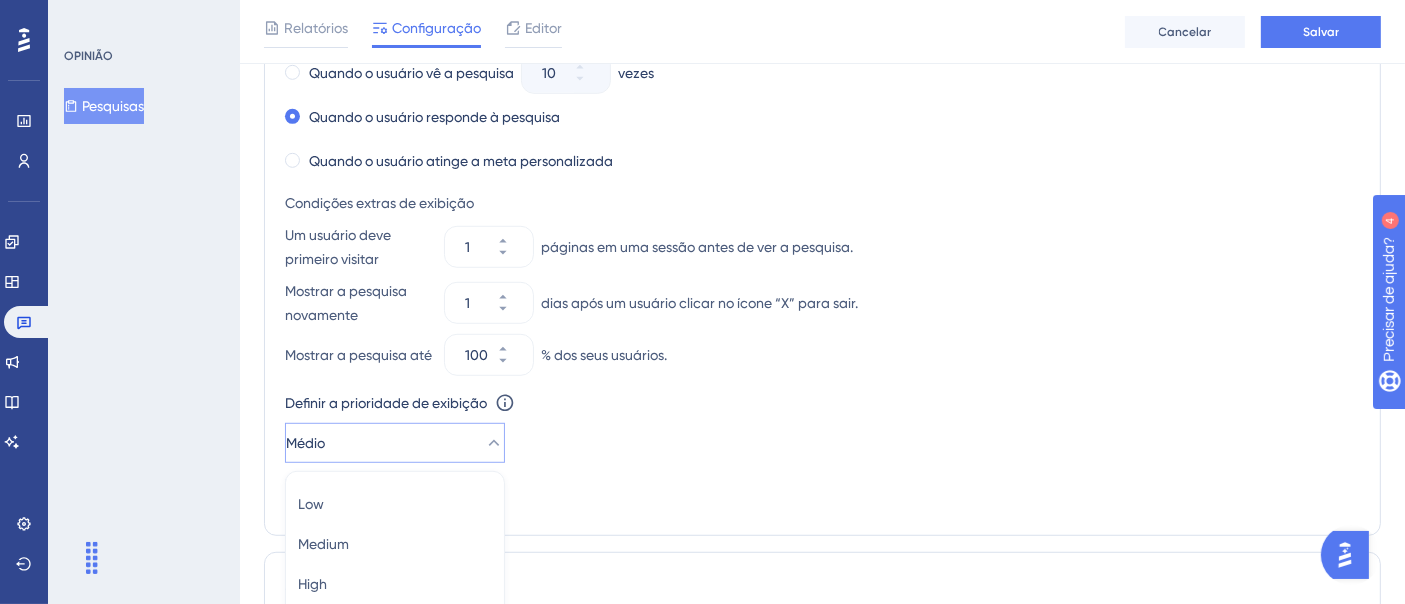 scroll, scrollTop: 1468, scrollLeft: 0, axis: vertical 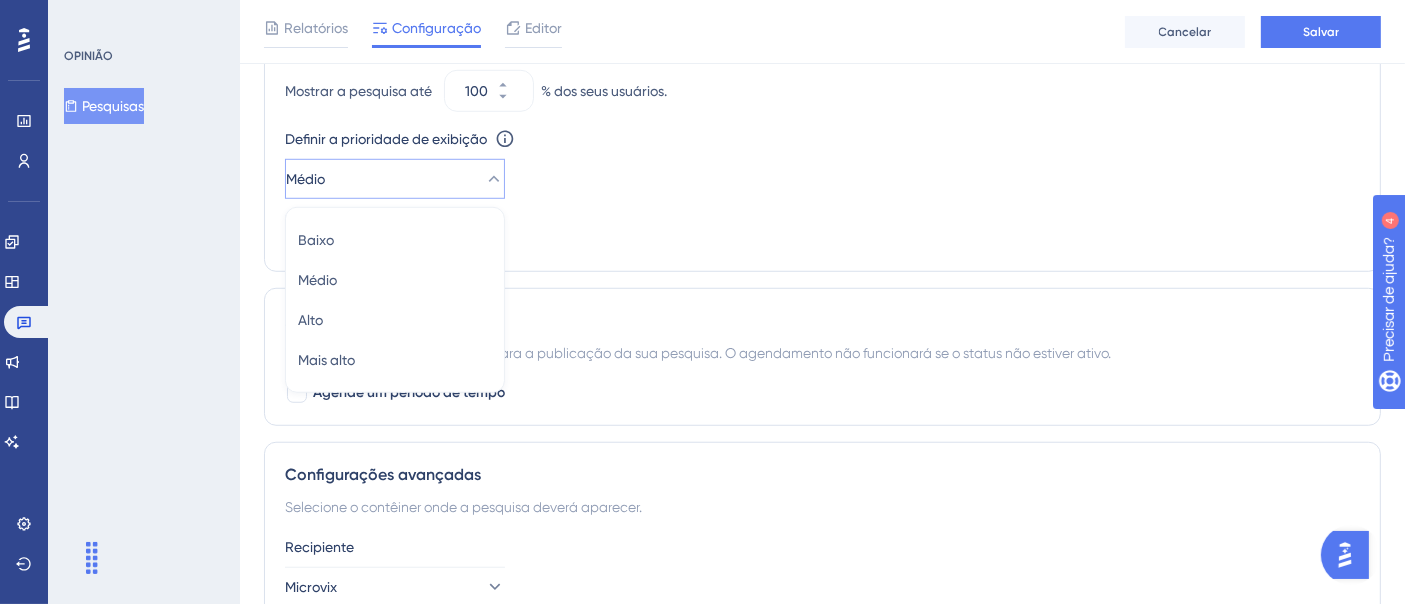 click on "Definir a prioridade de exibição Esta opção definirá a prioridade de exibição entre materiais disparados automaticamente em casos de conflitos entre vários materiais Médio Baixo Baixo Médio Médio Alto Alto Mais alto Mais alto" at bounding box center (822, 163) 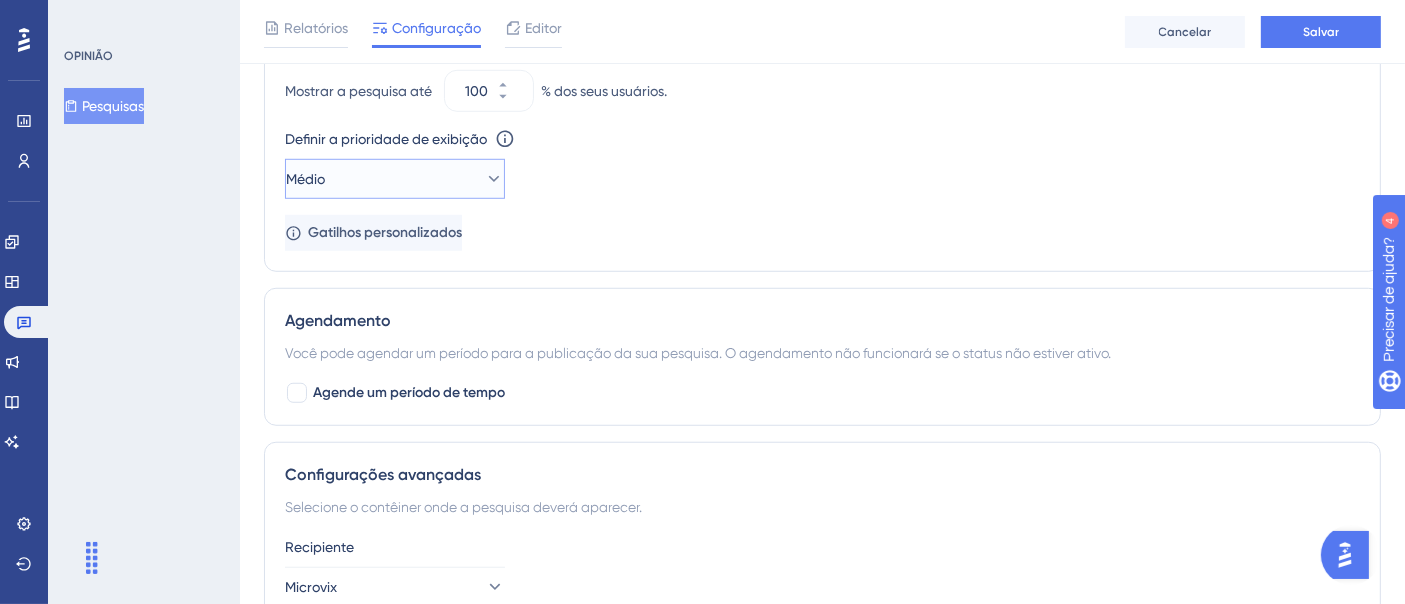 click on "Médio" at bounding box center (395, 179) 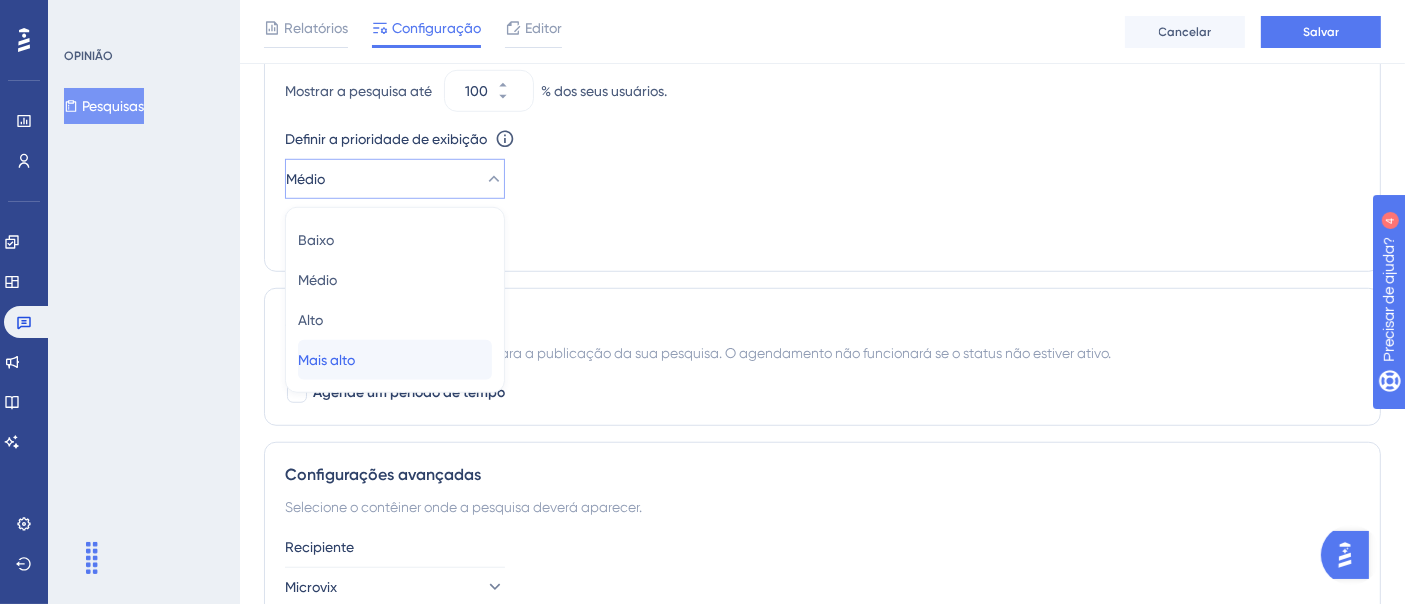 click on "Mais alto Mais alto" at bounding box center [395, 360] 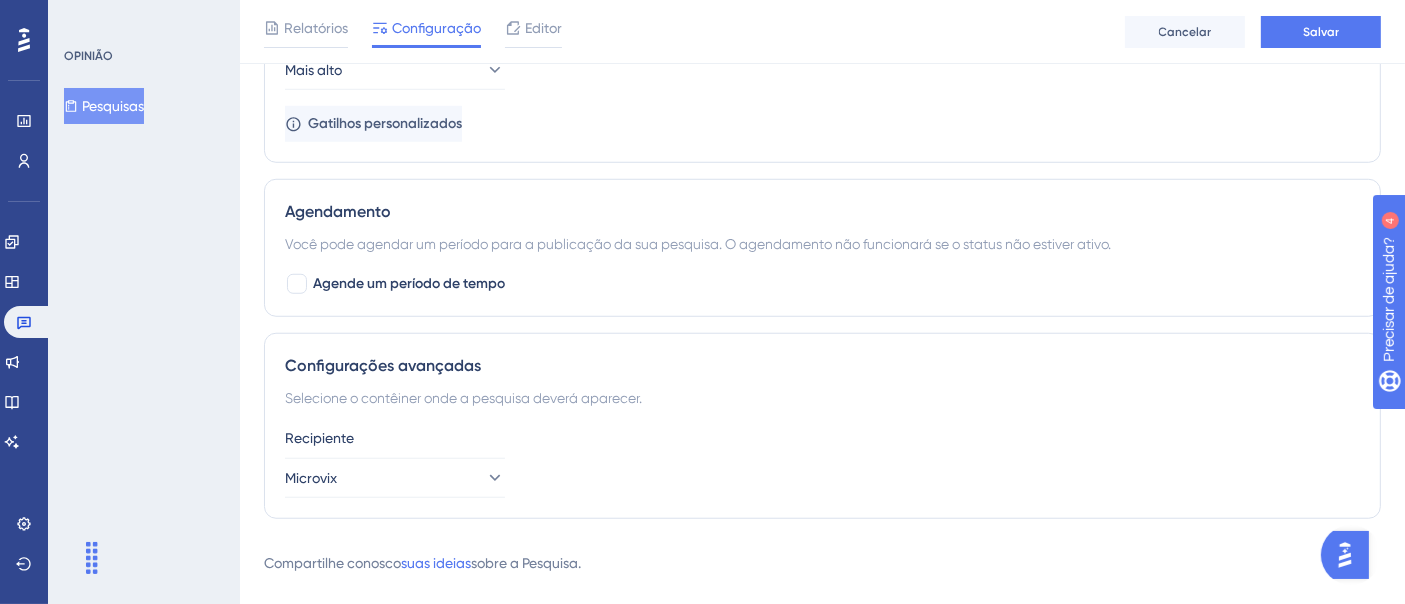 scroll, scrollTop: 1614, scrollLeft: 0, axis: vertical 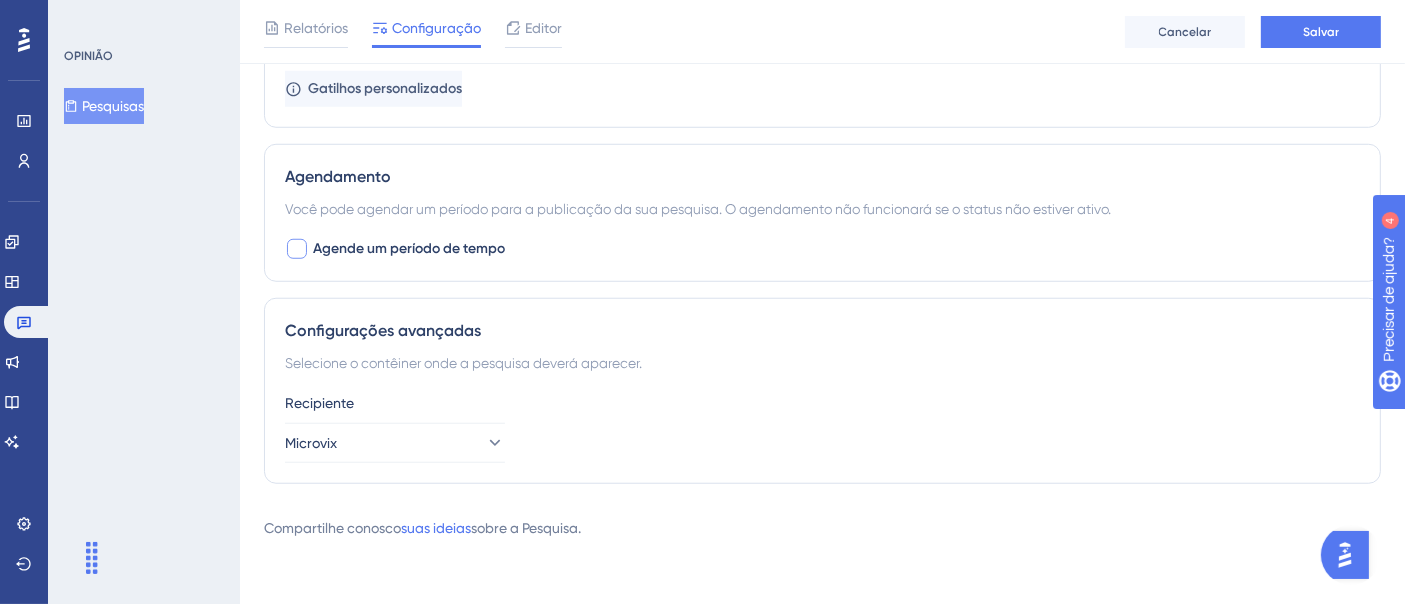click at bounding box center [297, 249] 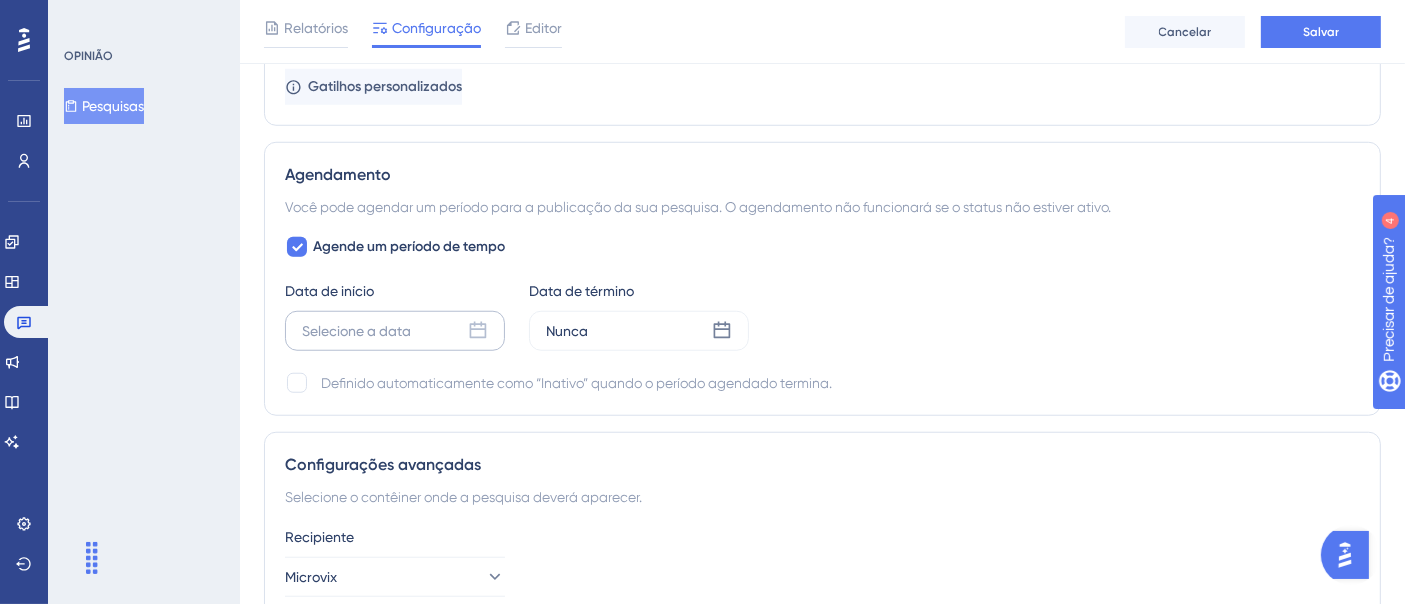 click 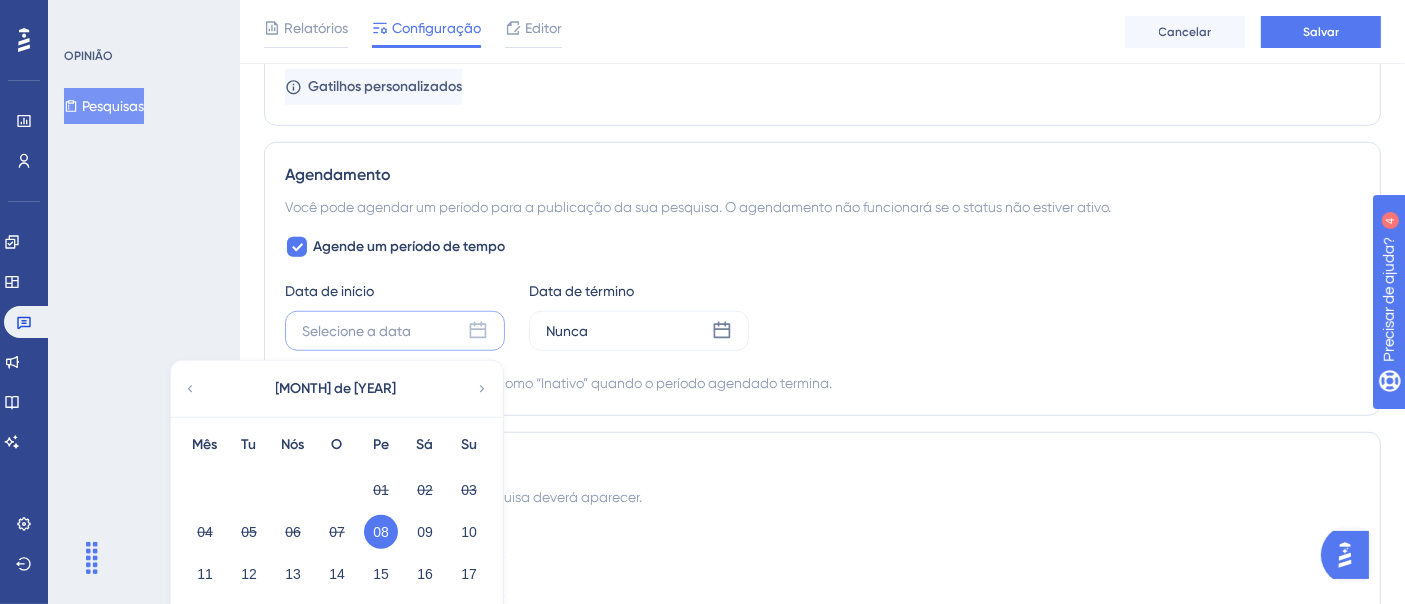 click on "08" at bounding box center [381, 532] 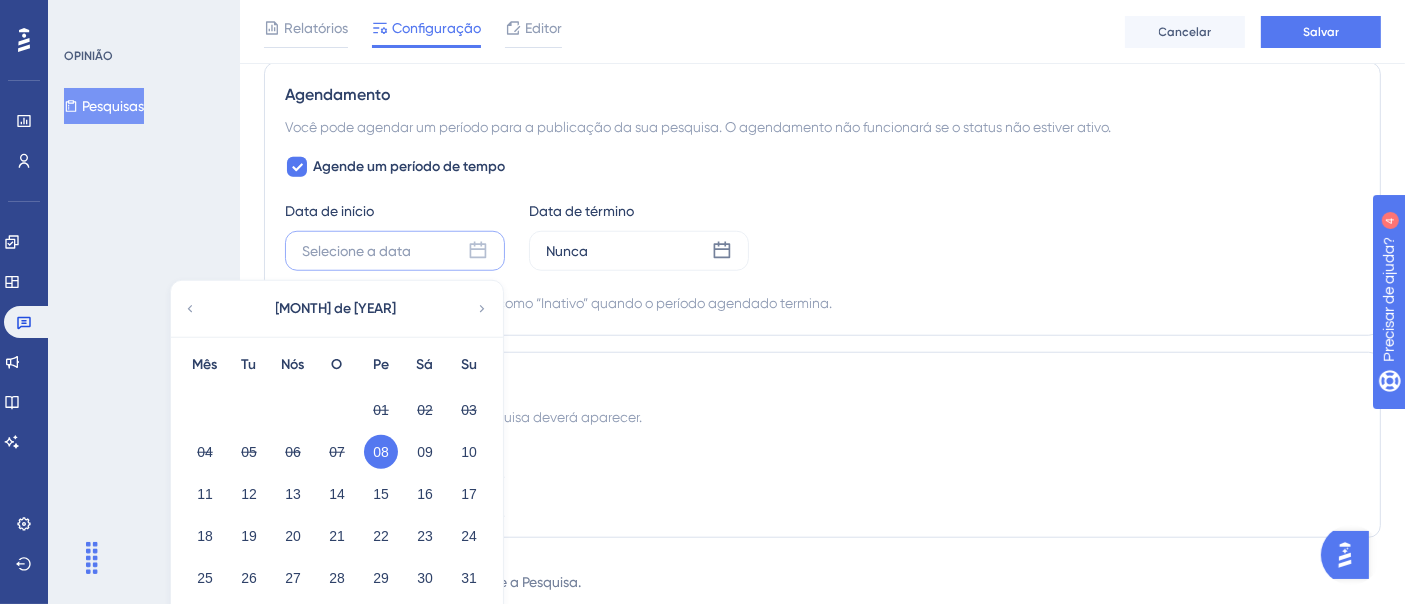 scroll, scrollTop: 1770, scrollLeft: 0, axis: vertical 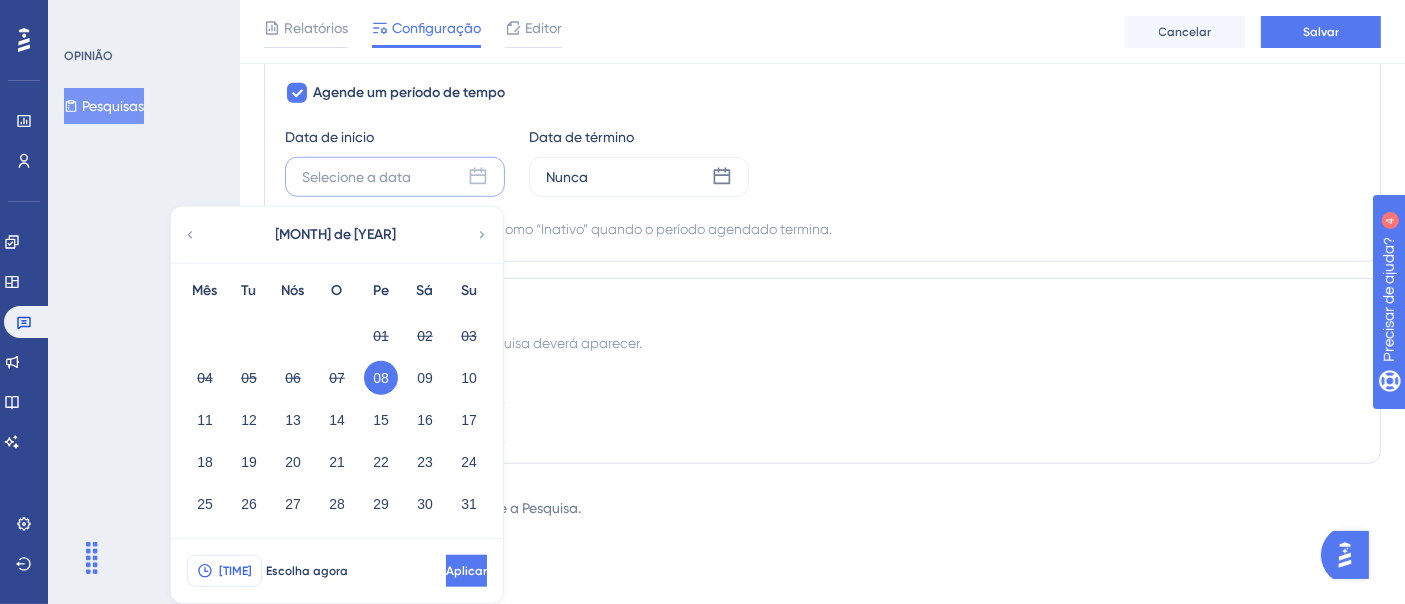 click on "[TIME]" at bounding box center [235, 571] 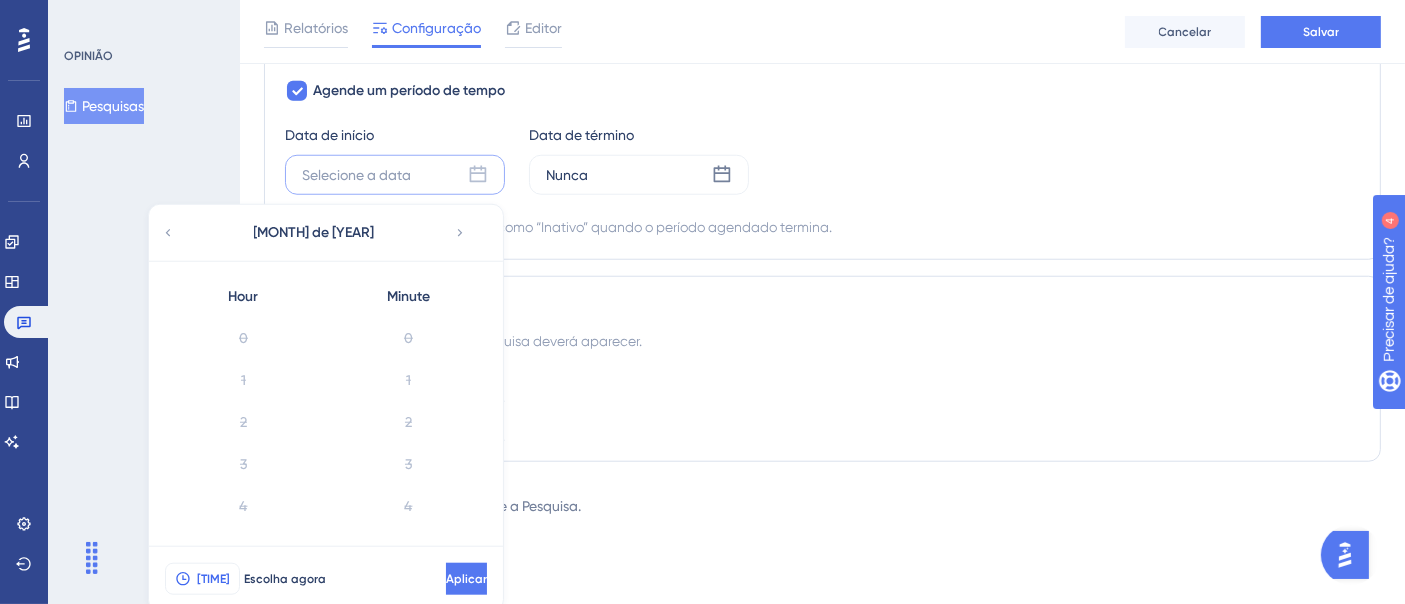 scroll, scrollTop: 1780, scrollLeft: 0, axis: vertical 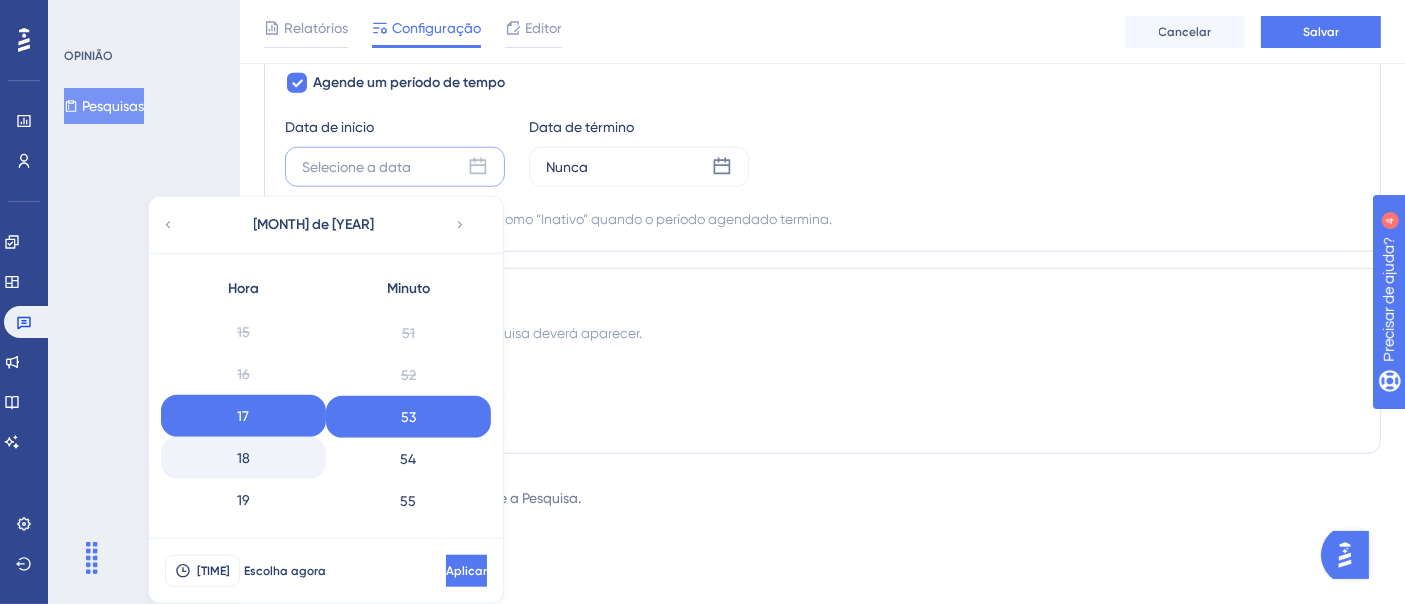 click on "18" at bounding box center (243, 458) 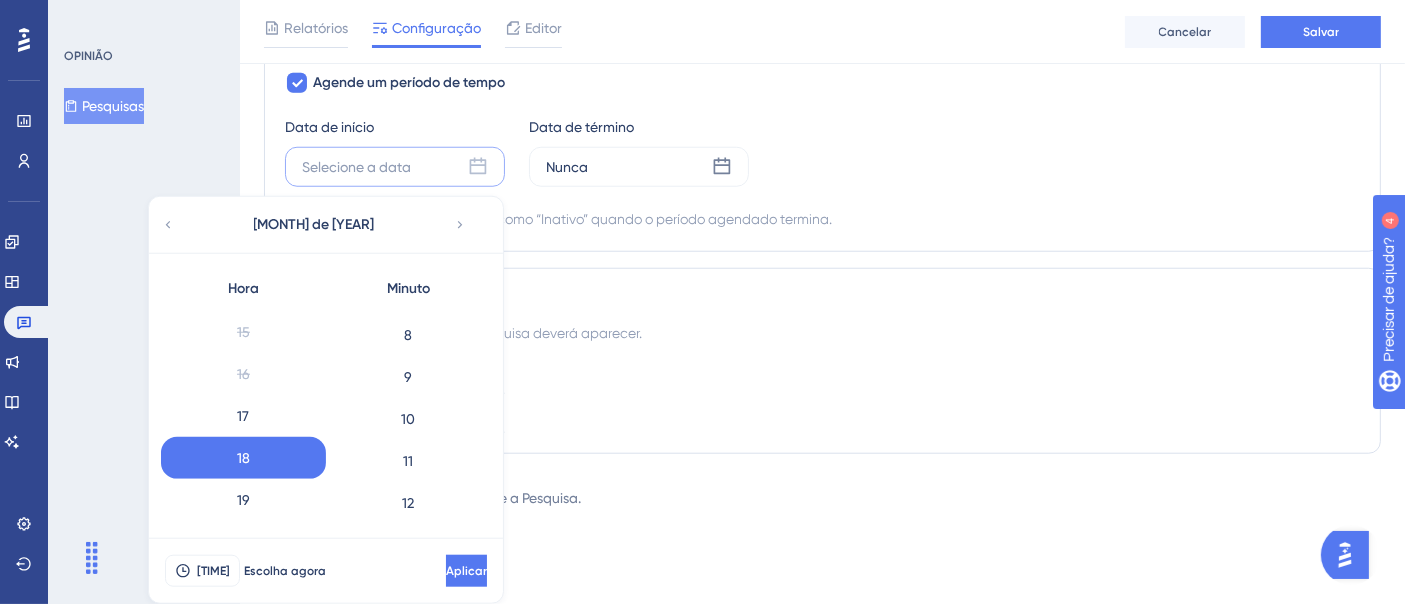 scroll, scrollTop: 0, scrollLeft: 0, axis: both 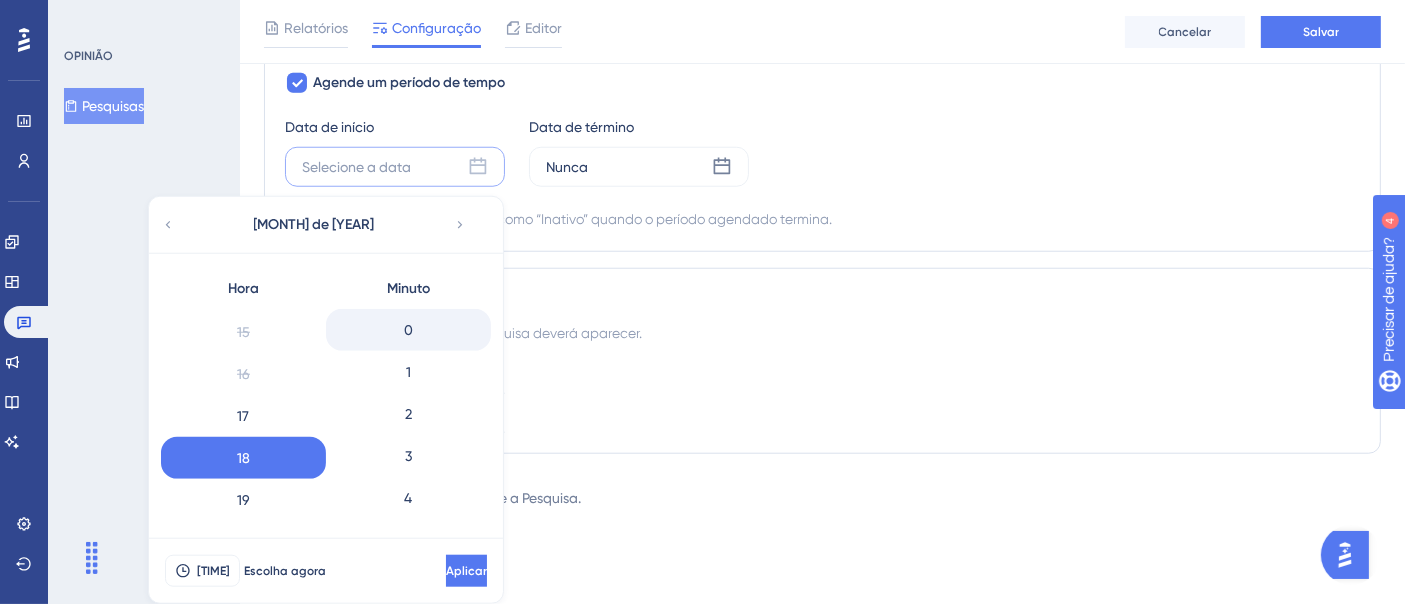 click on "0" at bounding box center (408, 330) 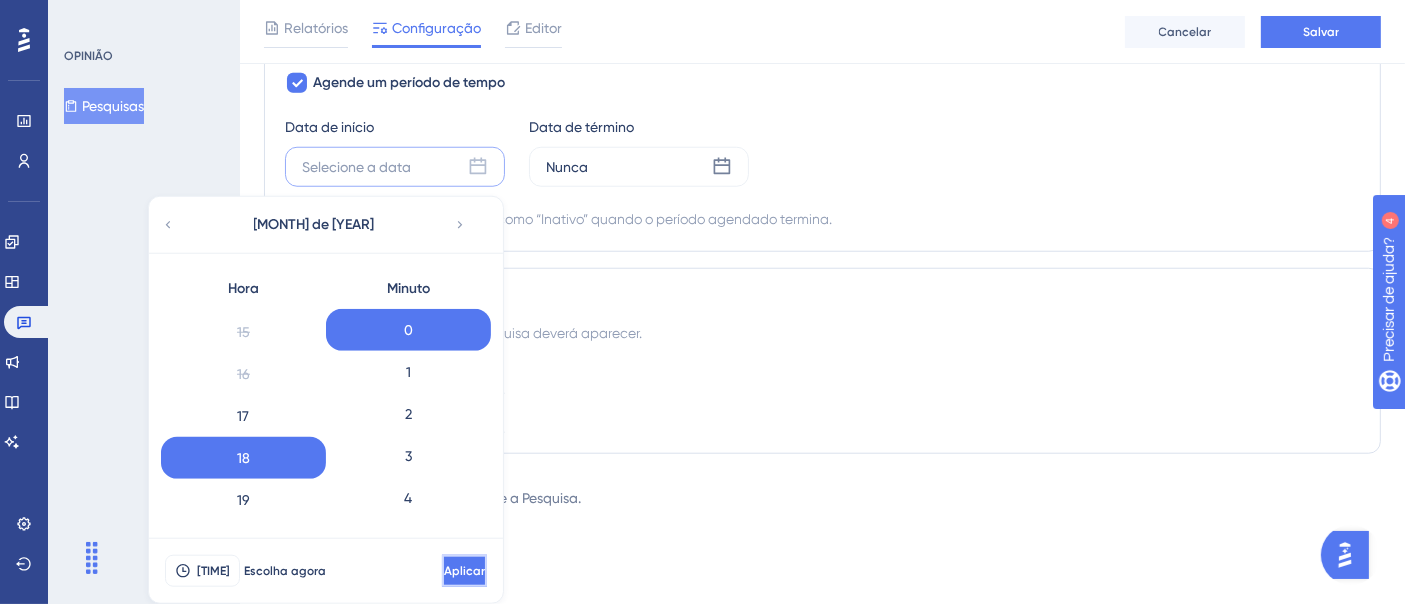 click on "Aplicar" at bounding box center (464, 571) 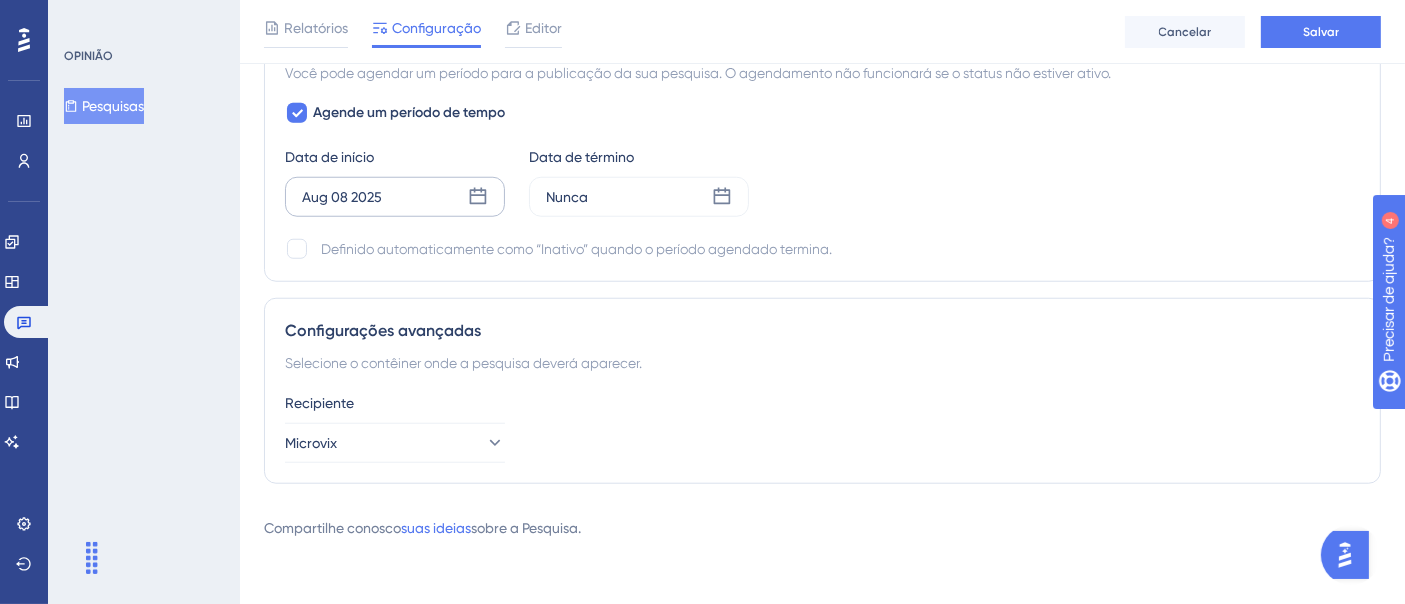 scroll, scrollTop: 1750, scrollLeft: 0, axis: vertical 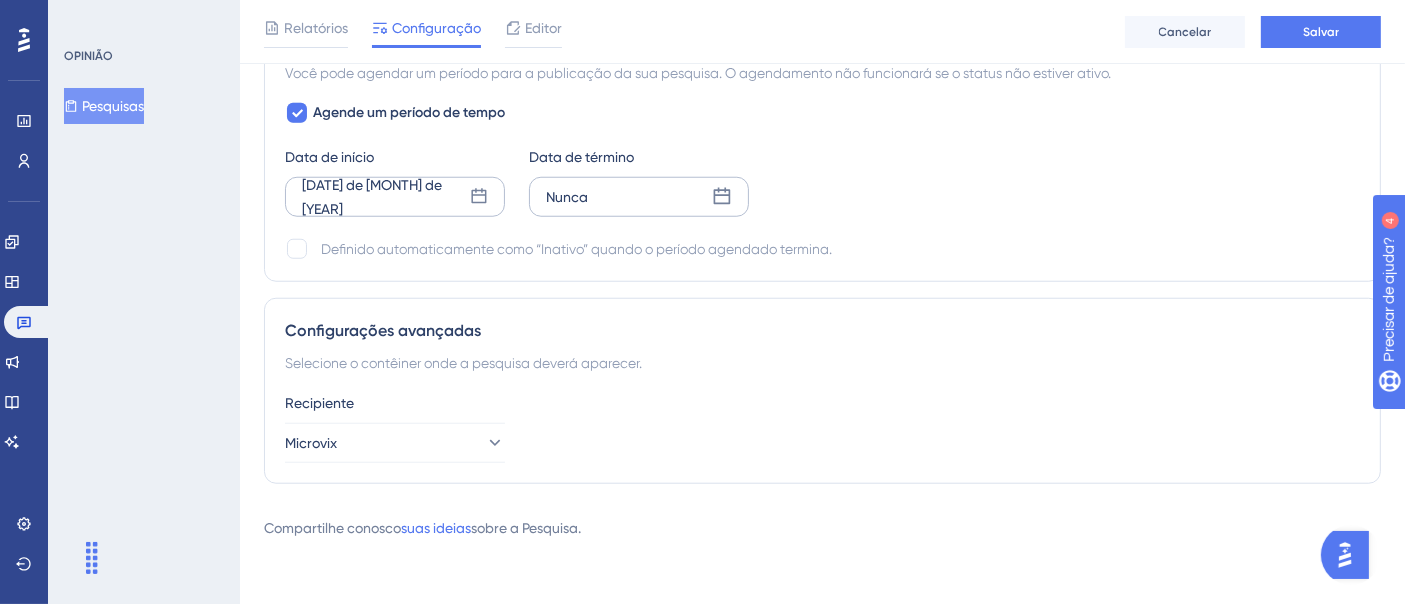 click 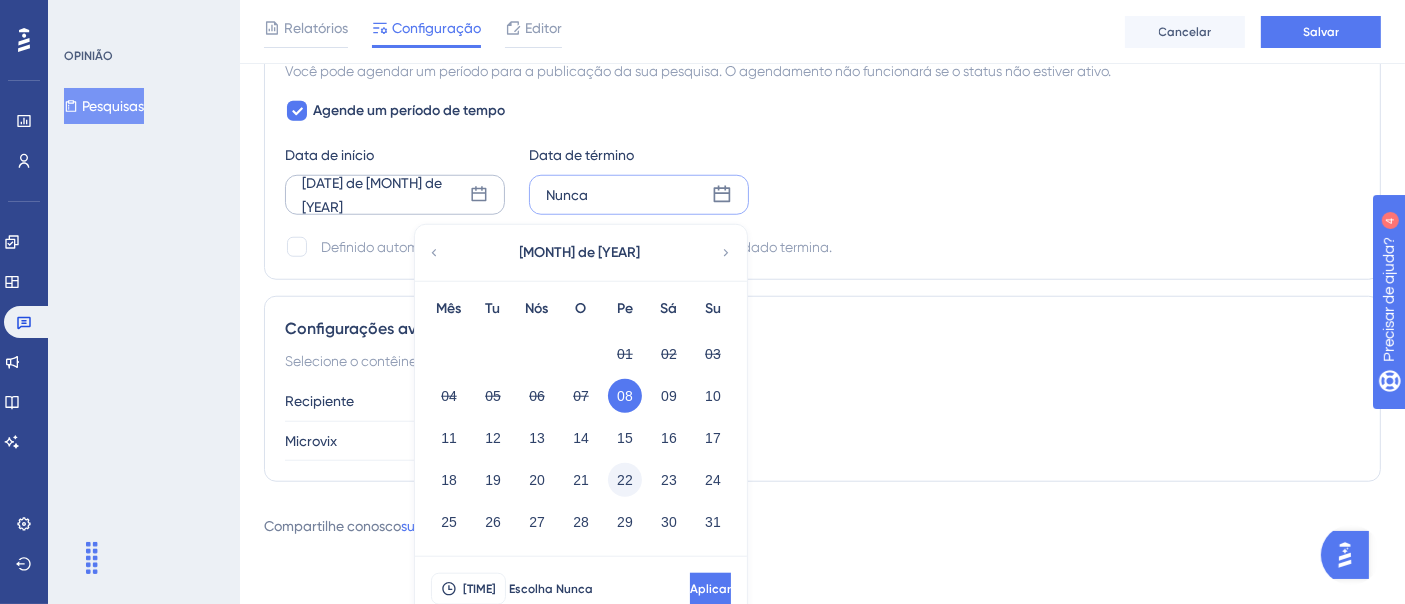 click on "22" at bounding box center [625, 480] 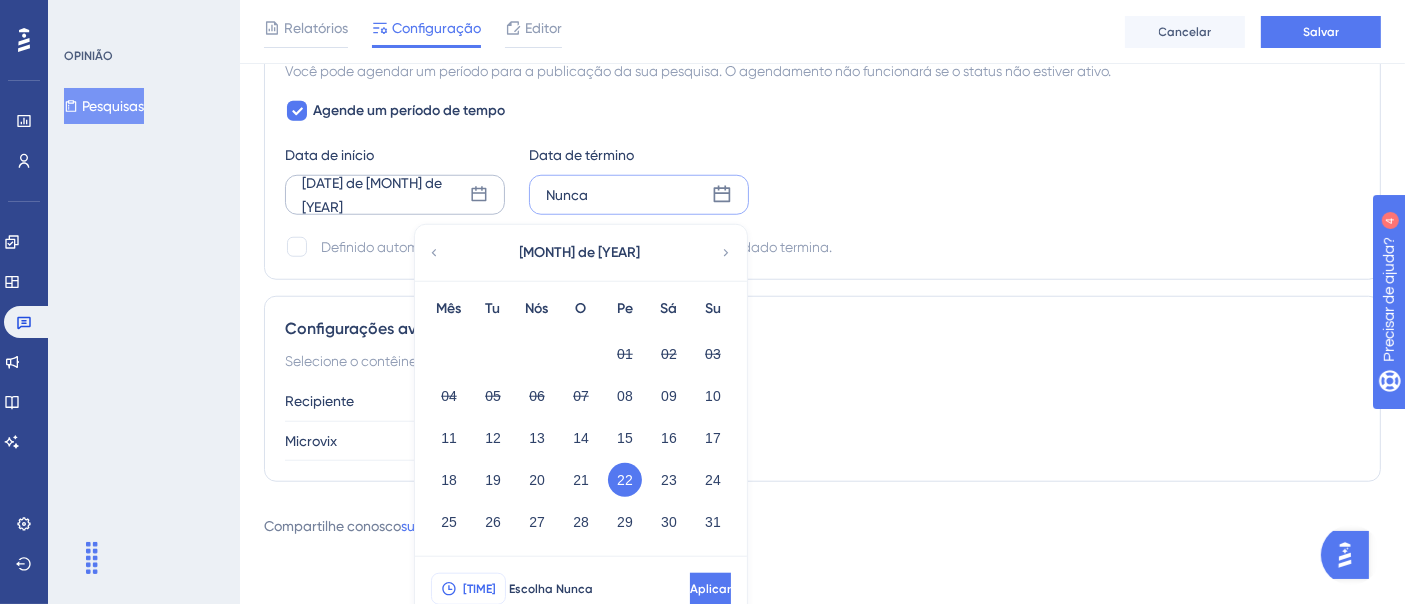 click on "[TIME]" at bounding box center (479, 589) 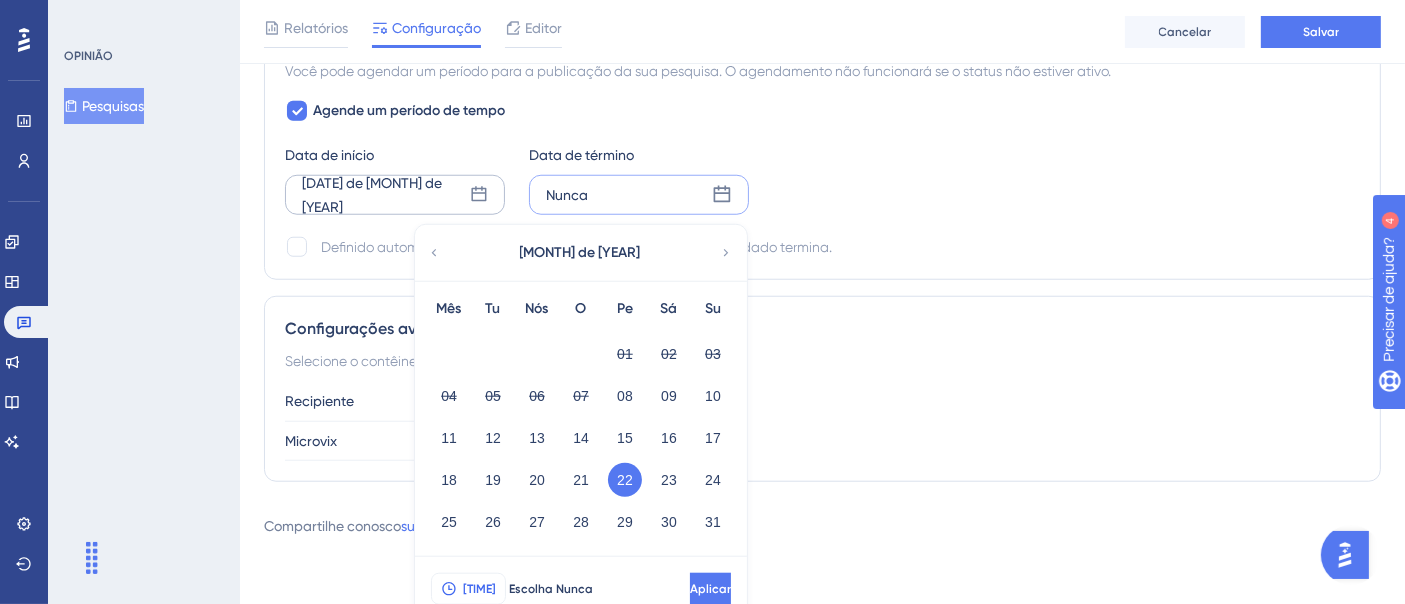 scroll, scrollTop: 1780, scrollLeft: 0, axis: vertical 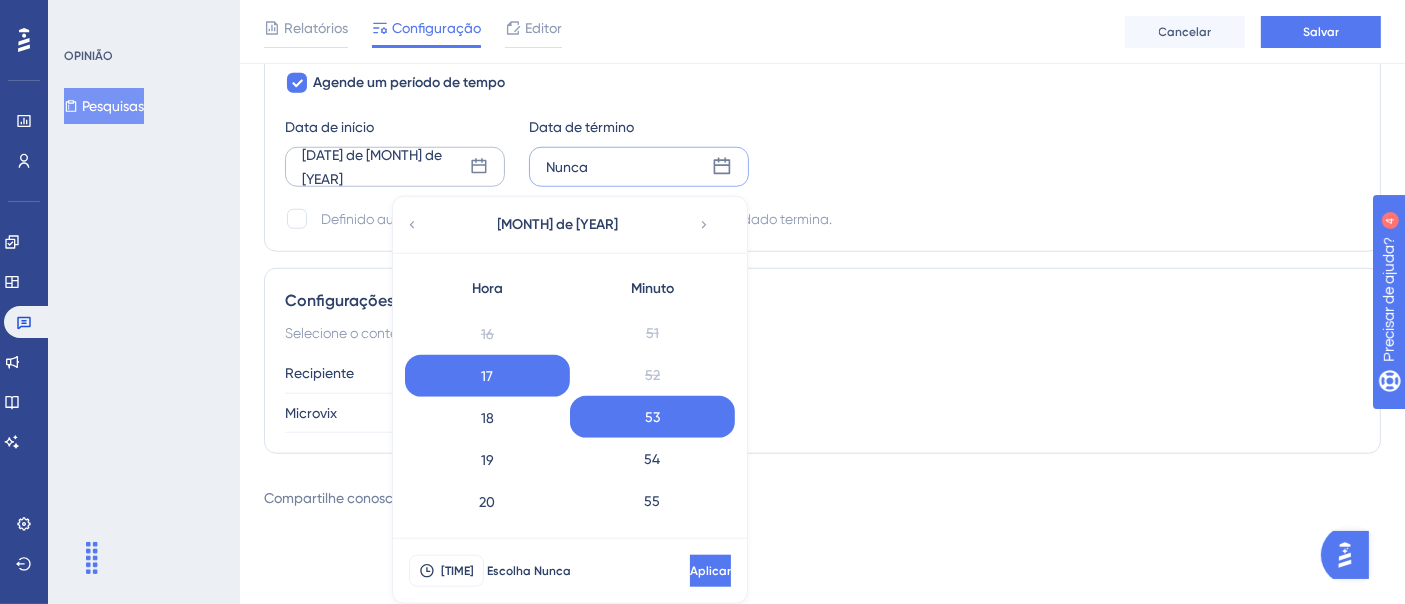 click on "Recipiente Microvix" at bounding box center (822, 397) 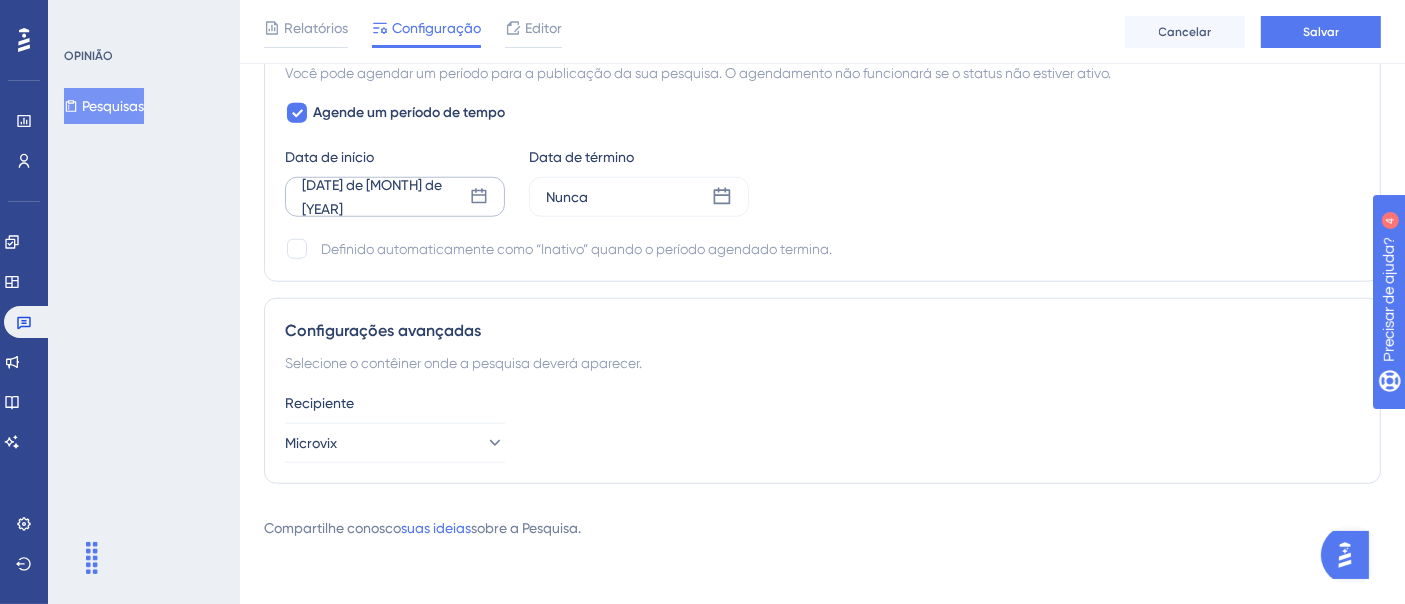 scroll, scrollTop: 1750, scrollLeft: 0, axis: vertical 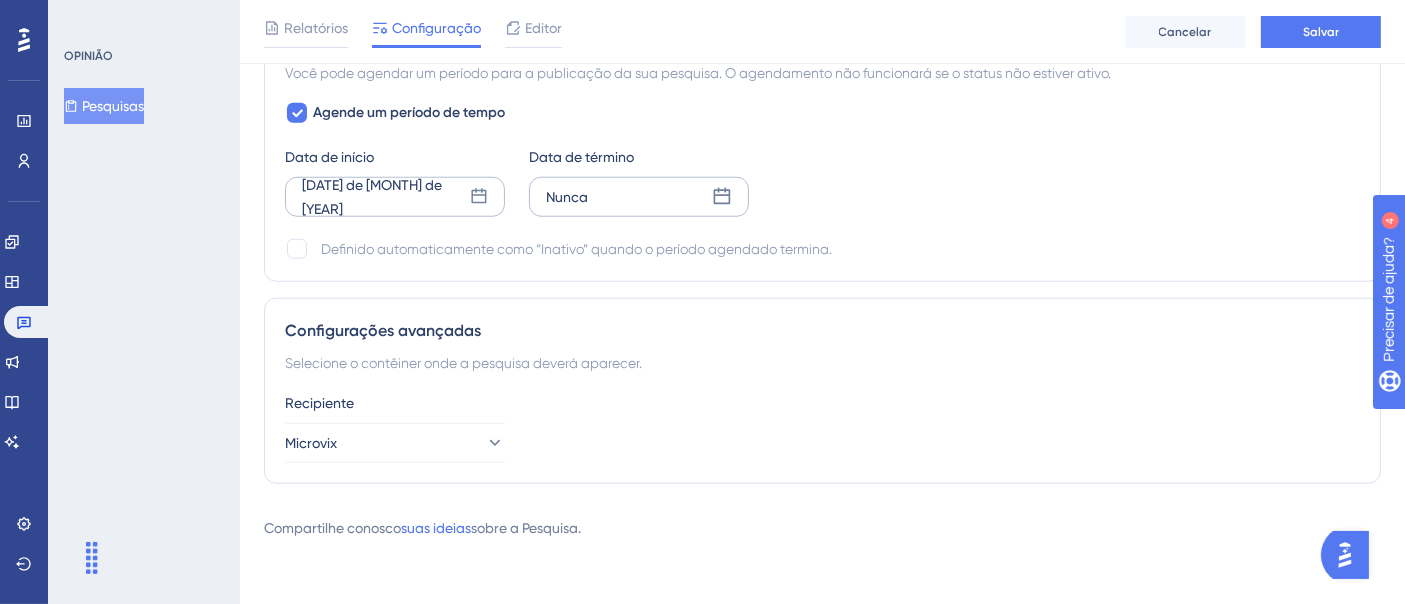 click 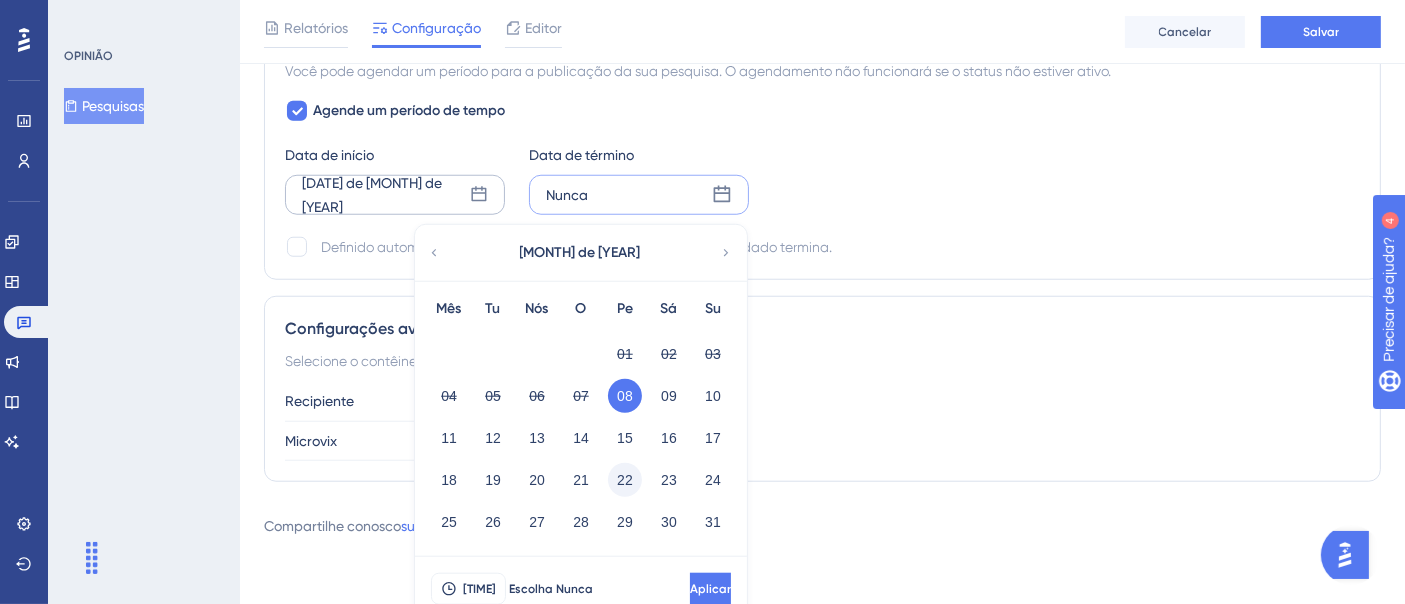 click on "22" at bounding box center [625, 480] 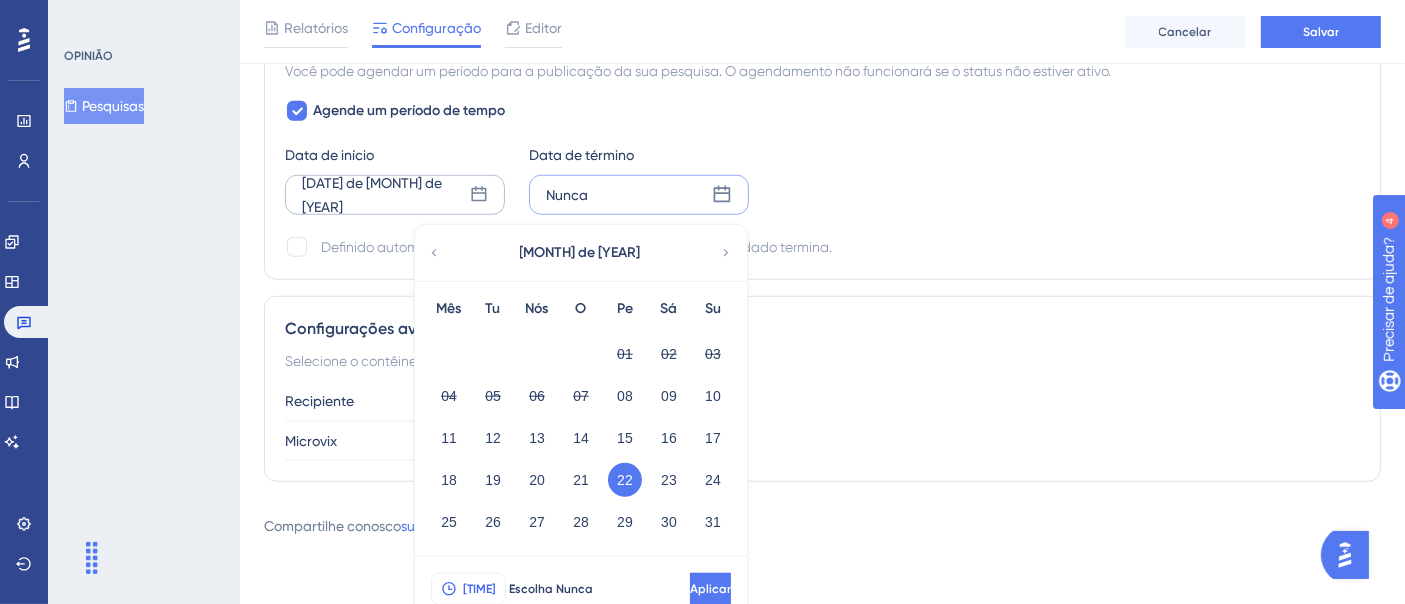 click on "[TIME]" at bounding box center (479, 589) 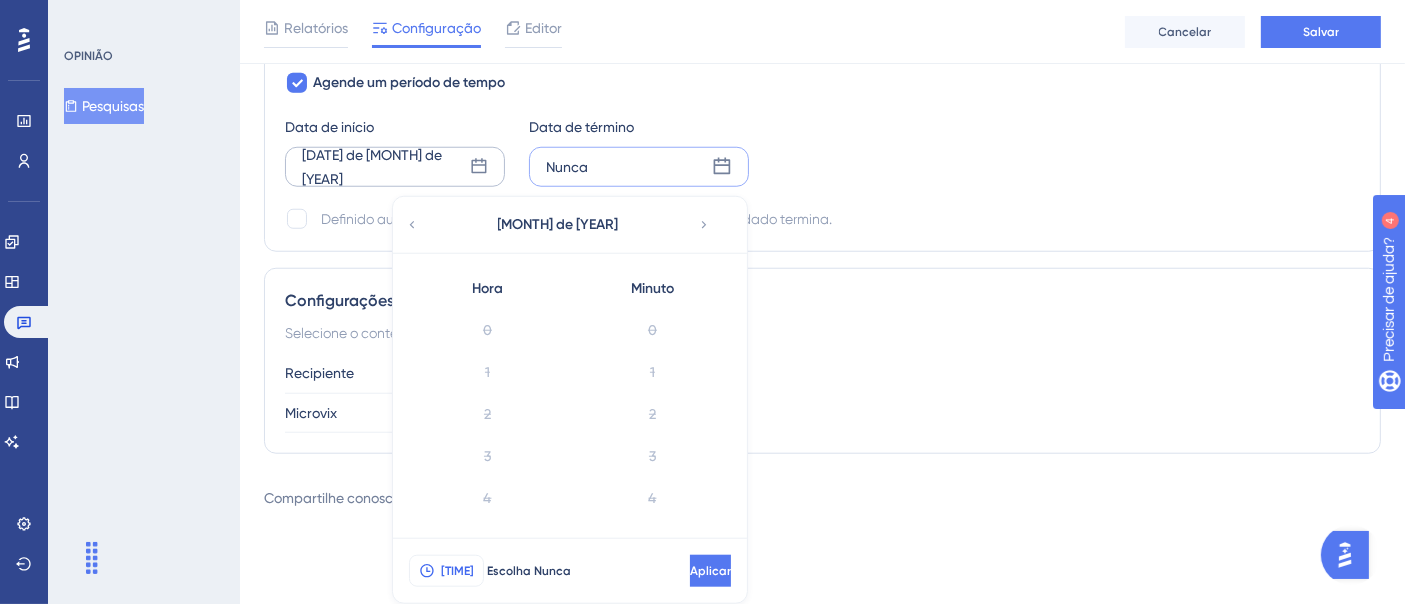 scroll, scrollTop: 628, scrollLeft: 0, axis: vertical 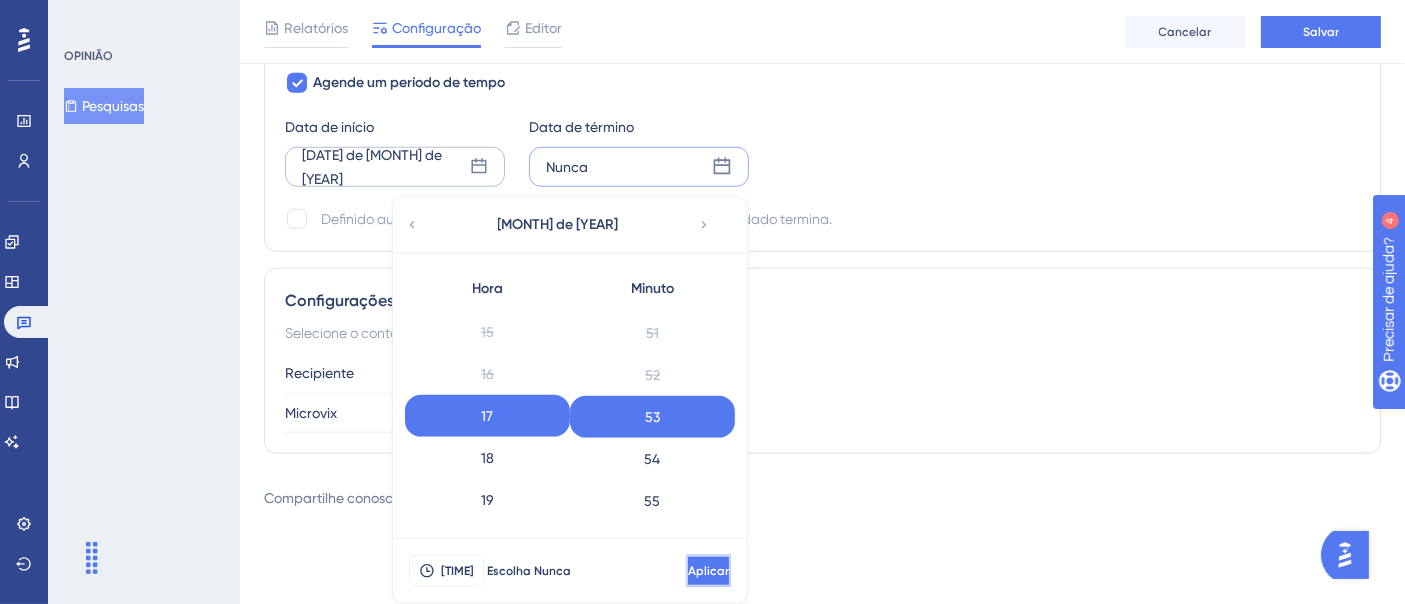 click on "Aplicar" at bounding box center (708, 571) 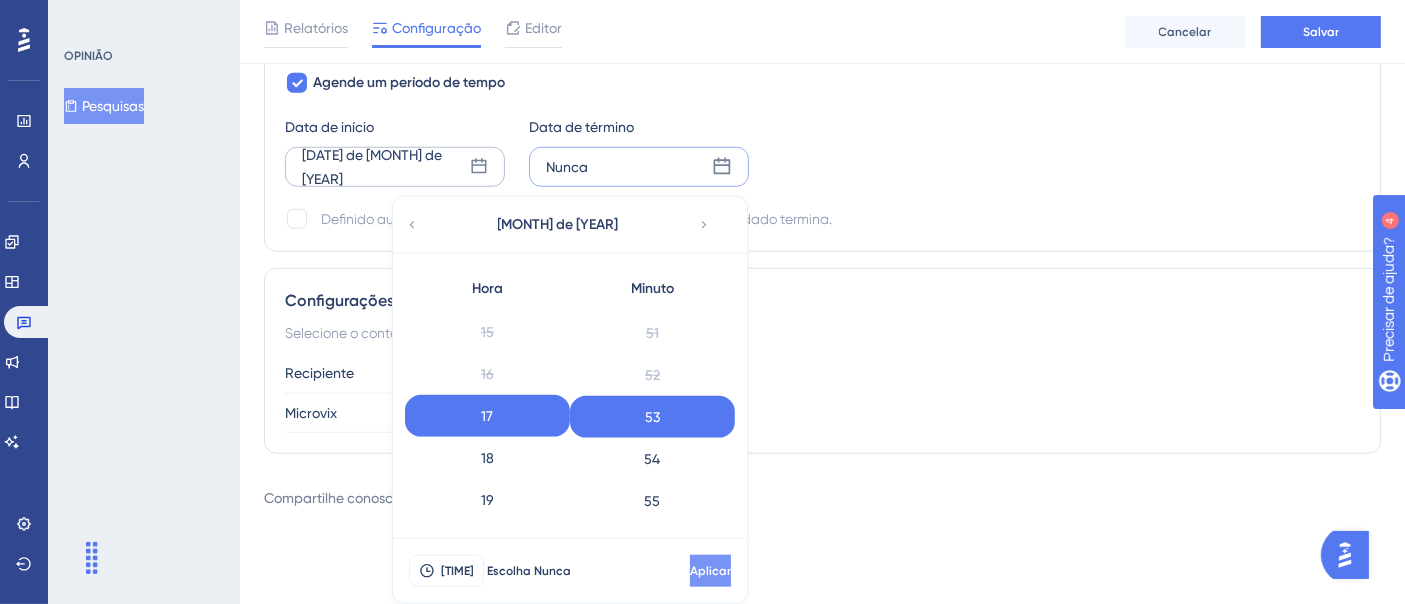 scroll, scrollTop: 1750, scrollLeft: 0, axis: vertical 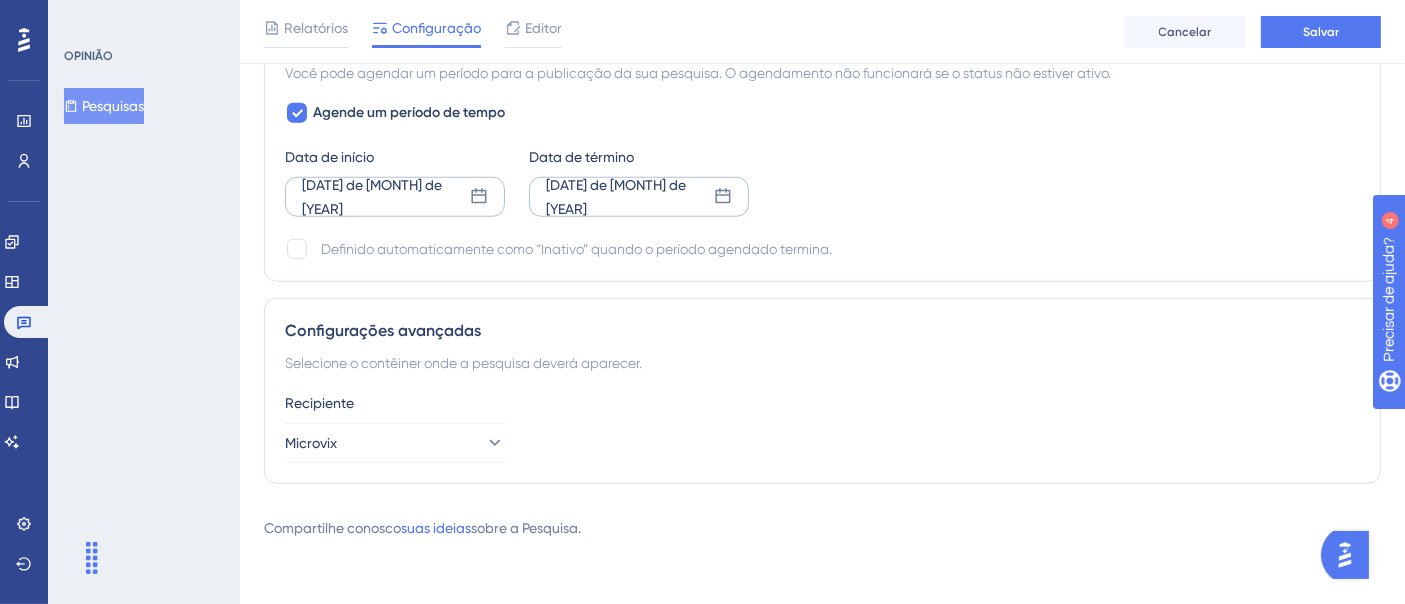 click 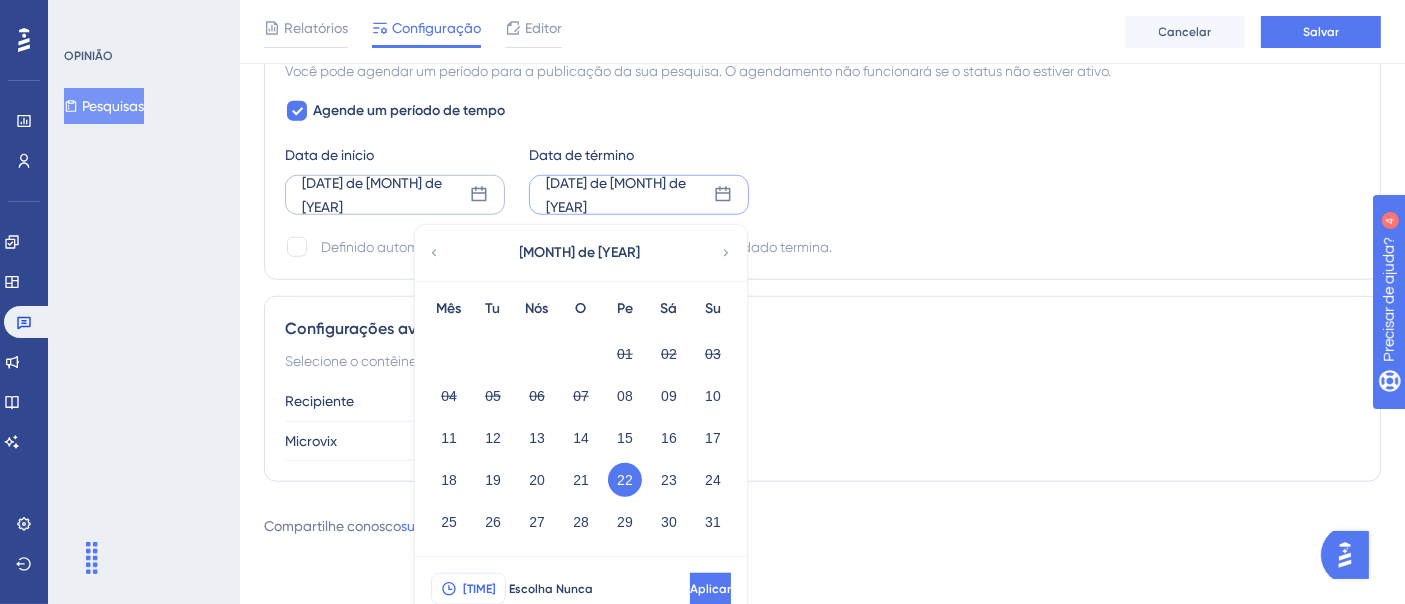 click on "[TIME]" at bounding box center [479, 589] 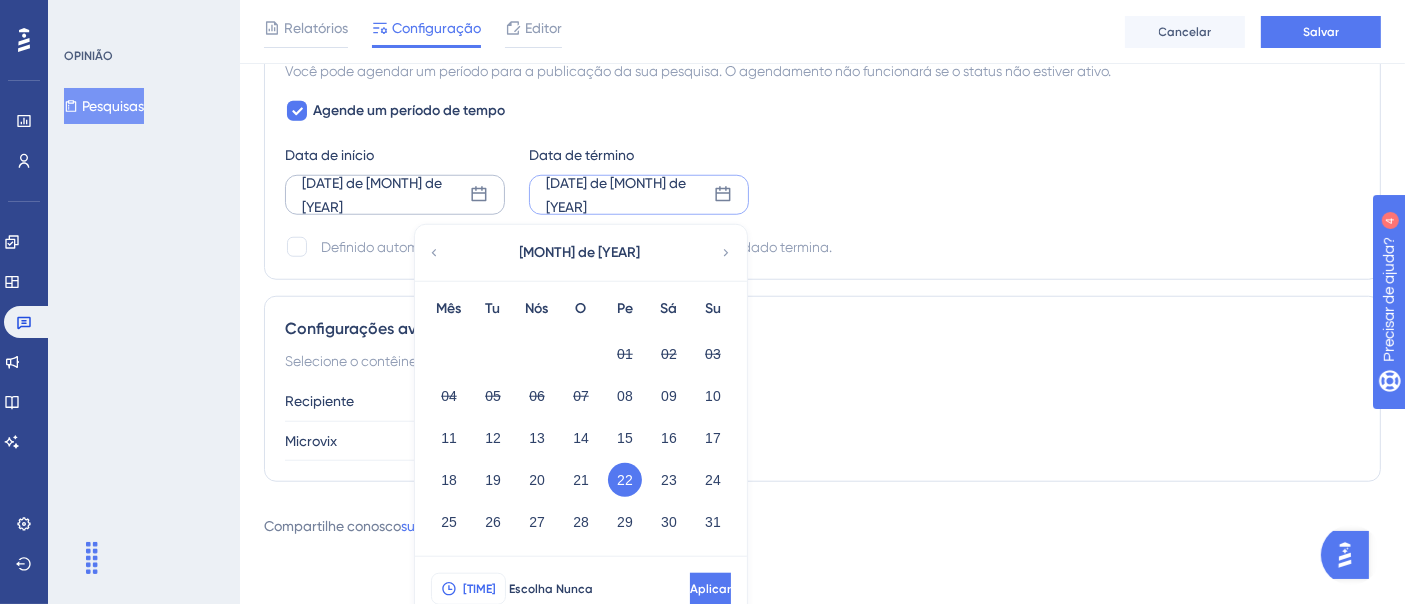 scroll, scrollTop: 1780, scrollLeft: 0, axis: vertical 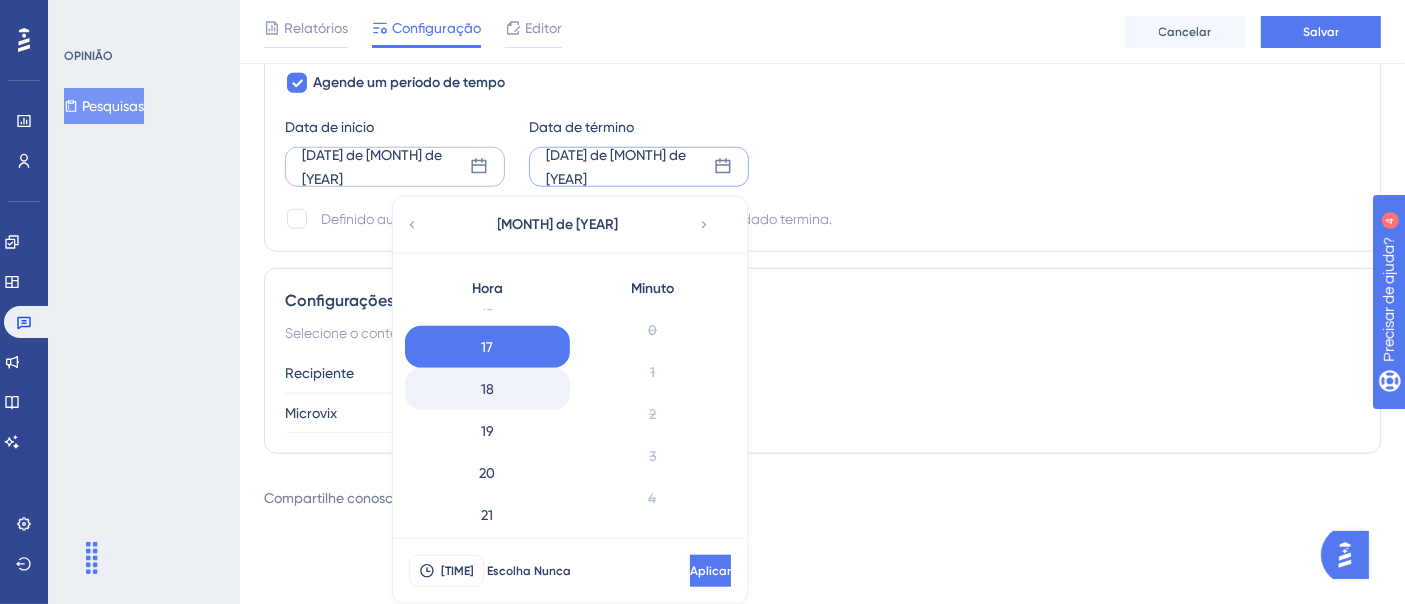 click on "18" at bounding box center [487, 389] 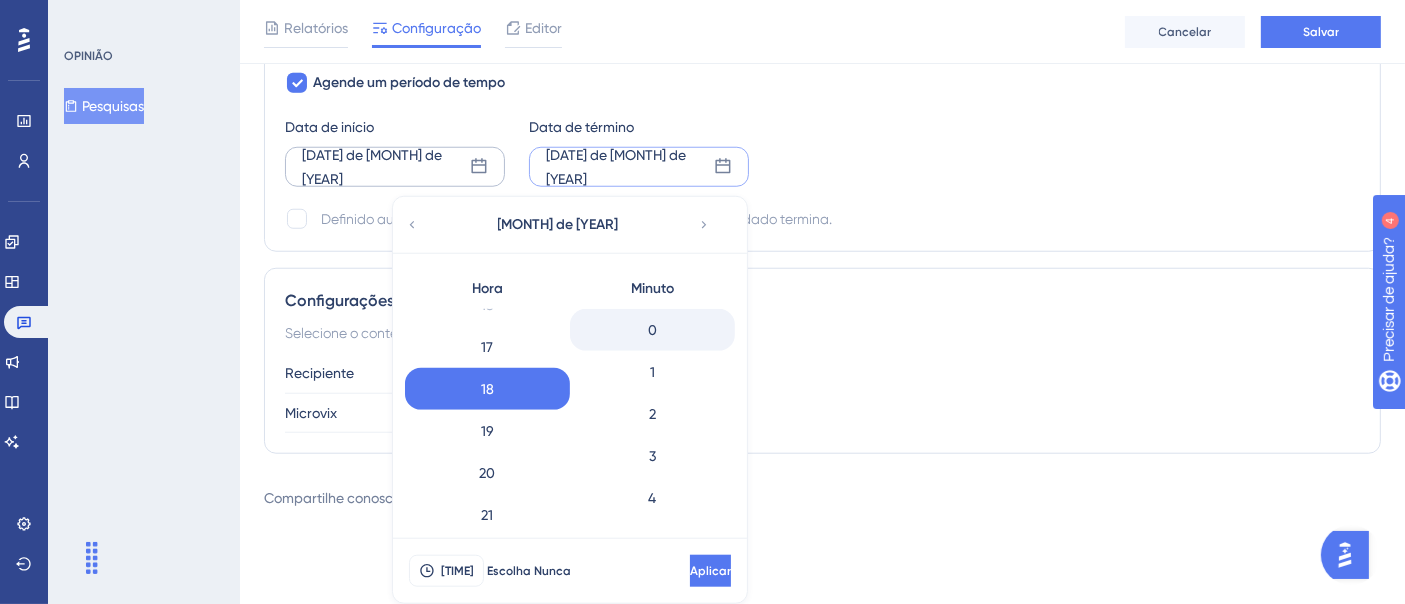 click on "0" at bounding box center (652, 330) 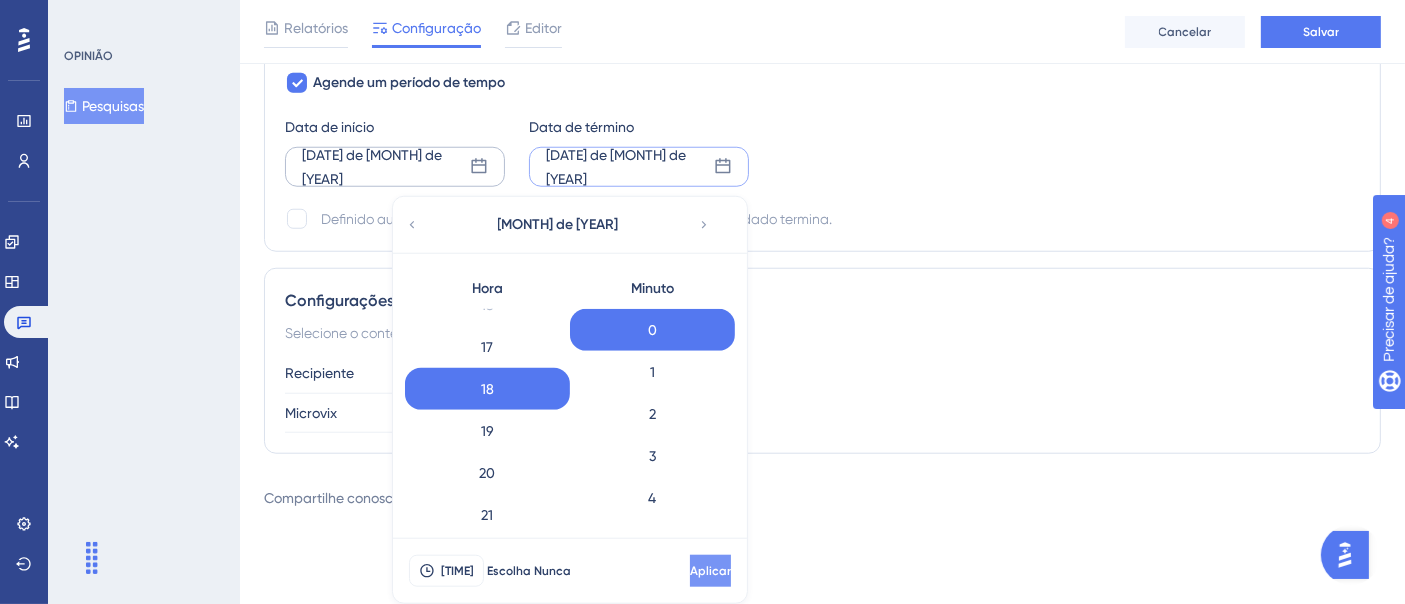 click on "Aplicar" at bounding box center [710, 571] 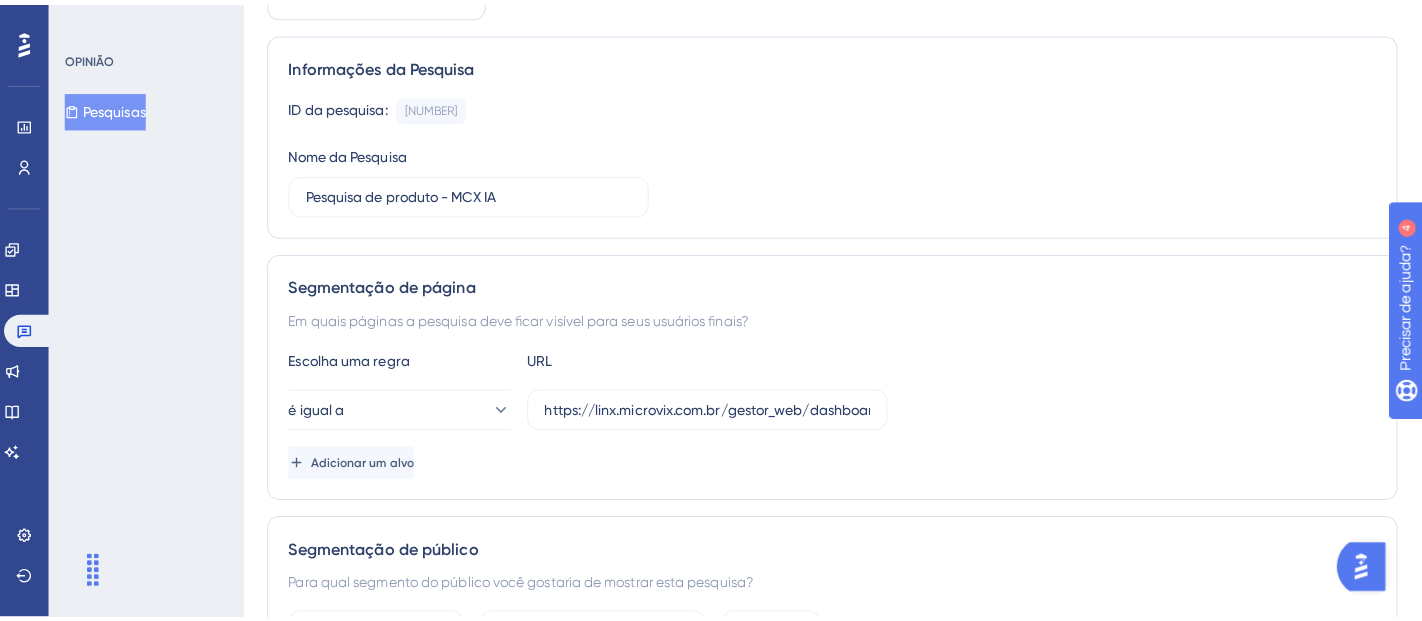 scroll, scrollTop: 0, scrollLeft: 0, axis: both 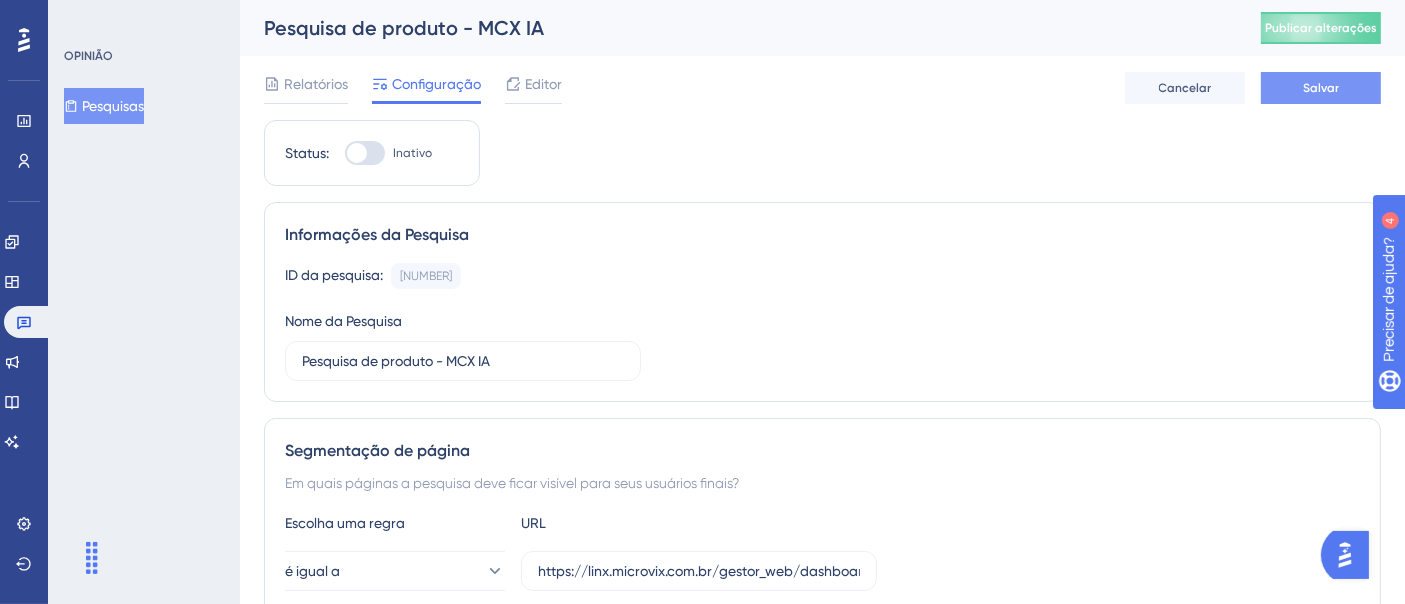 click on "Salvar" at bounding box center [1321, 88] 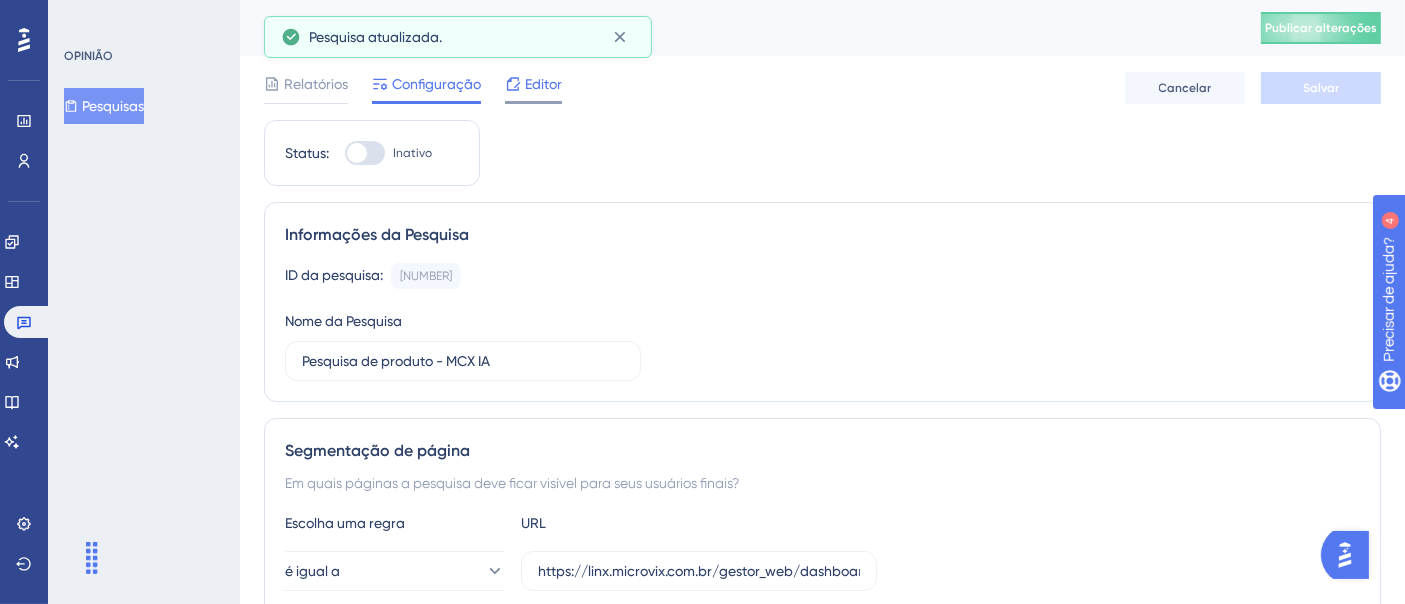 click on "Editor" at bounding box center [543, 84] 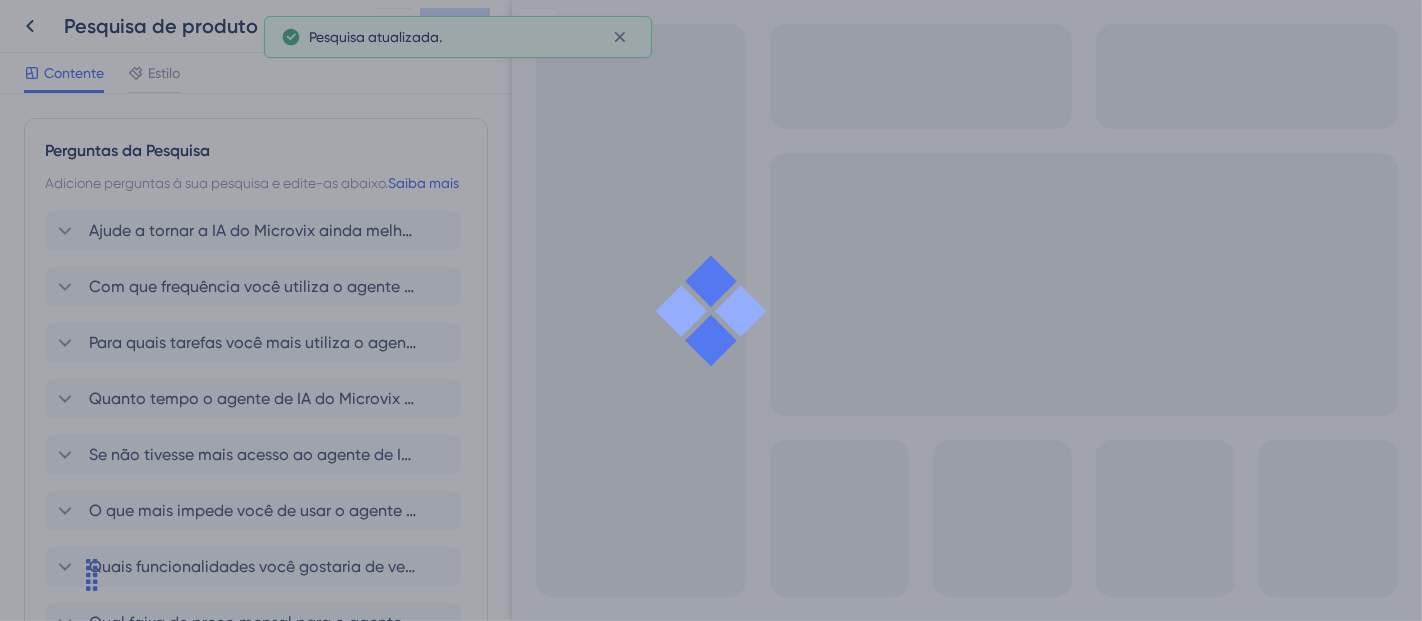 scroll, scrollTop: 0, scrollLeft: 0, axis: both 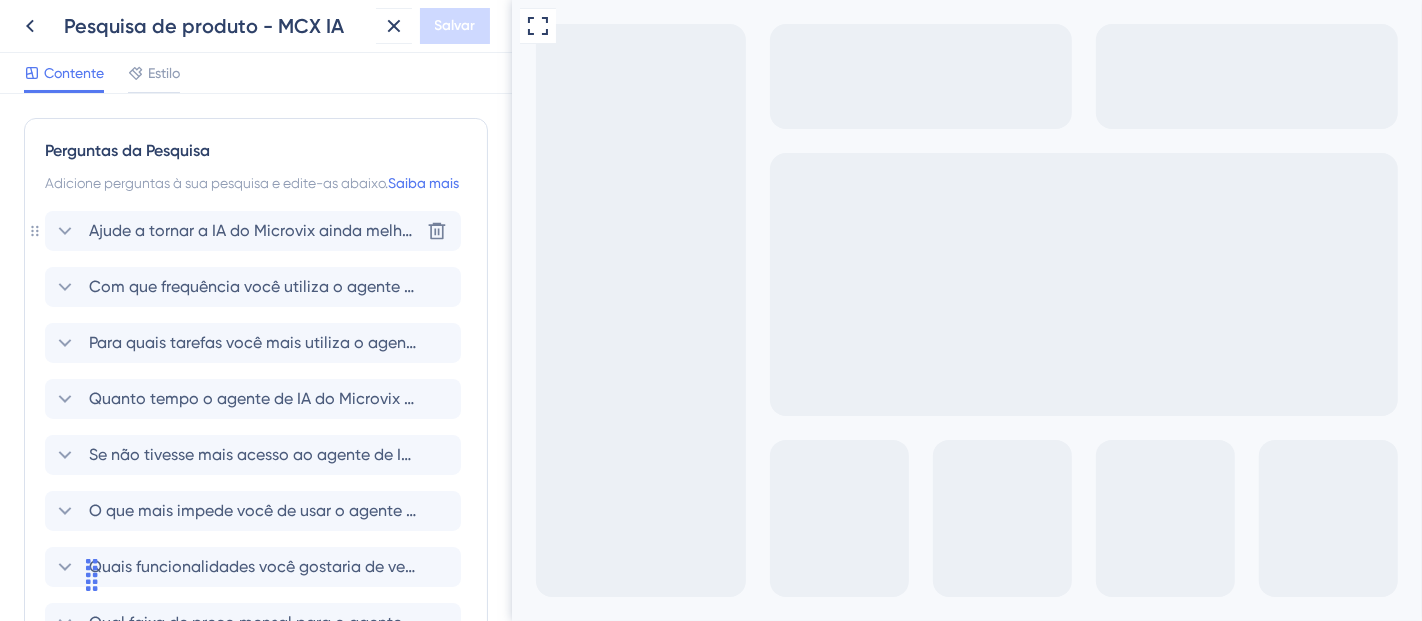 click on "Ajude a tornar a IA do Microvix ainda melhor! Sua opinião é fundamental para evoluirmos. Seu ERP está integrado a outras ferramentas de BI?" at bounding box center [612, 230] 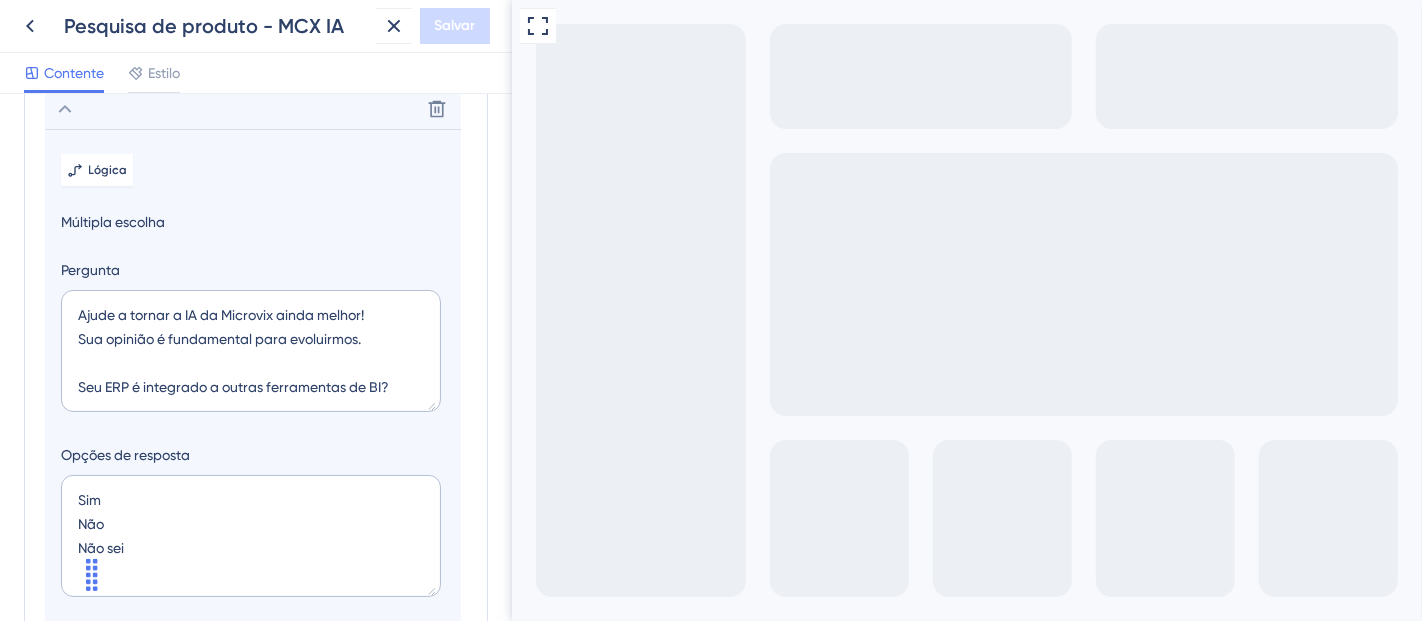 scroll, scrollTop: 140, scrollLeft: 0, axis: vertical 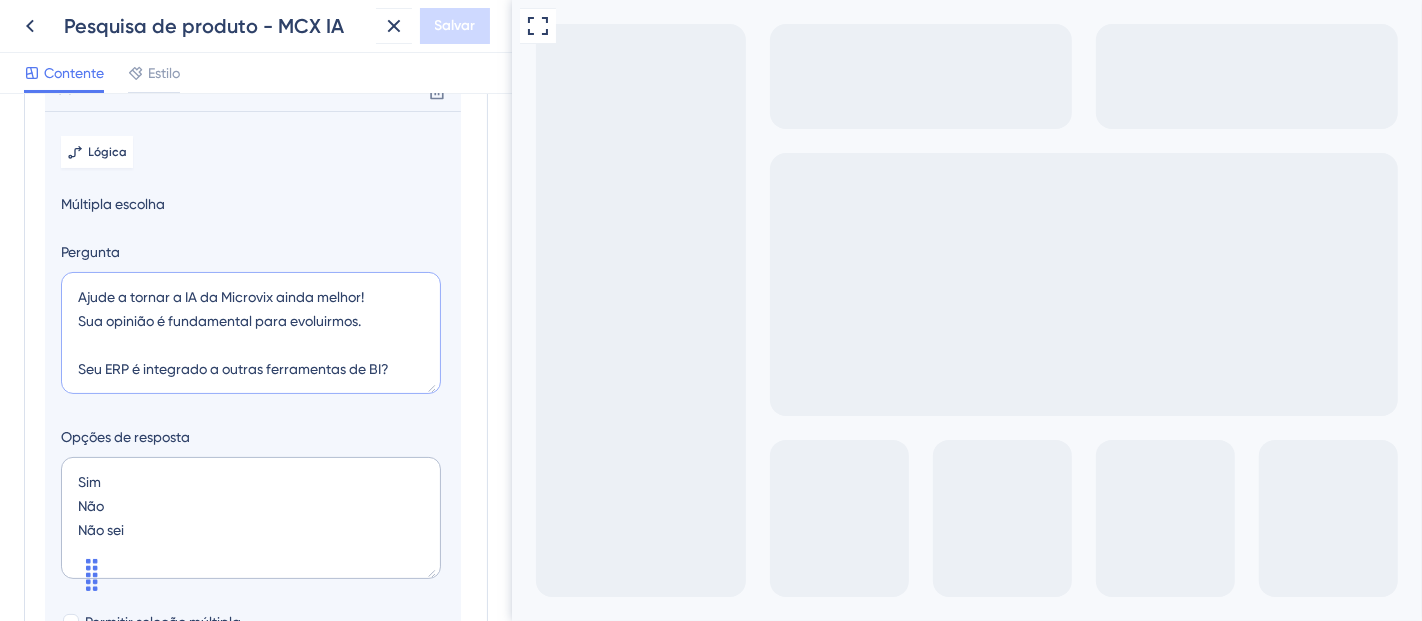 click on "Ajude a tornar a IA da Microvix ainda melhor!
Sua opinião é fundamental para evoluirmos.
Seu ERP é integrado a outras ferramentas de BI?" at bounding box center (251, 333) 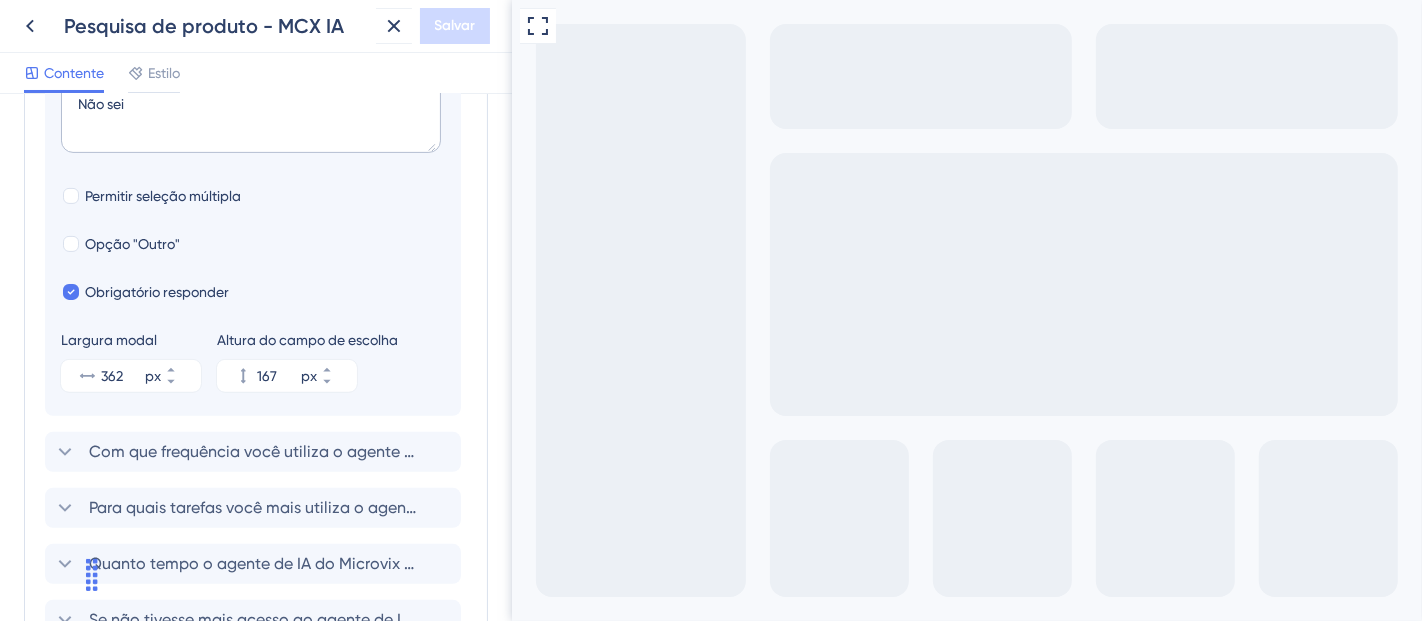 scroll, scrollTop: 568, scrollLeft: 0, axis: vertical 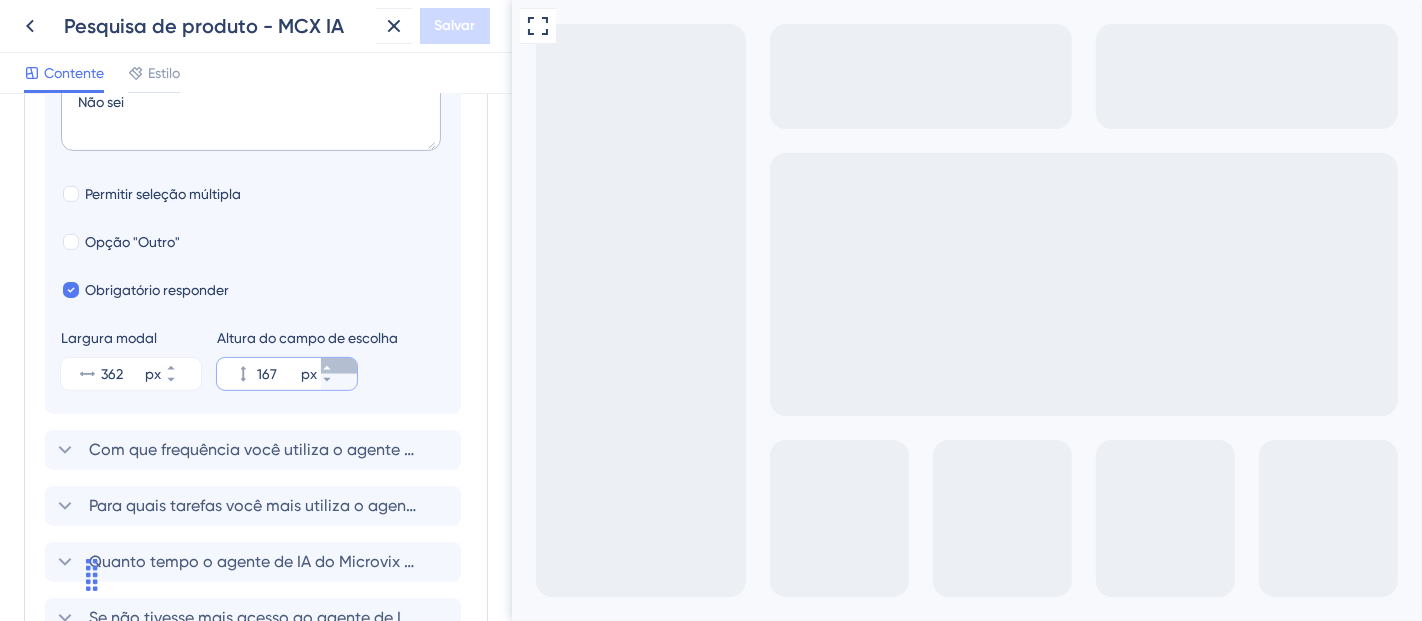click 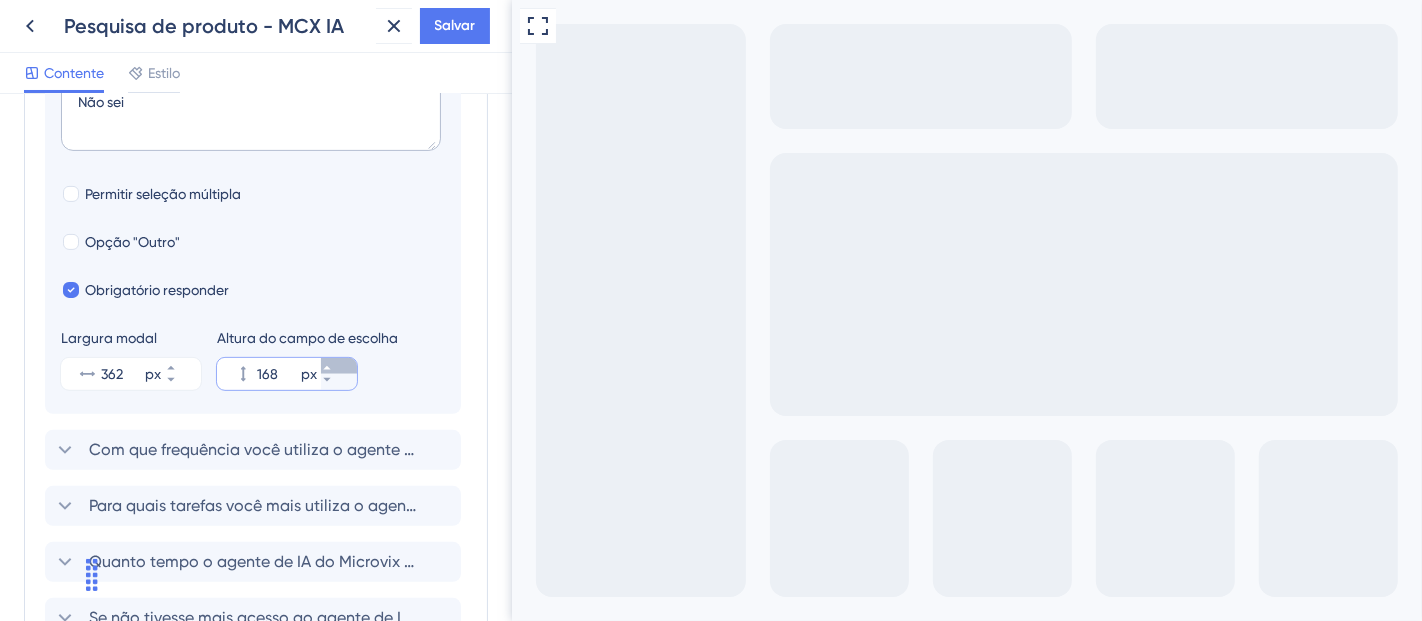 click 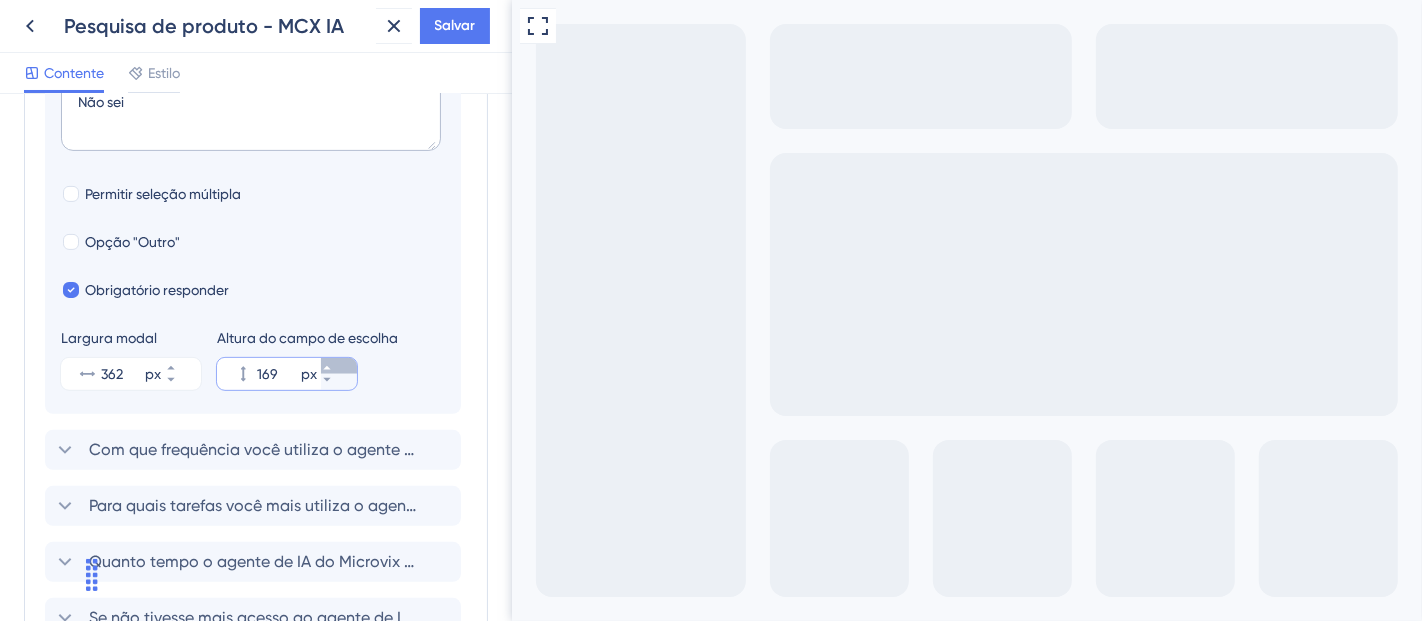 click 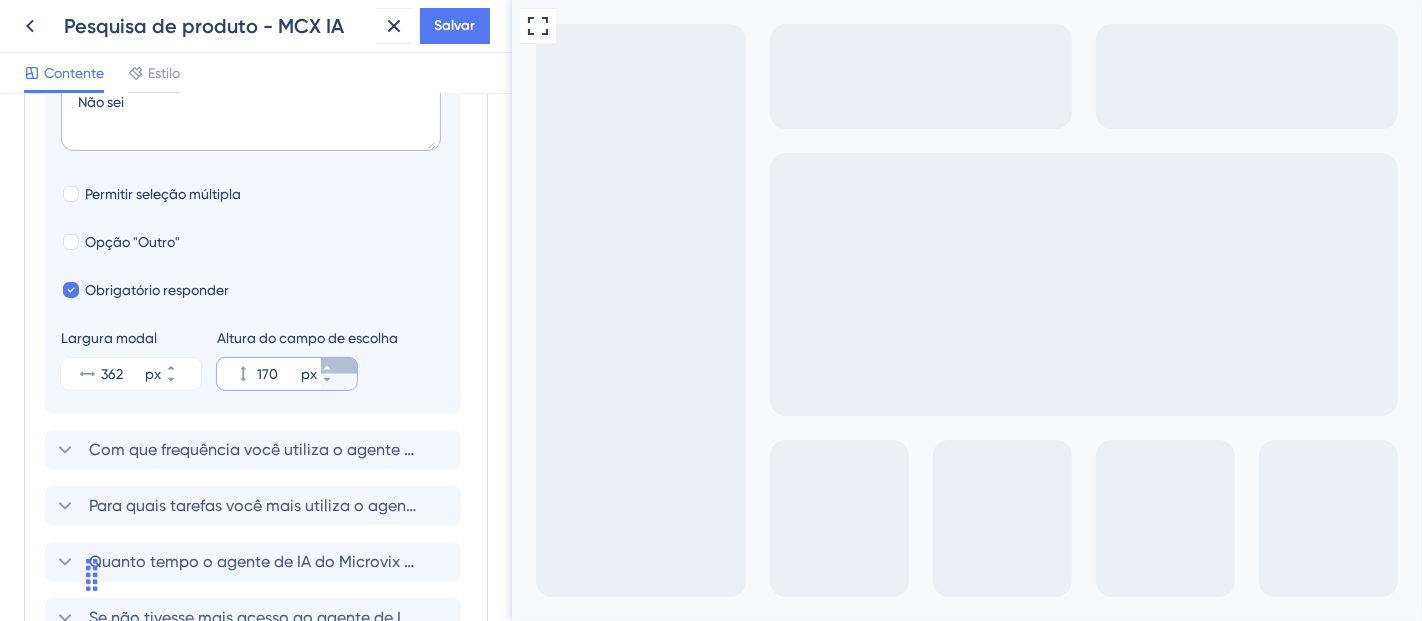 click 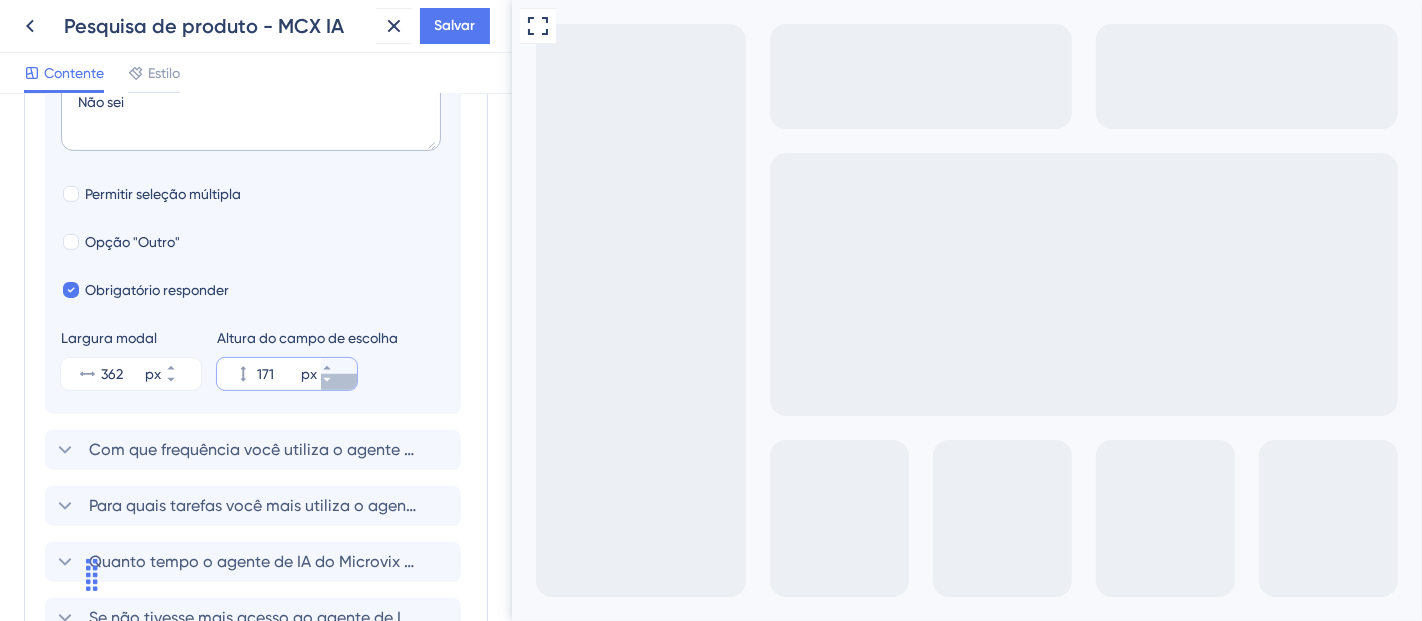 click on "171 px" at bounding box center [339, 382] 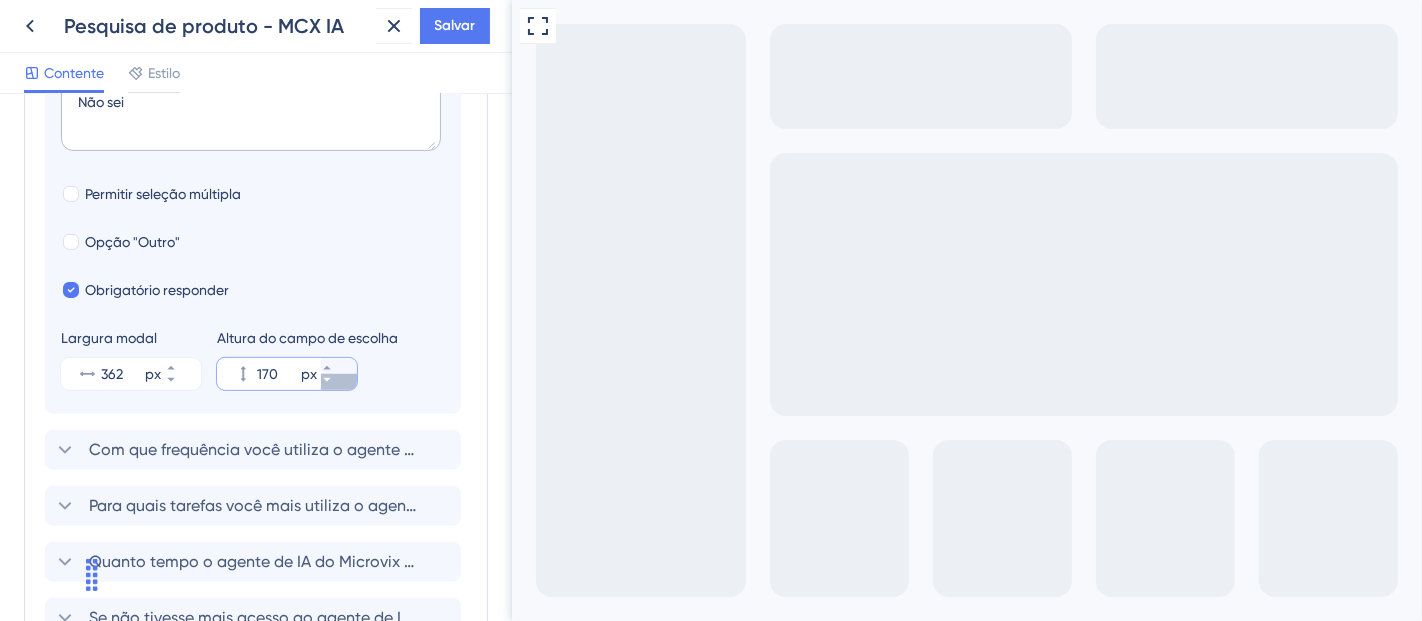click on "170 px" at bounding box center [339, 382] 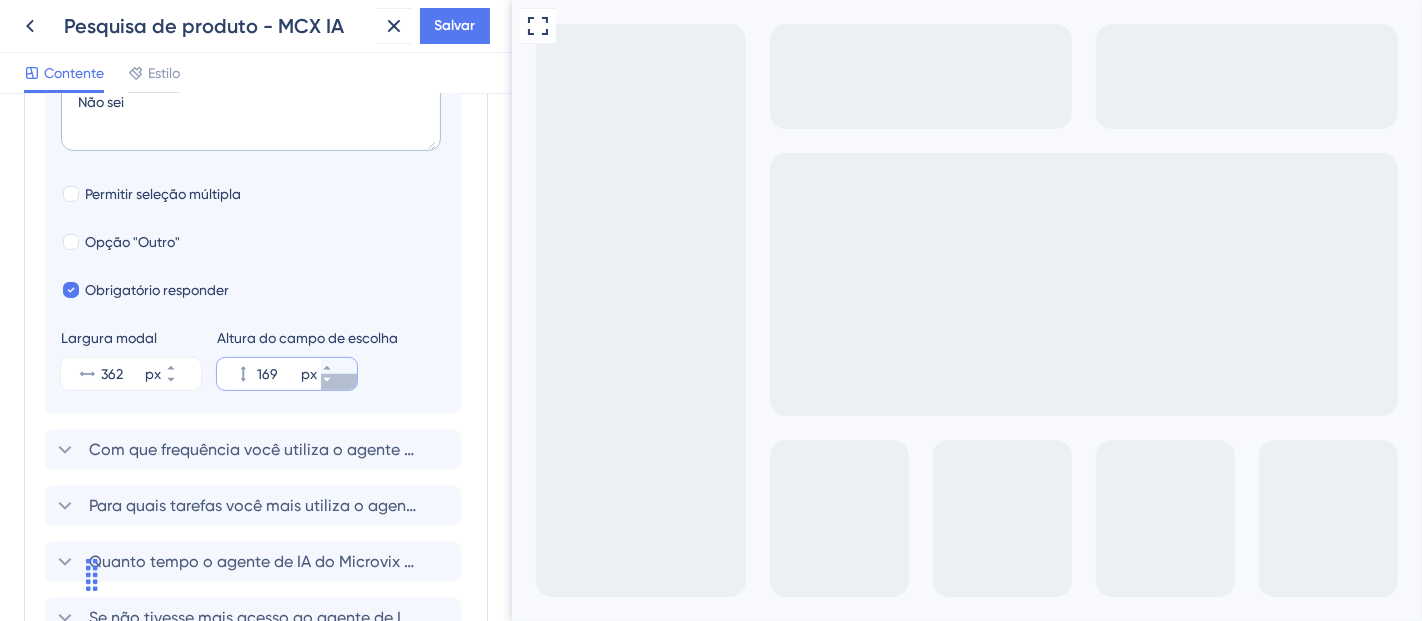 click on "169 px" at bounding box center (339, 382) 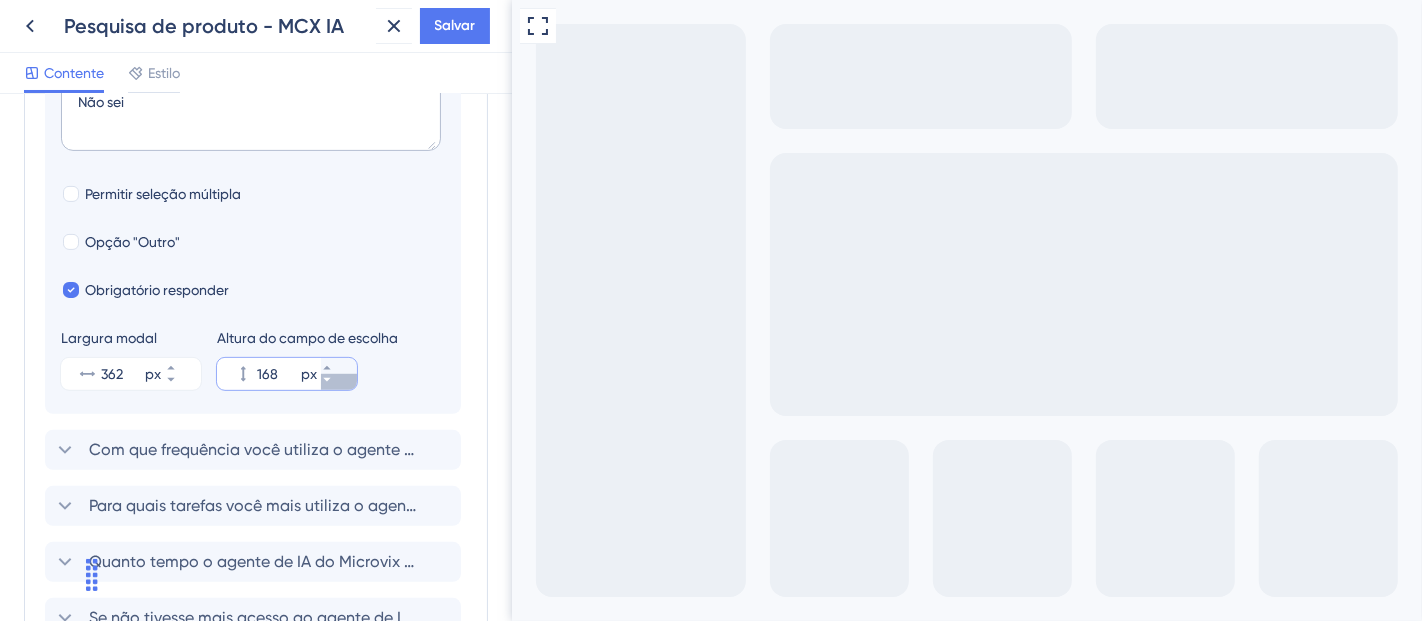 click on "168 px" at bounding box center (339, 382) 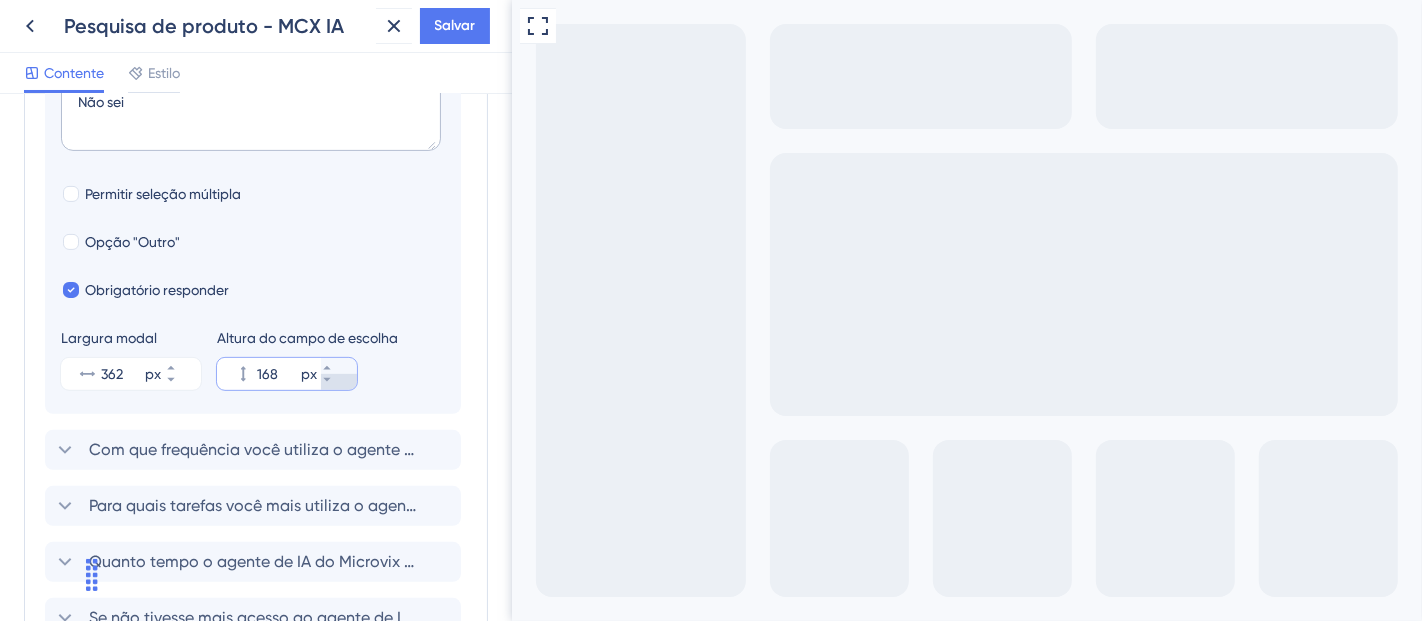 type on "167" 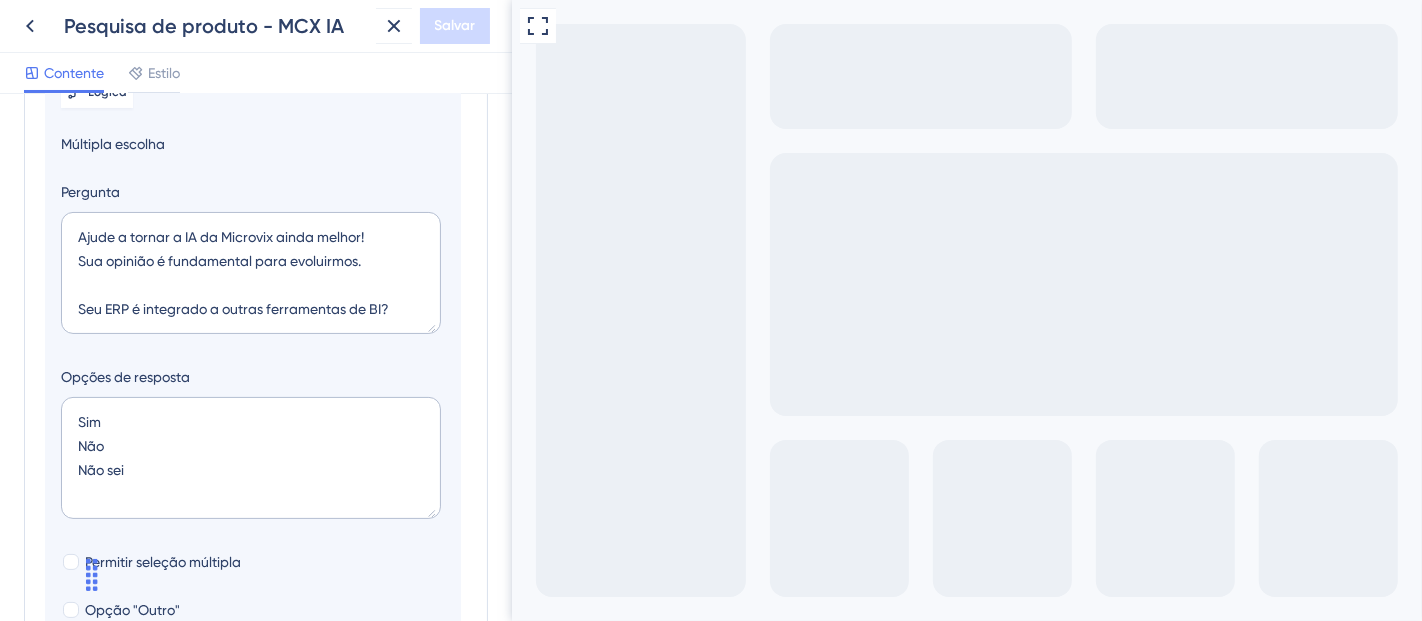 scroll, scrollTop: 183, scrollLeft: 0, axis: vertical 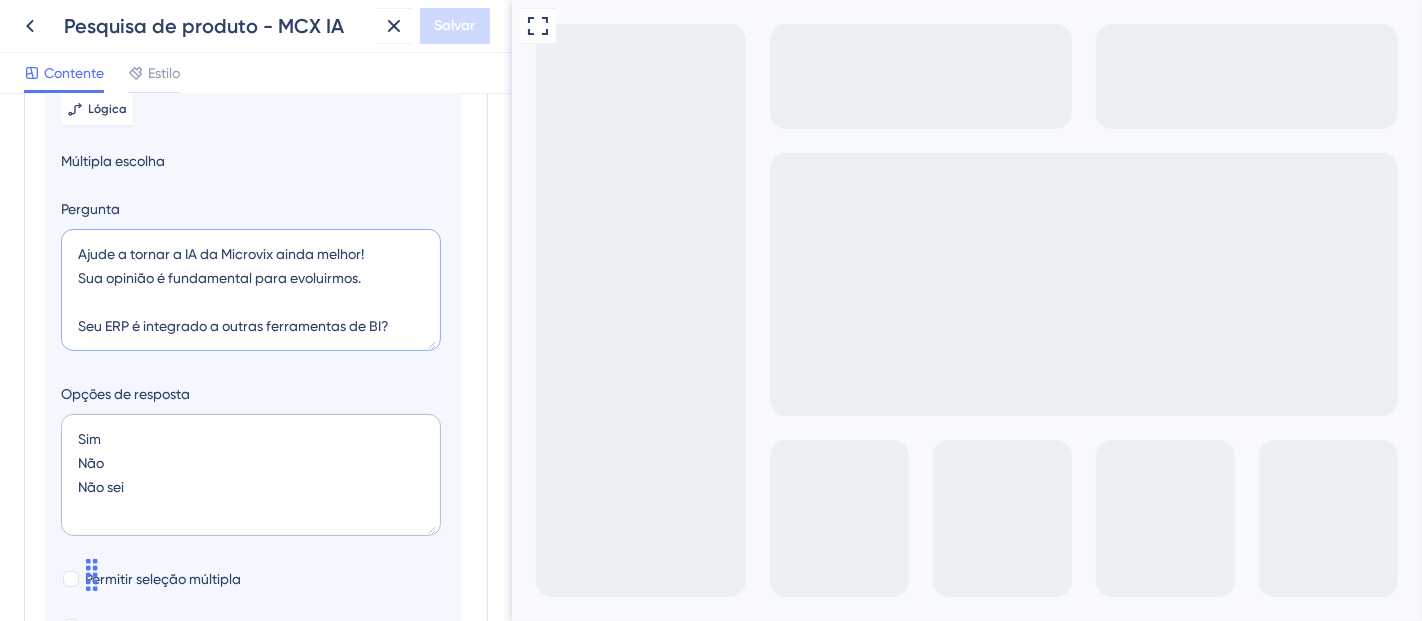 click on "Ajude a tornar a IA da Microvix ainda melhor!
Sua opinião é fundamental para evoluirmos.
Seu ERP é integrado a outras ferramentas de BI?" at bounding box center [251, 290] 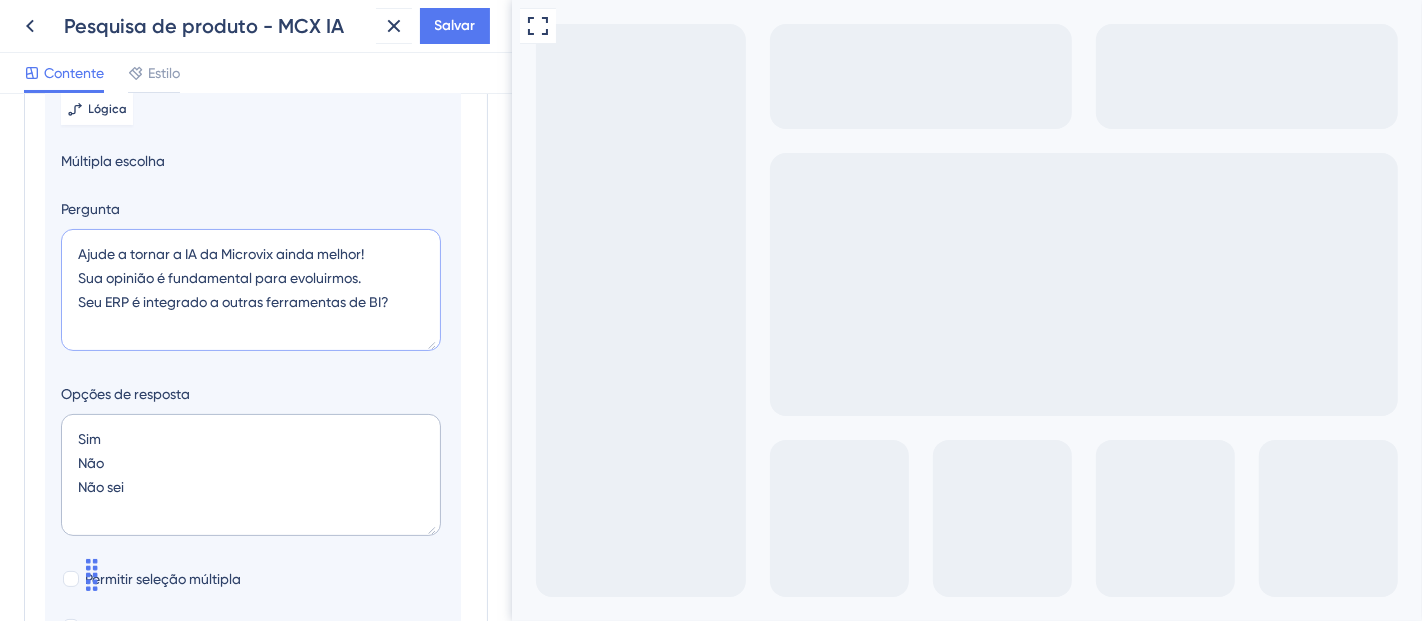 type on "Ajude a tornar a IA da Microvix ainda melhor!
Sua opinião é fundamental para evoluirmos.
Seu ERP é integrado a outras ferramentas de BI?" 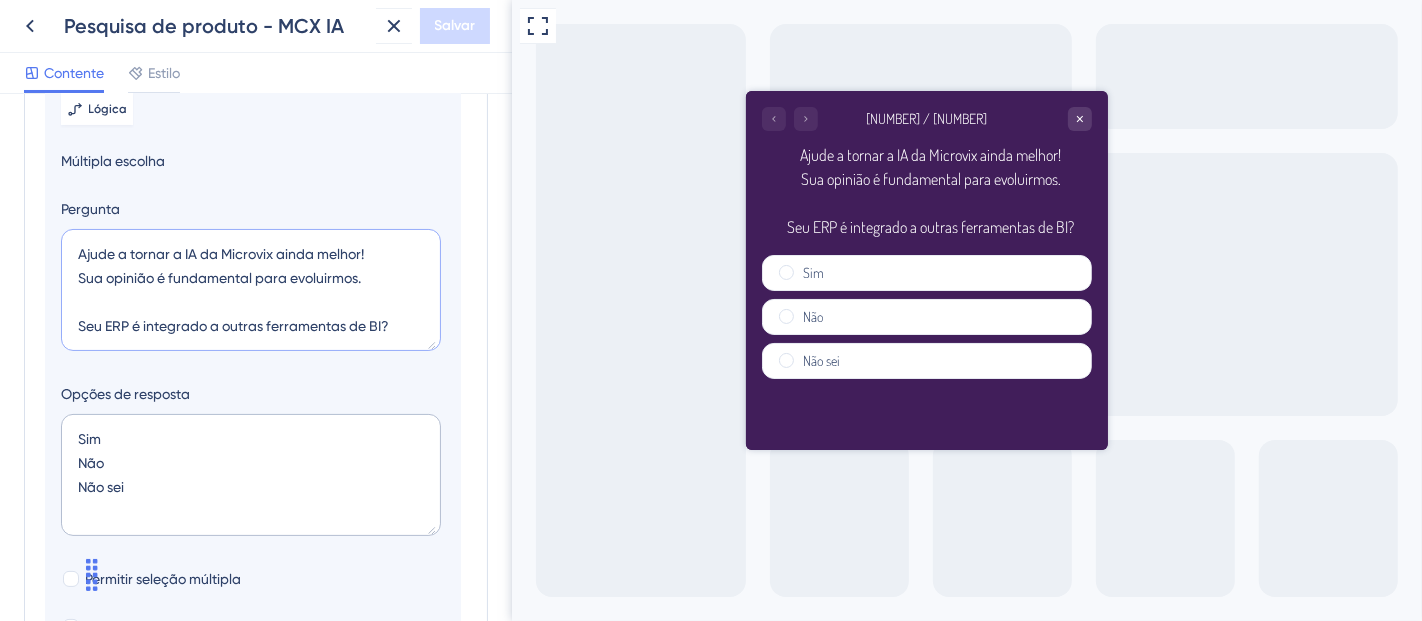 click on "Ajude a tornar a IA da Microvix ainda melhor!
Sua opinião é fundamental para evoluirmos.
Seu ERP é integrado a outras ferramentas de BI?" at bounding box center (251, 290) 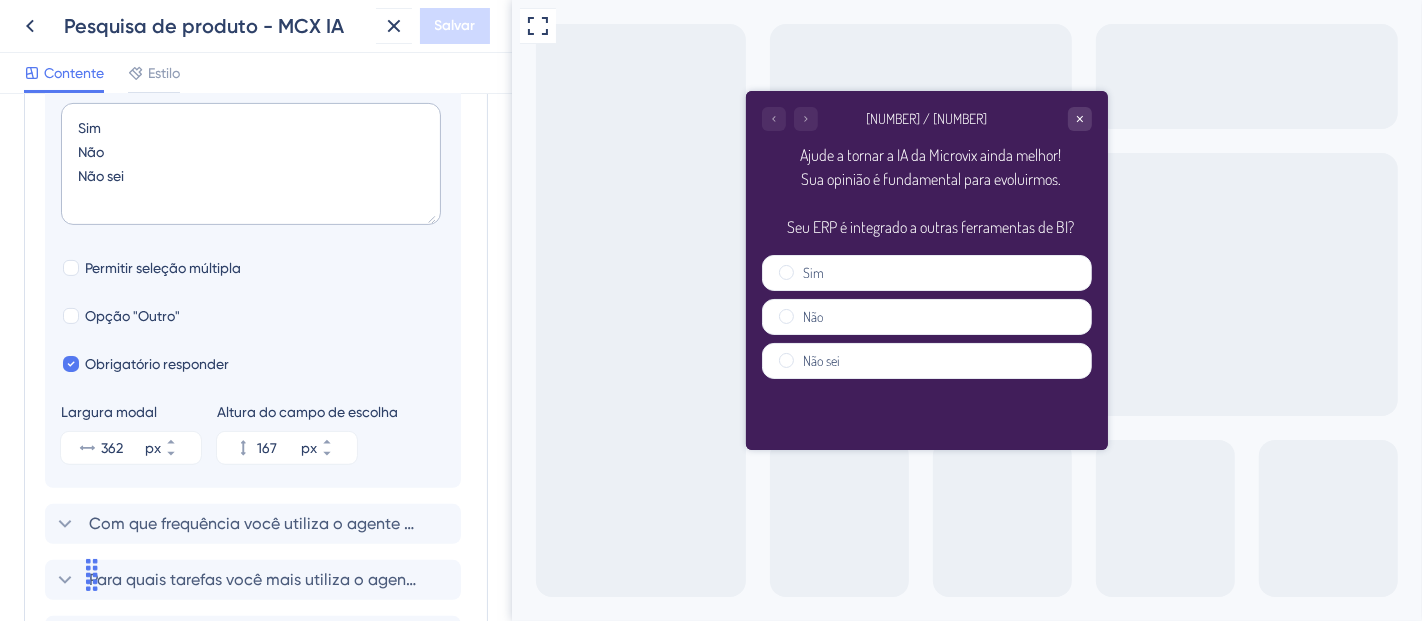 scroll, scrollTop: 529, scrollLeft: 0, axis: vertical 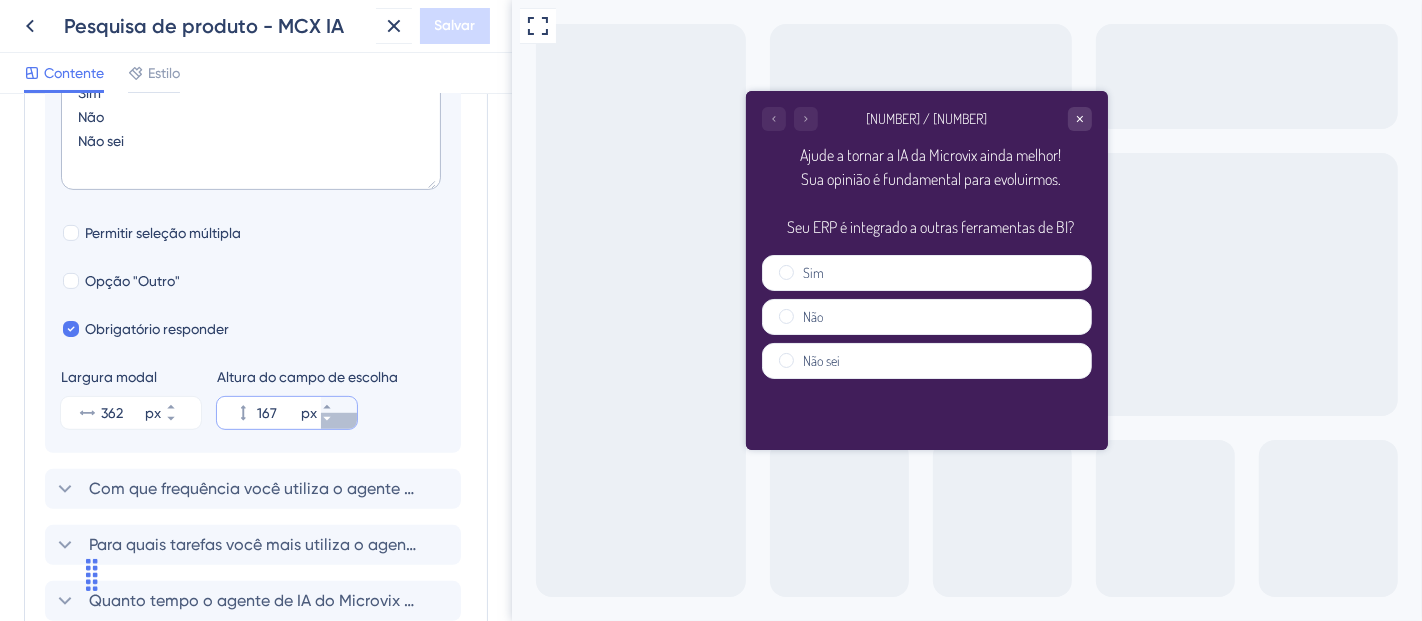 click 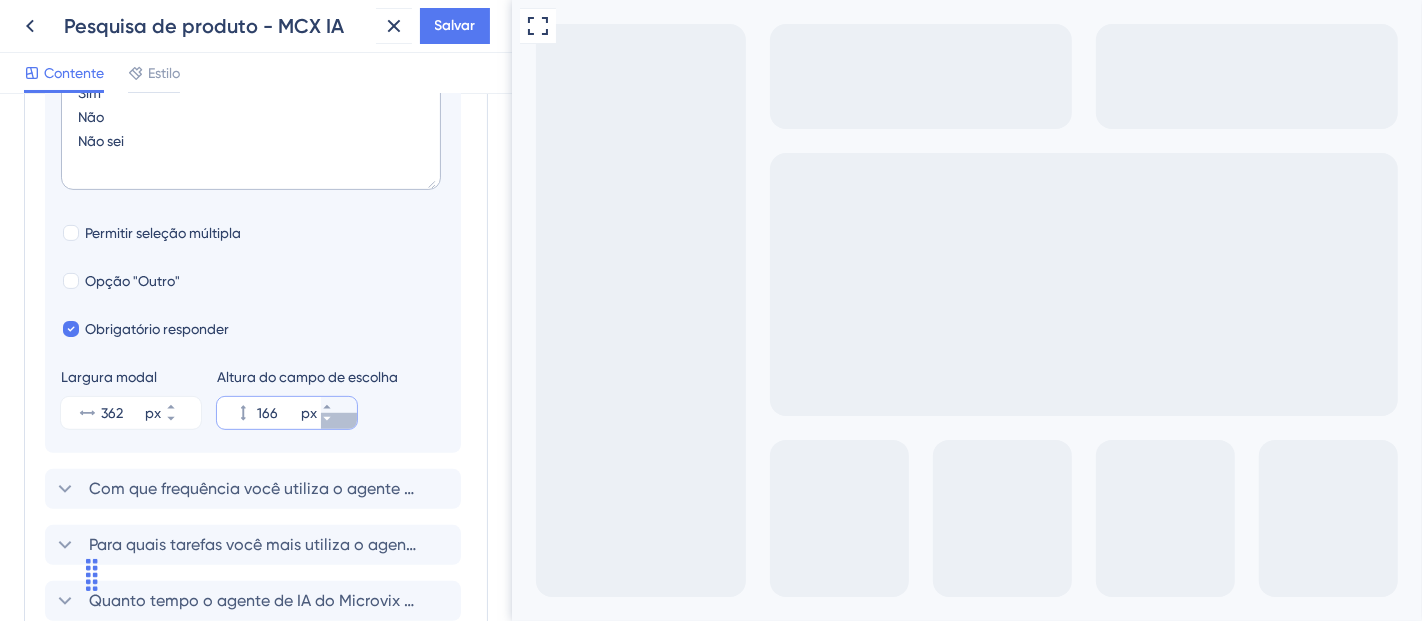 click 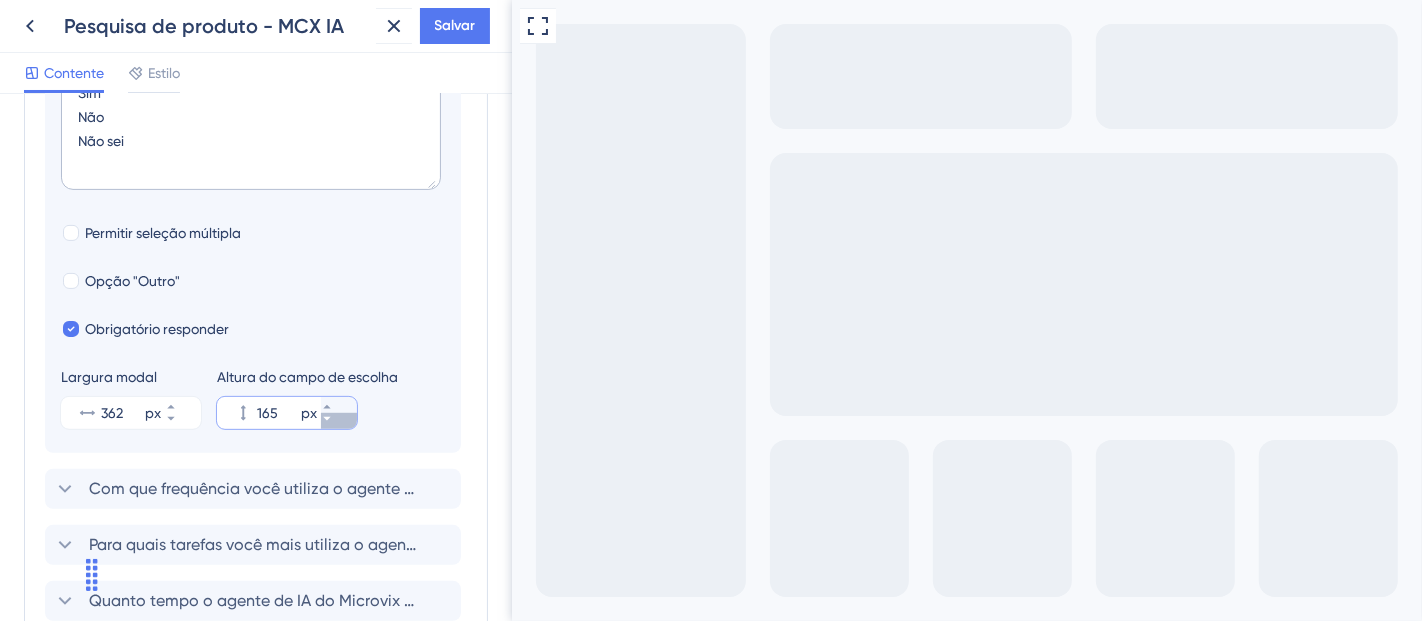 click 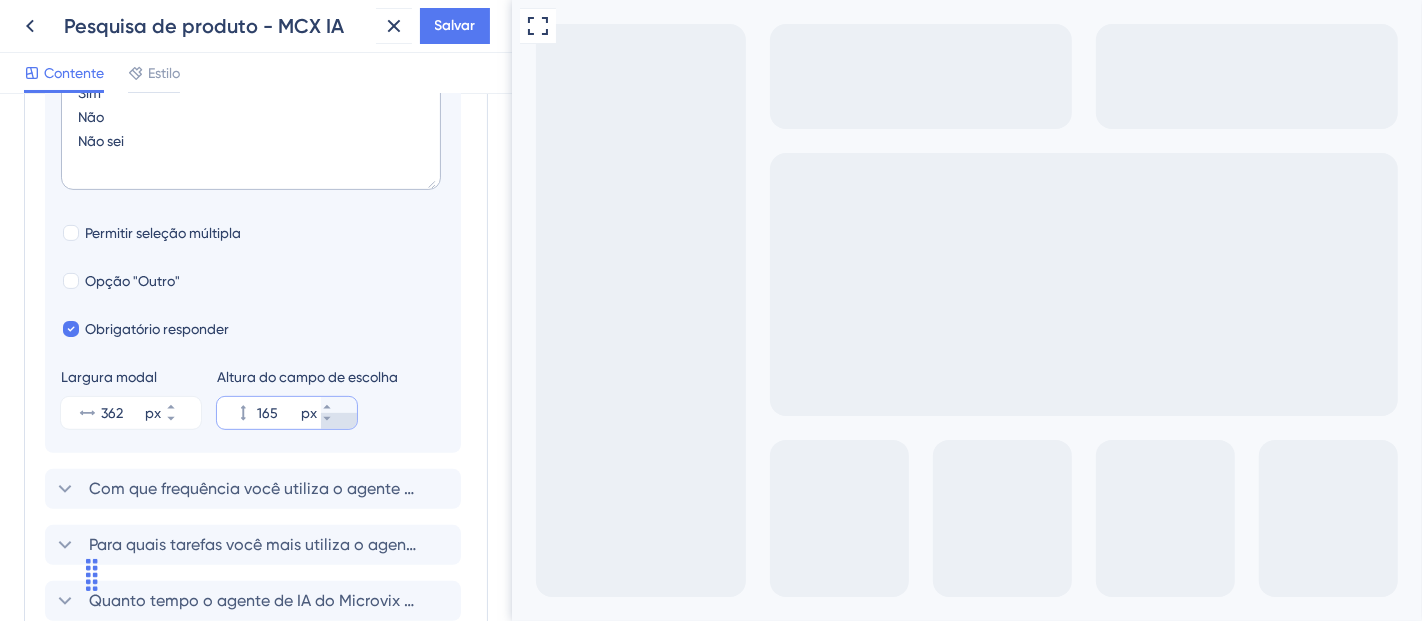 type on "164" 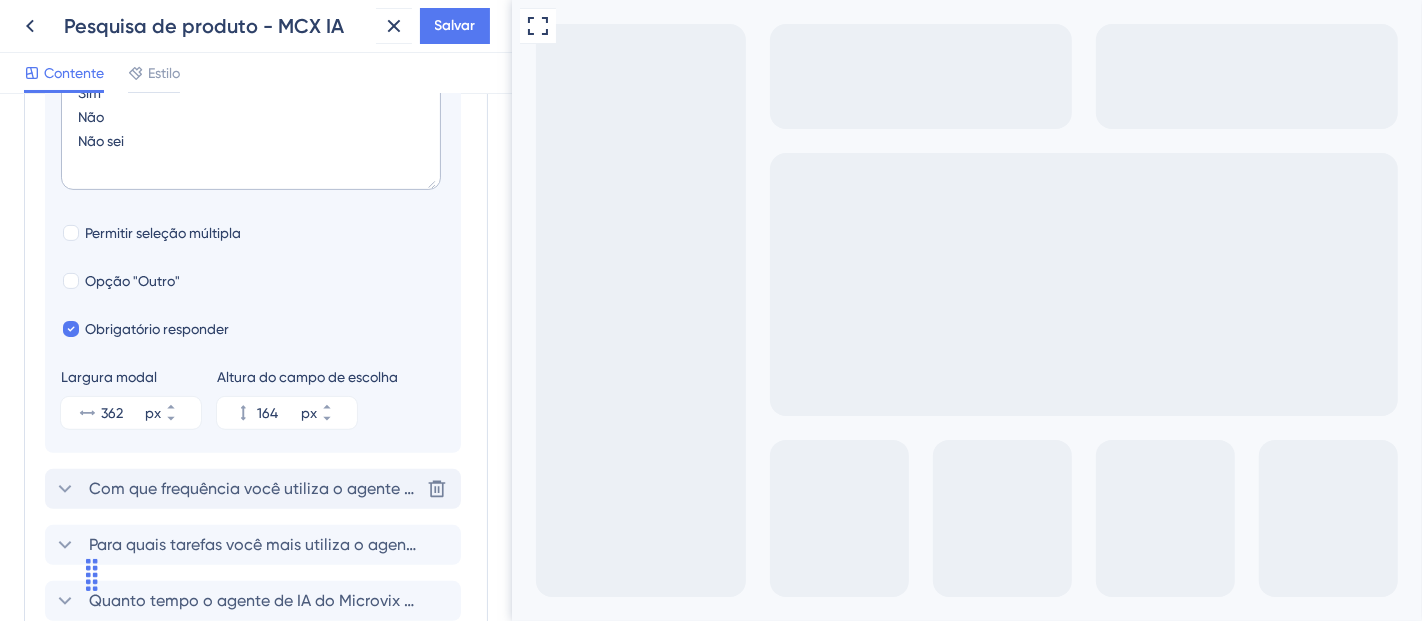 click on "Com que frequência você utiliza o agente de IA do Microvix? Excluir" at bounding box center (253, 489) 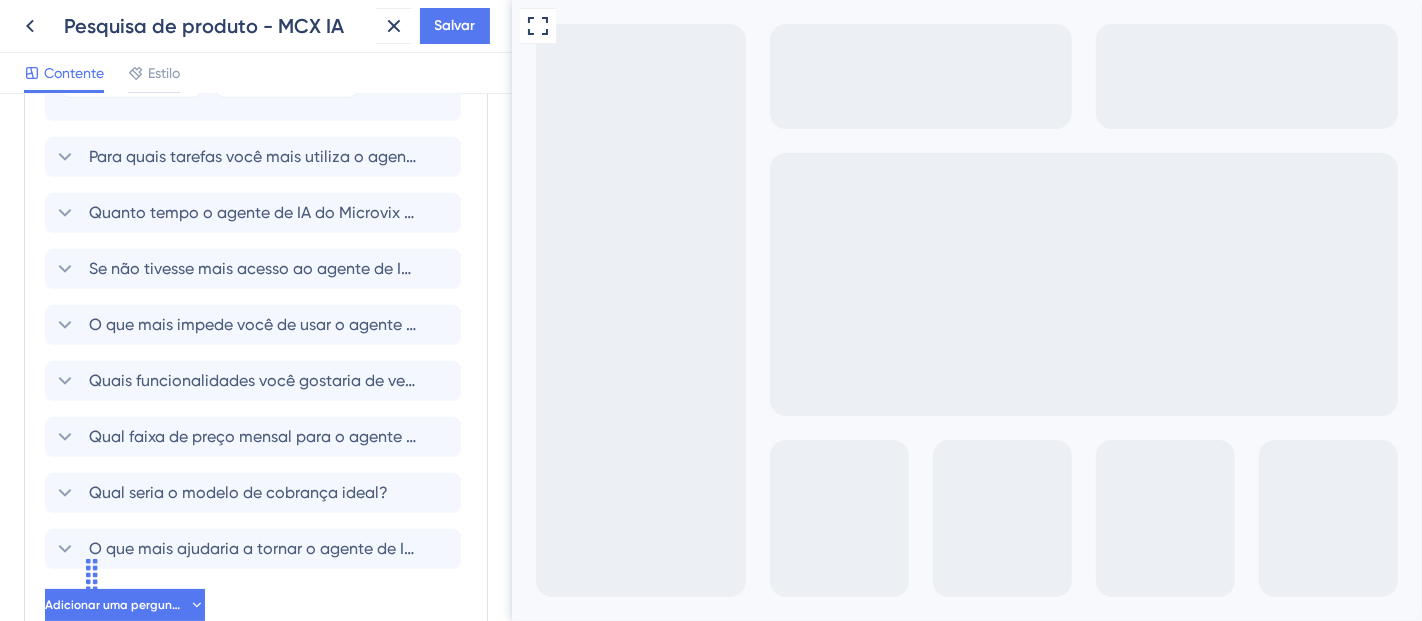 scroll, scrollTop: 865, scrollLeft: 0, axis: vertical 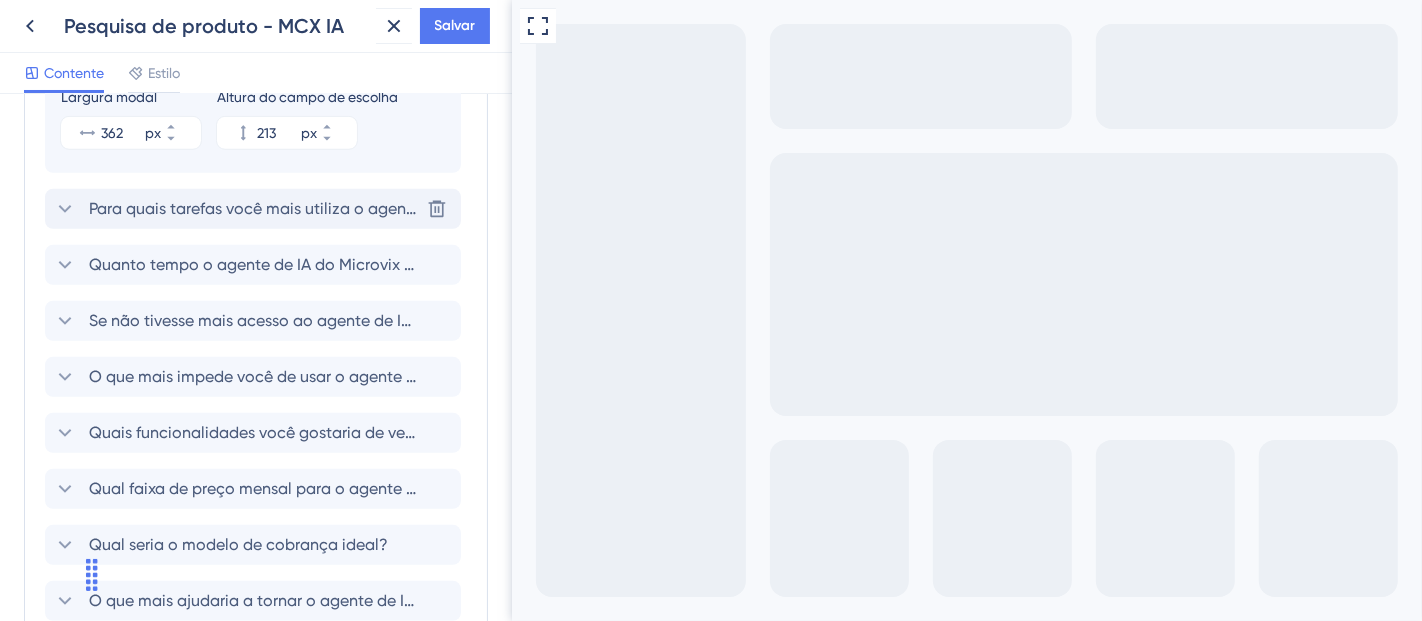 click on "Para quais tarefas você mais utiliza o agente de IA do Microvix?" at bounding box center [254, 209] 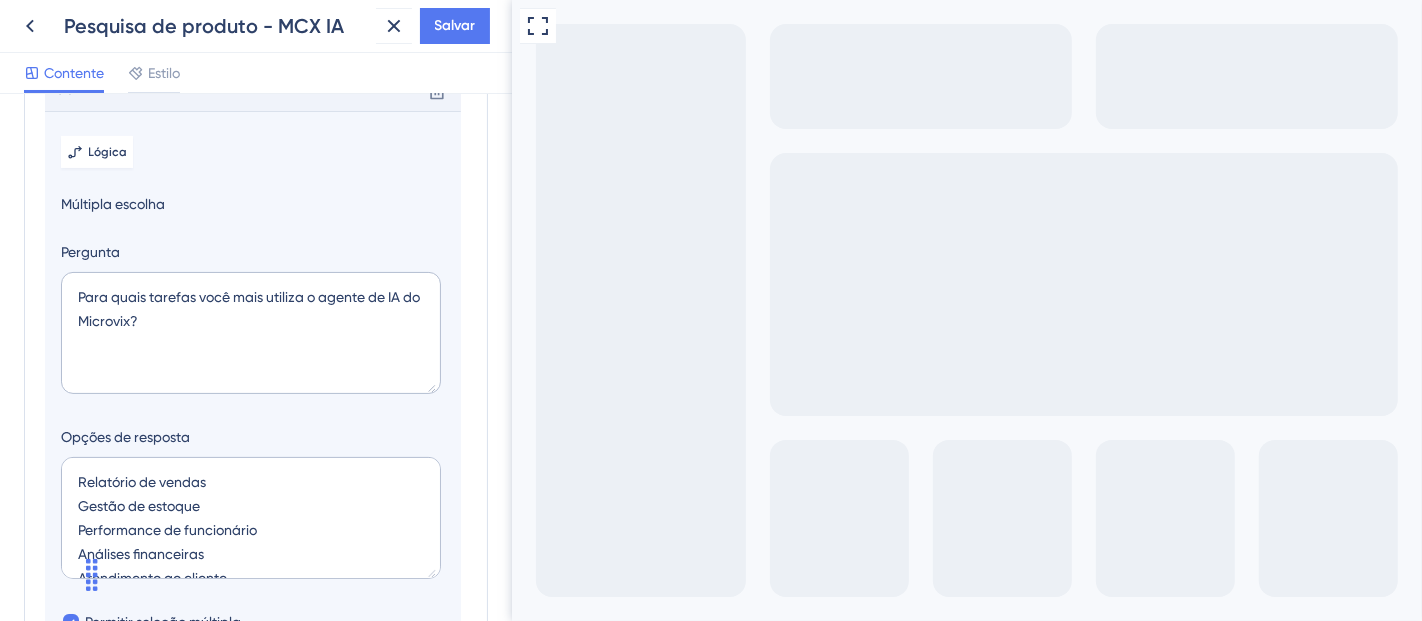 scroll, scrollTop: 343, scrollLeft: 0, axis: vertical 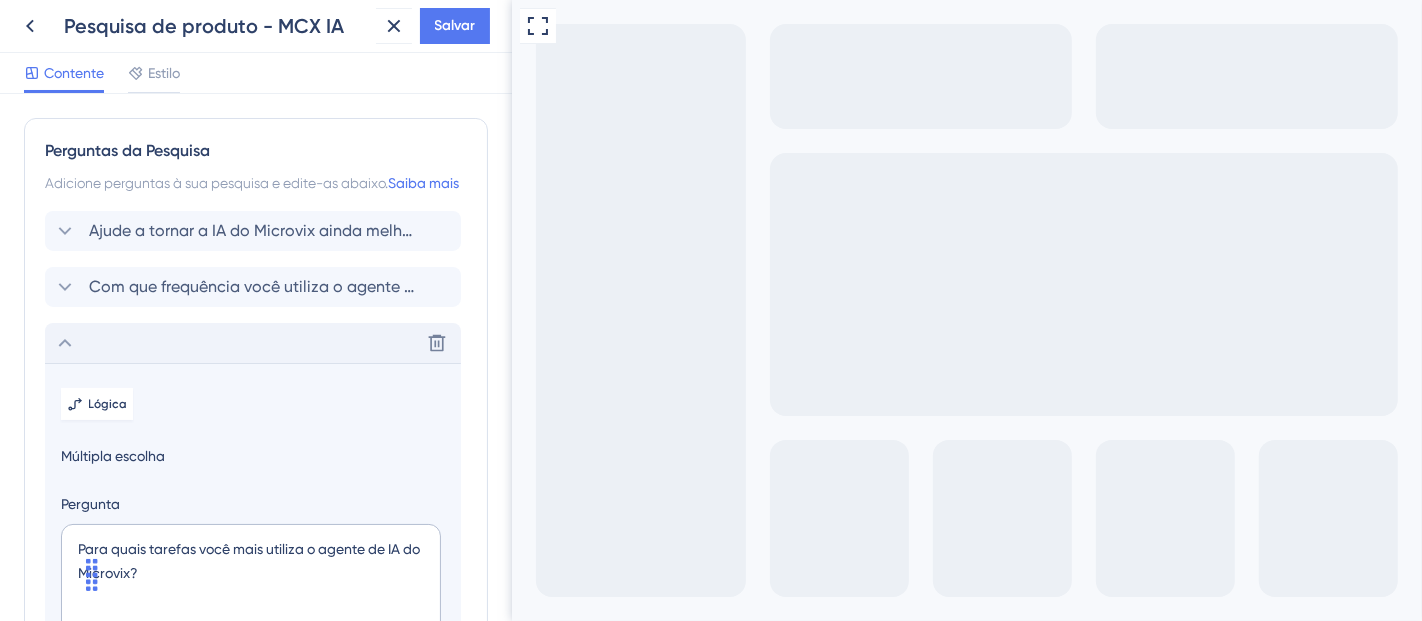click on "Para quais tarefas você mais utiliza o agente de IA do Microvix?" at bounding box center [696, 696] 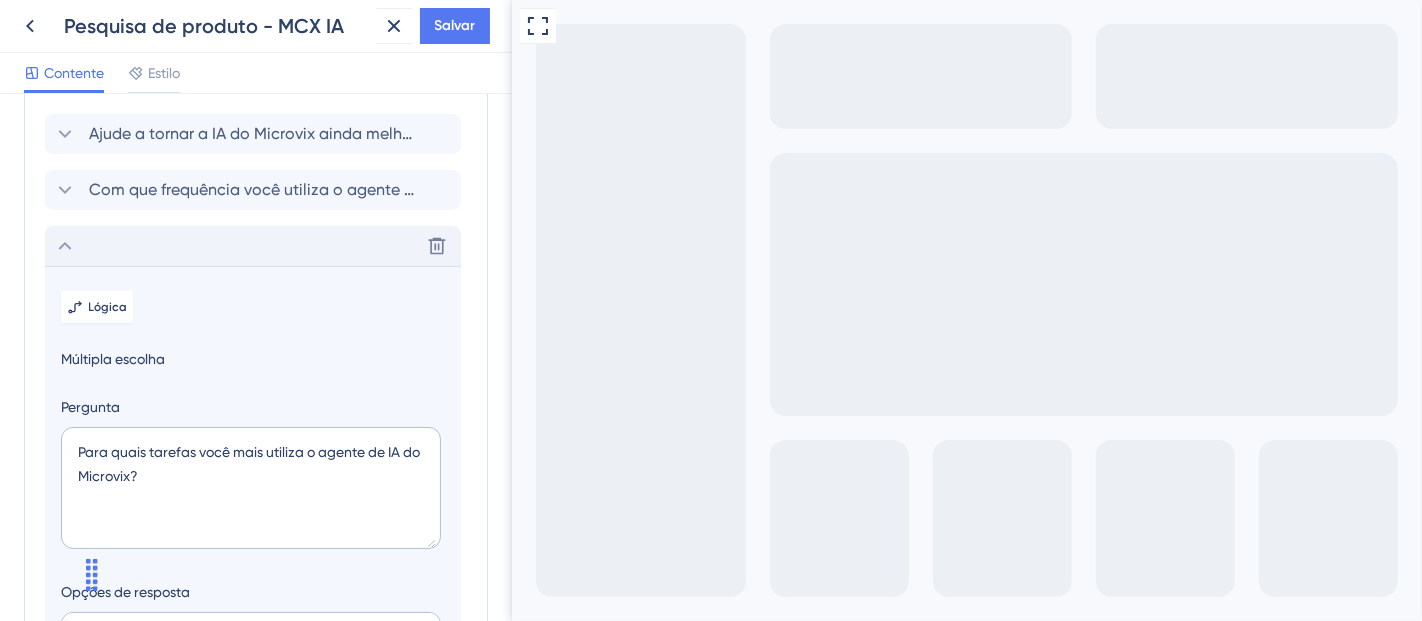 scroll, scrollTop: 67, scrollLeft: 0, axis: vertical 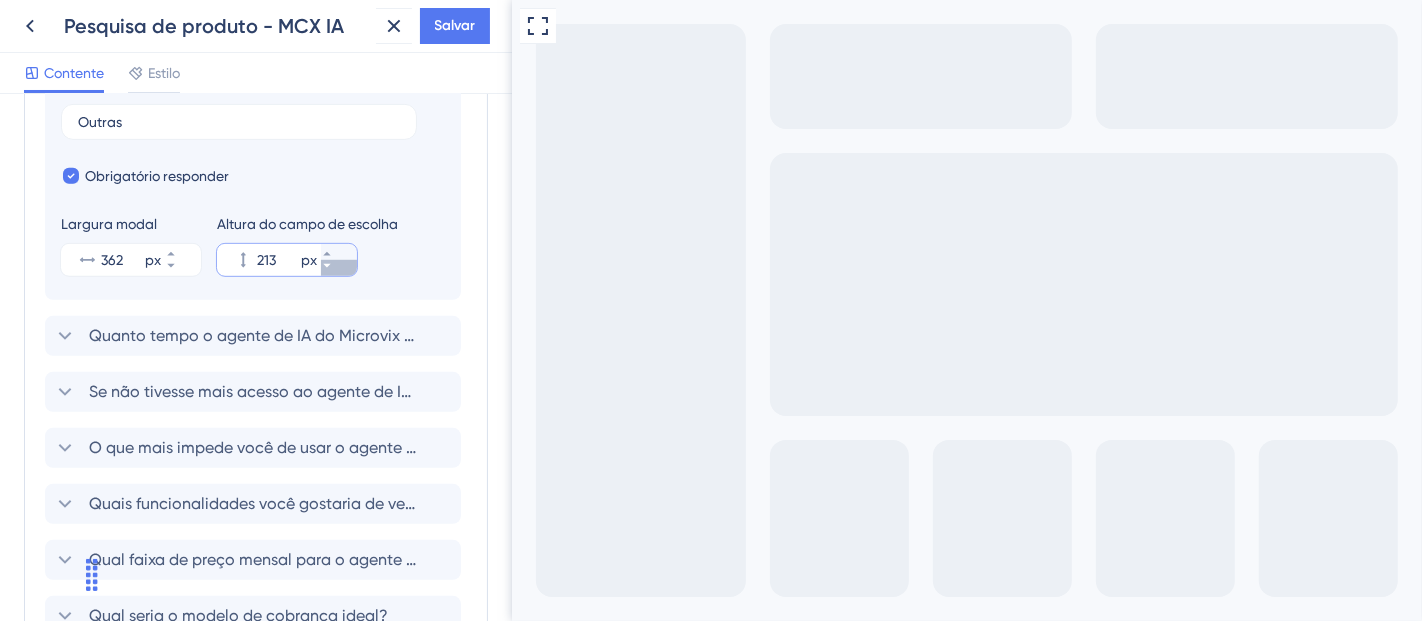 click 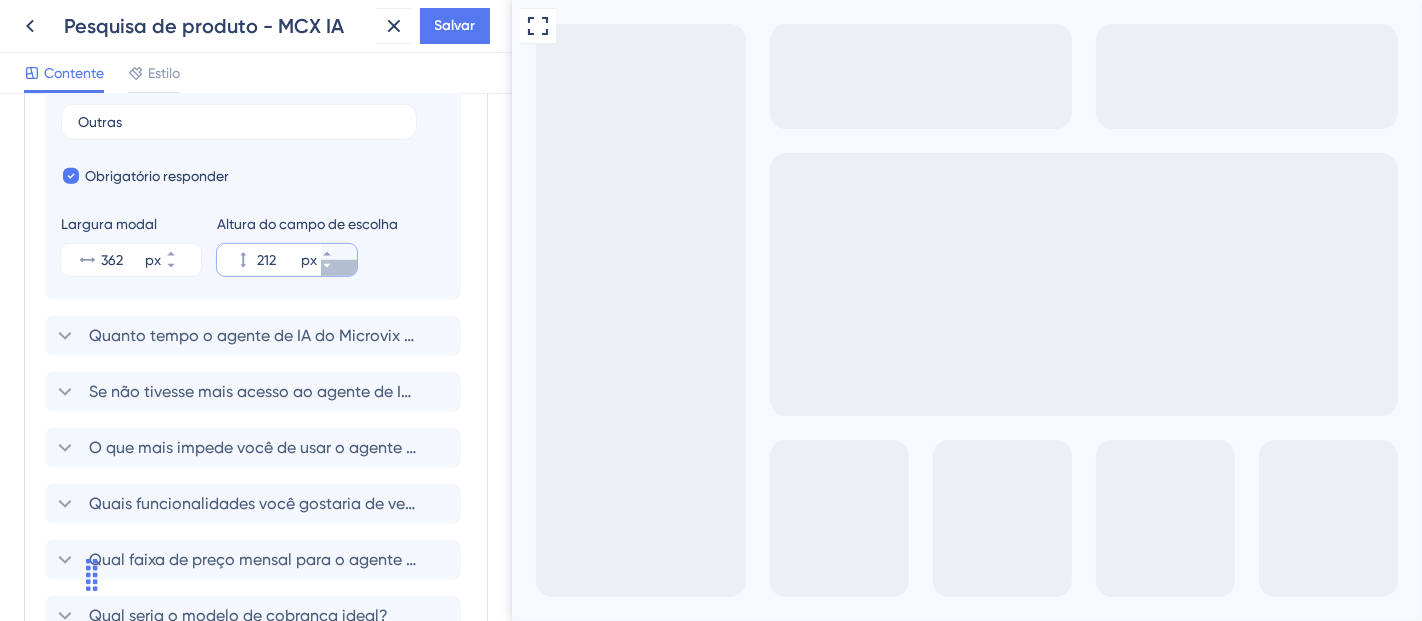 click 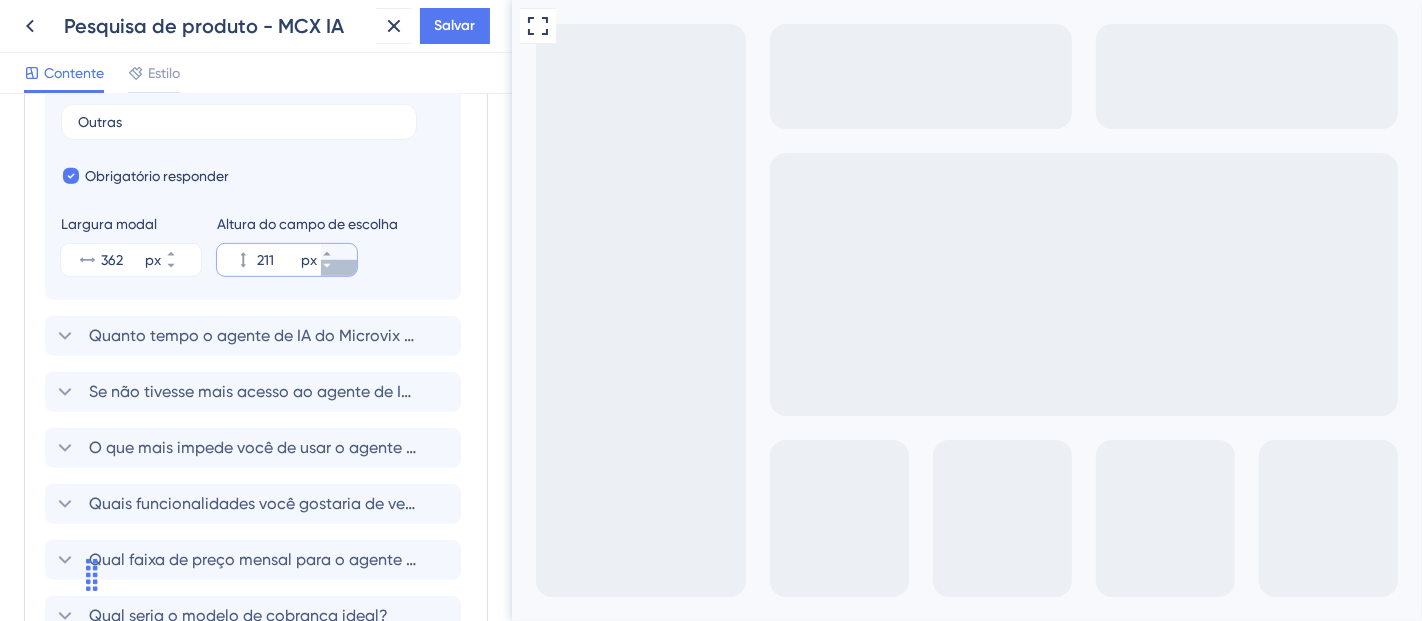 click 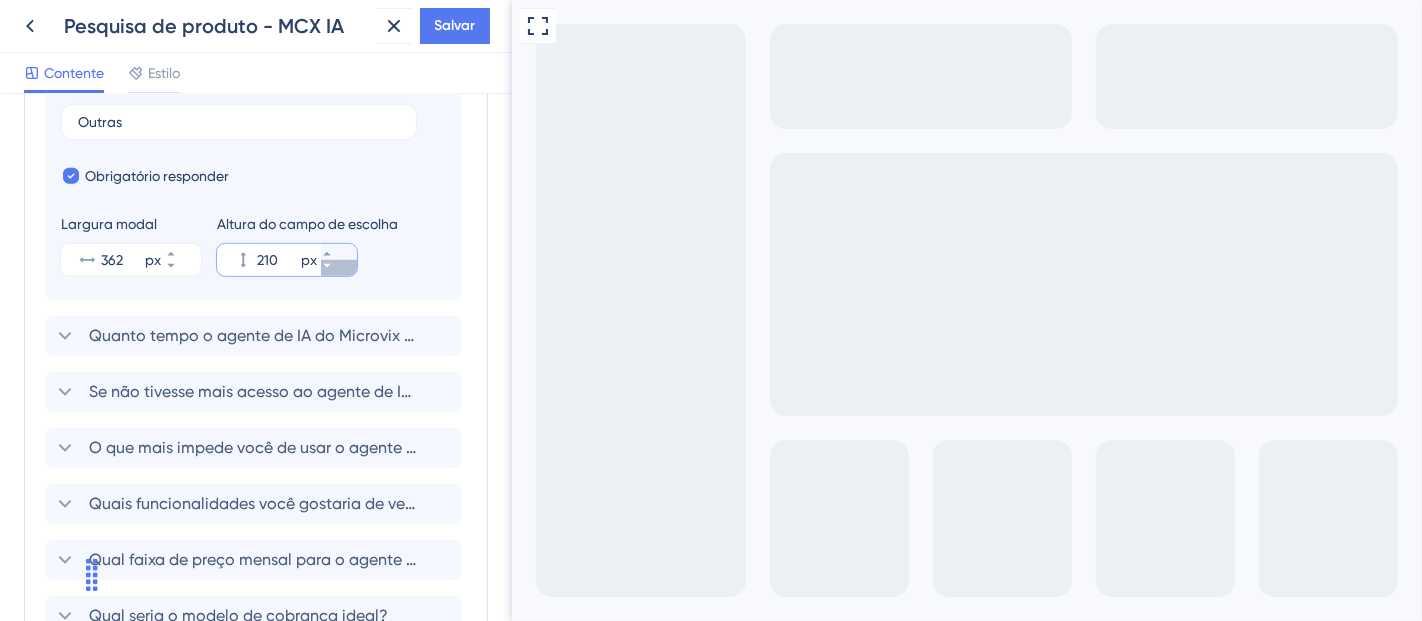 click 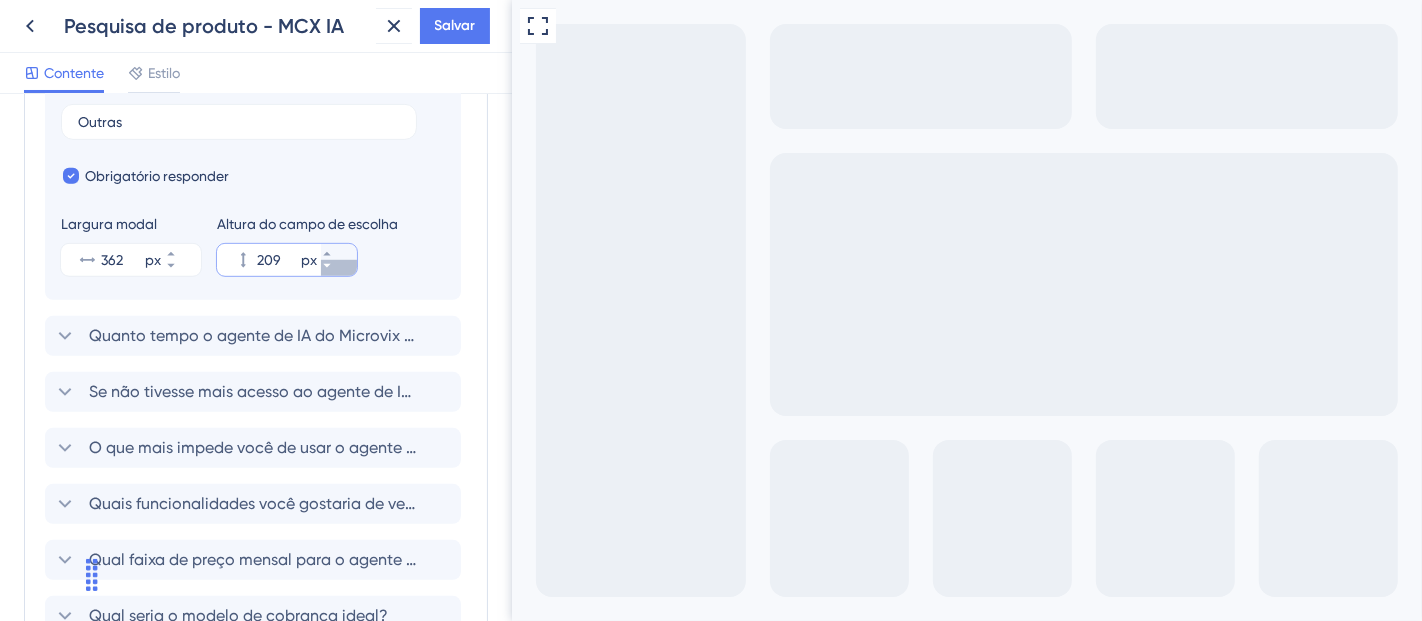 click 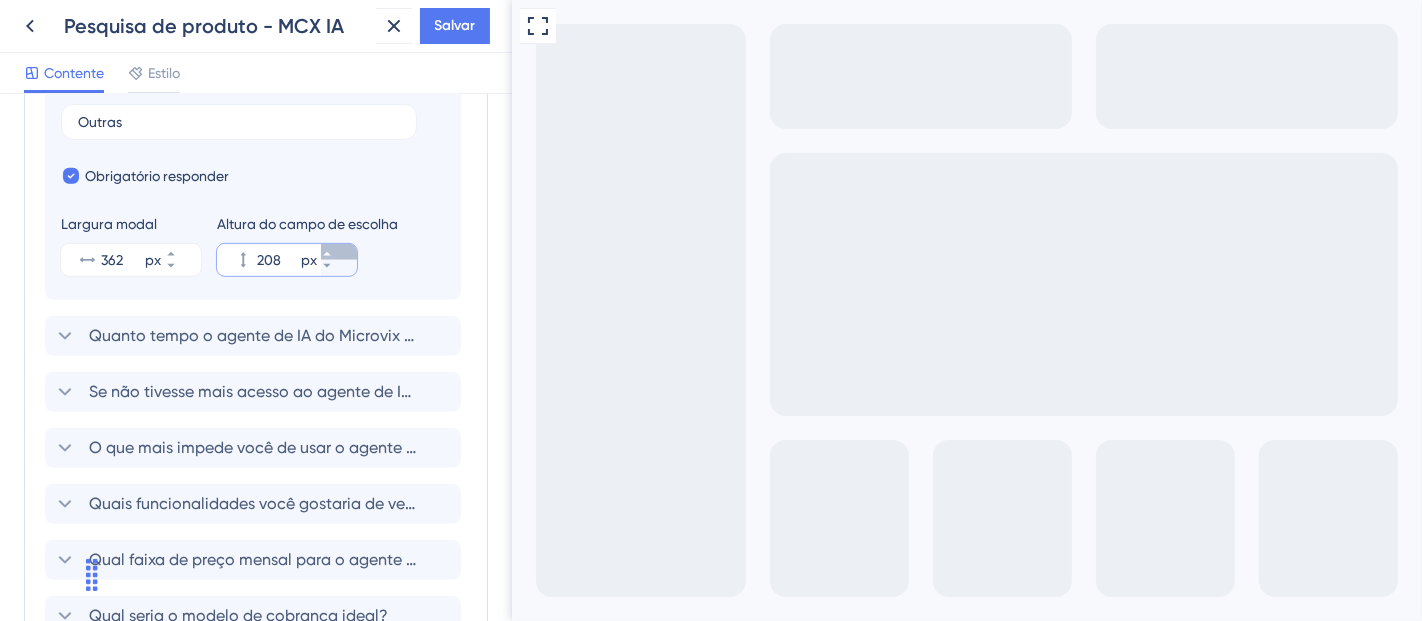 click on "208 px" at bounding box center [339, 252] 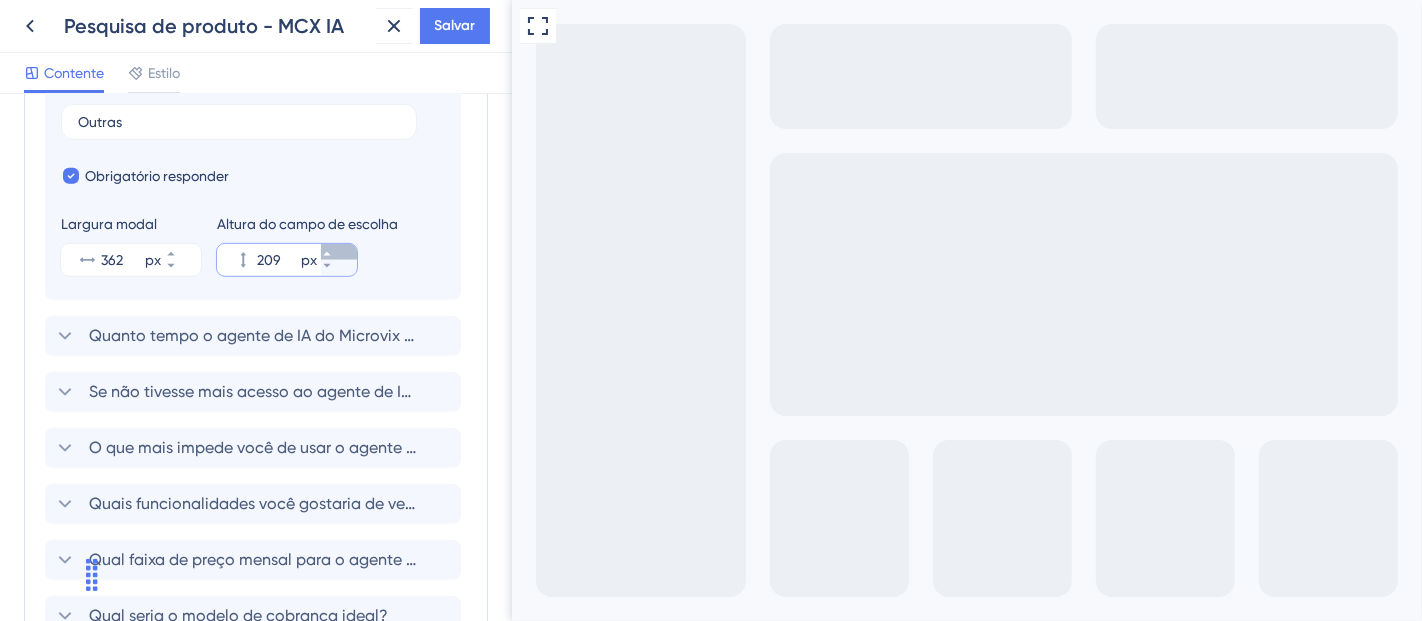 click on "209 px" at bounding box center [339, 252] 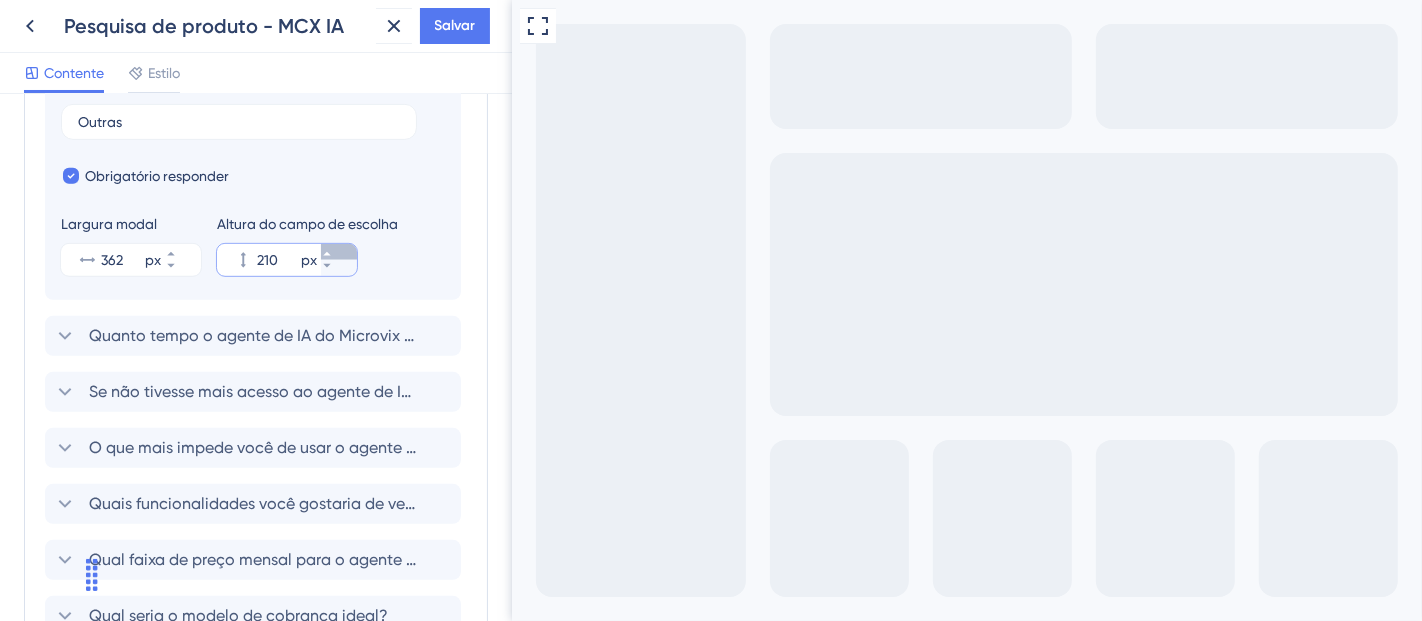 click on "210 px" at bounding box center (339, 252) 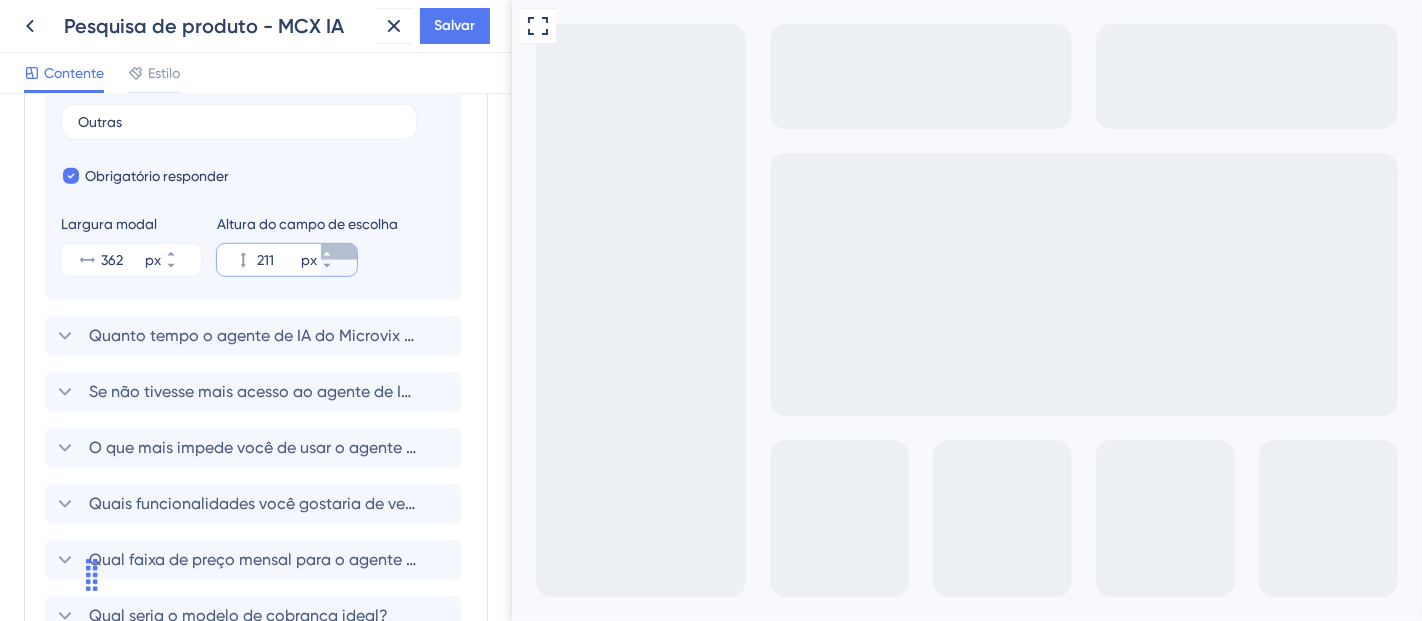 click on "211 px" at bounding box center (339, 252) 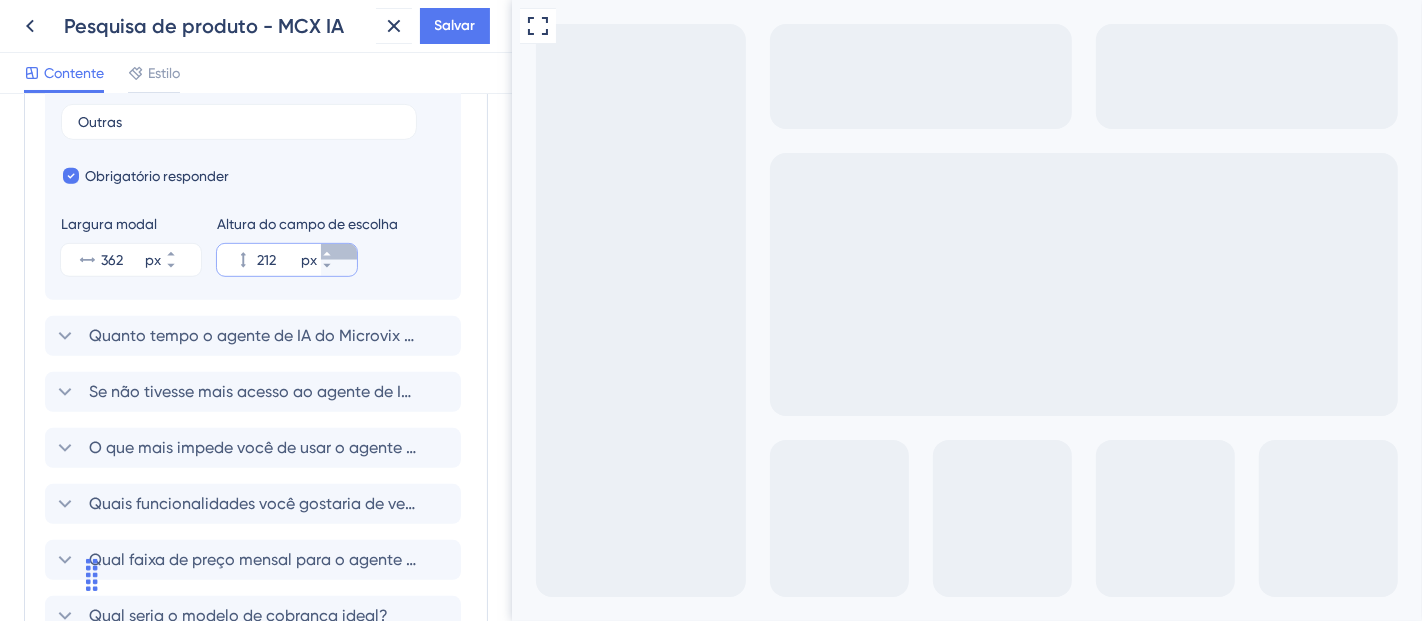 click on "212 px" at bounding box center (339, 252) 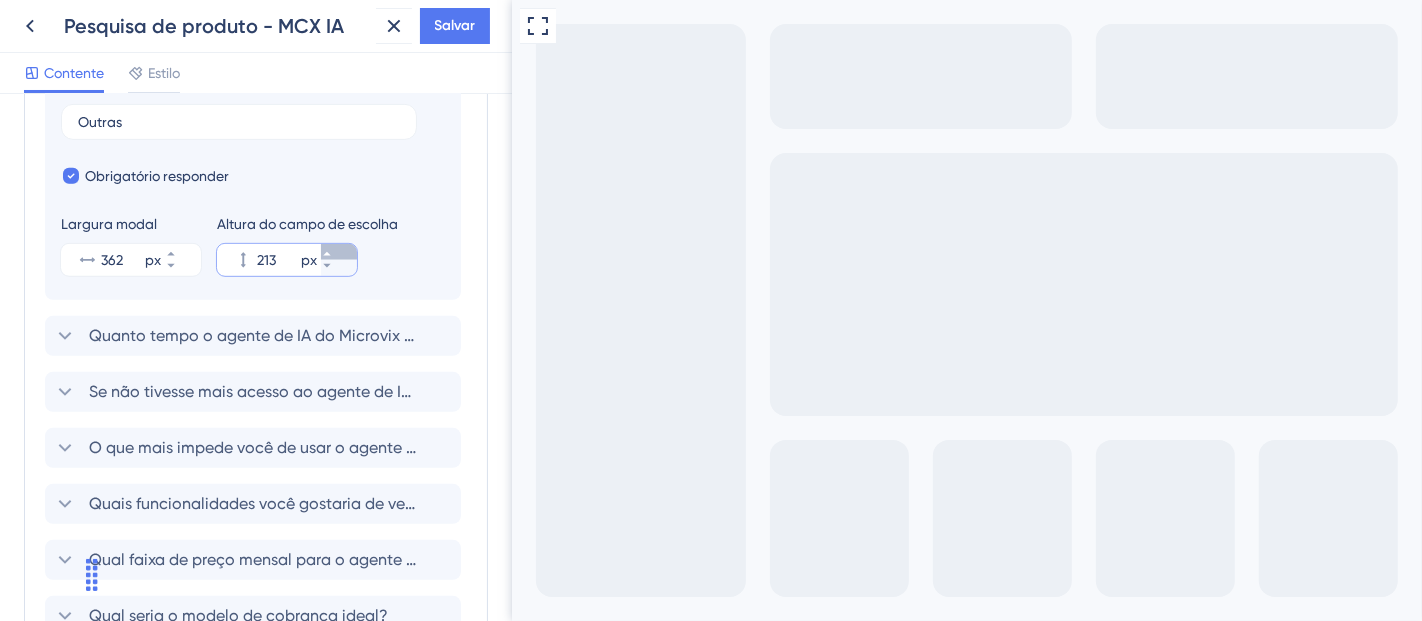 click on "213 px" at bounding box center [339, 252] 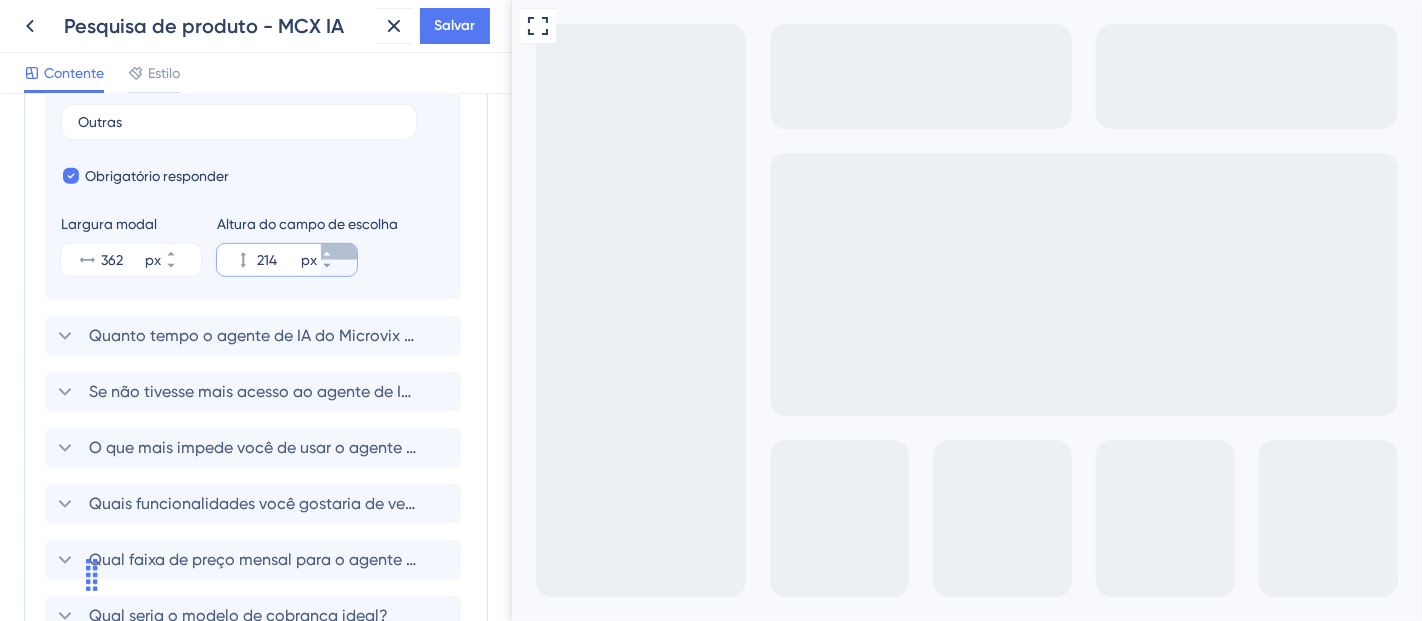 click on "214 px" at bounding box center (339, 252) 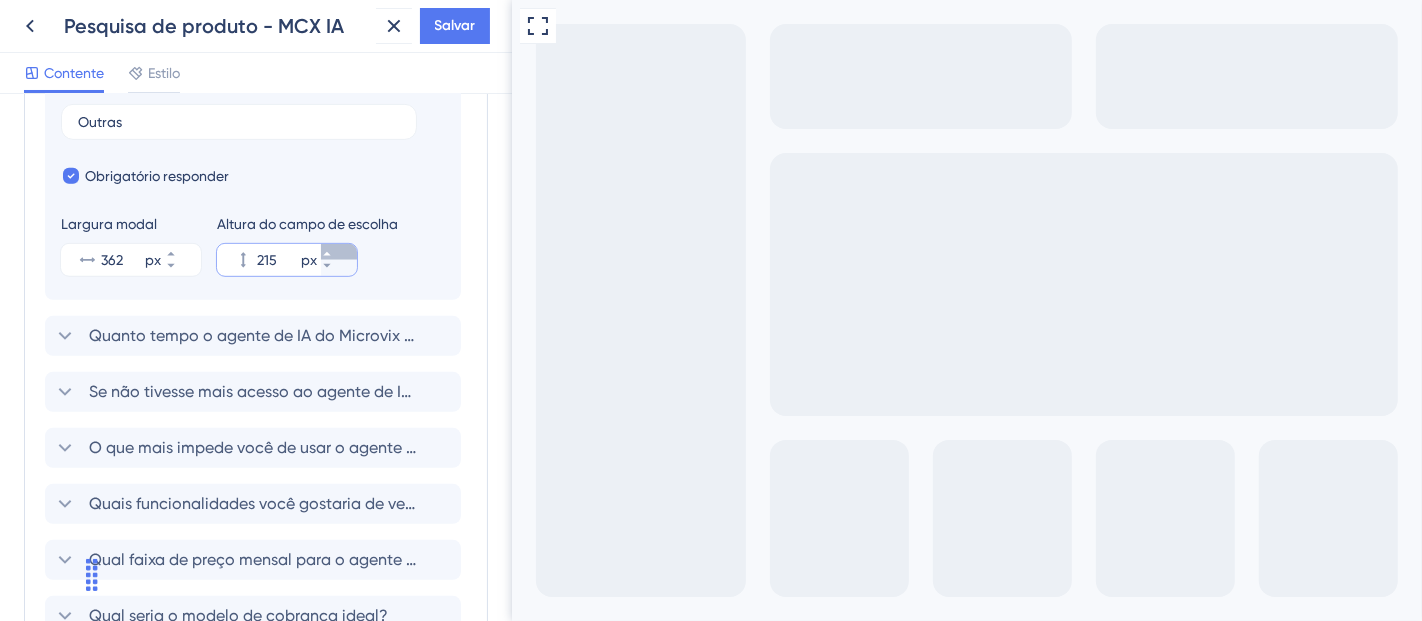 click on "215 px" at bounding box center (339, 252) 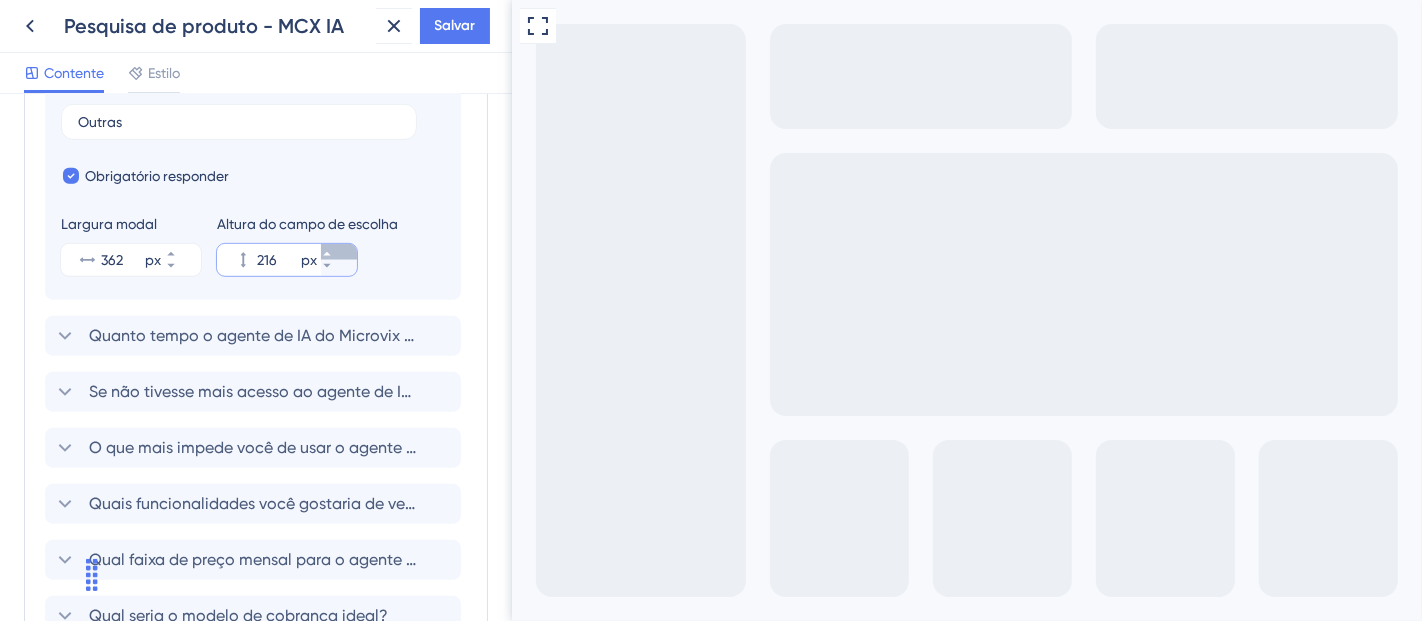 click on "216 px" at bounding box center (339, 252) 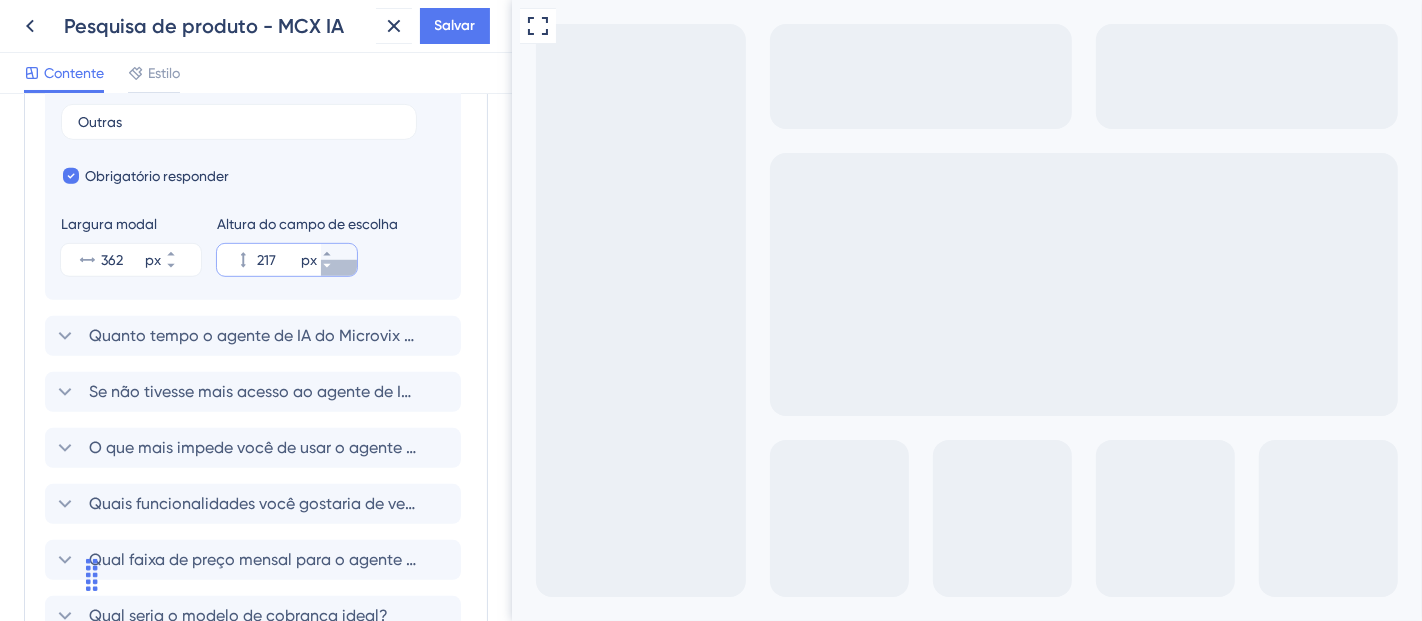 click 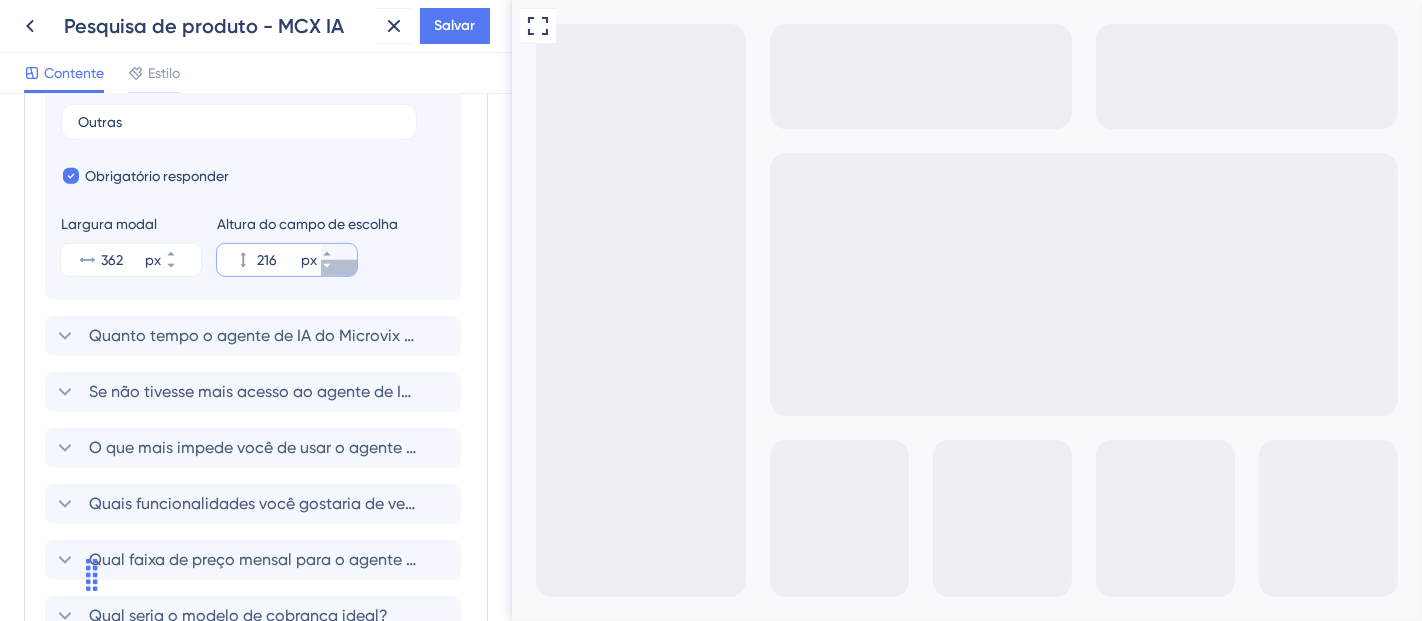 click 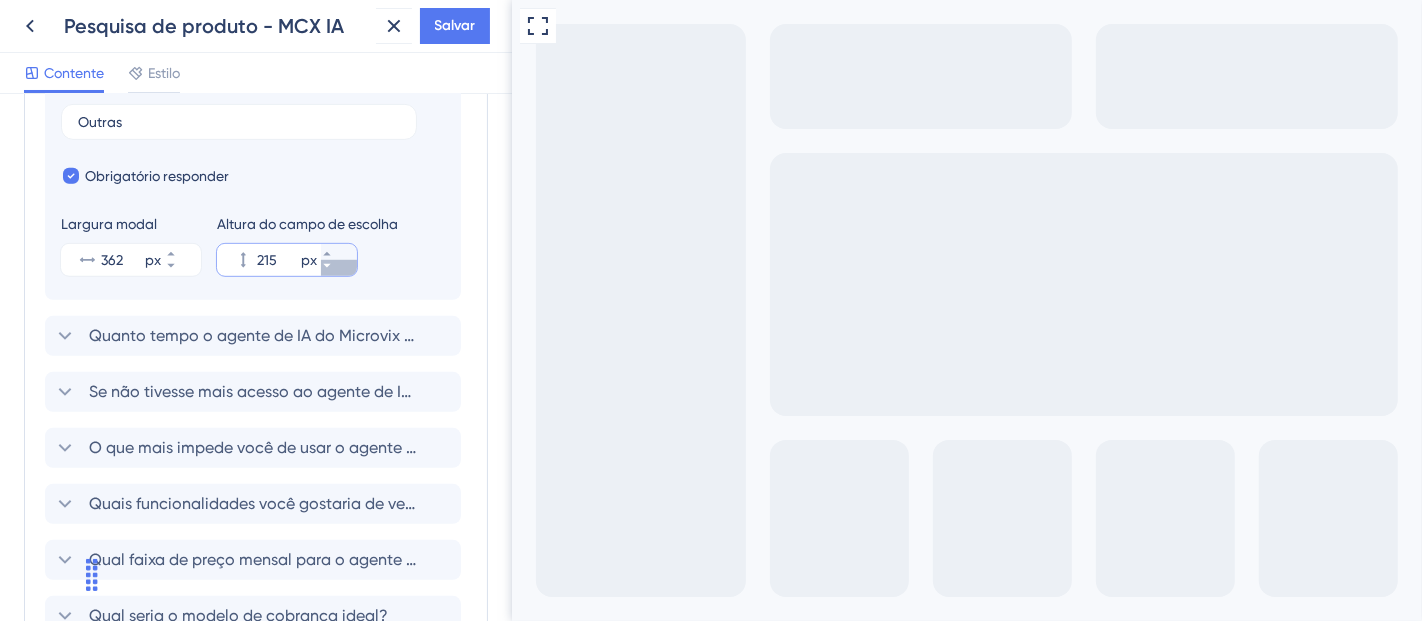 click 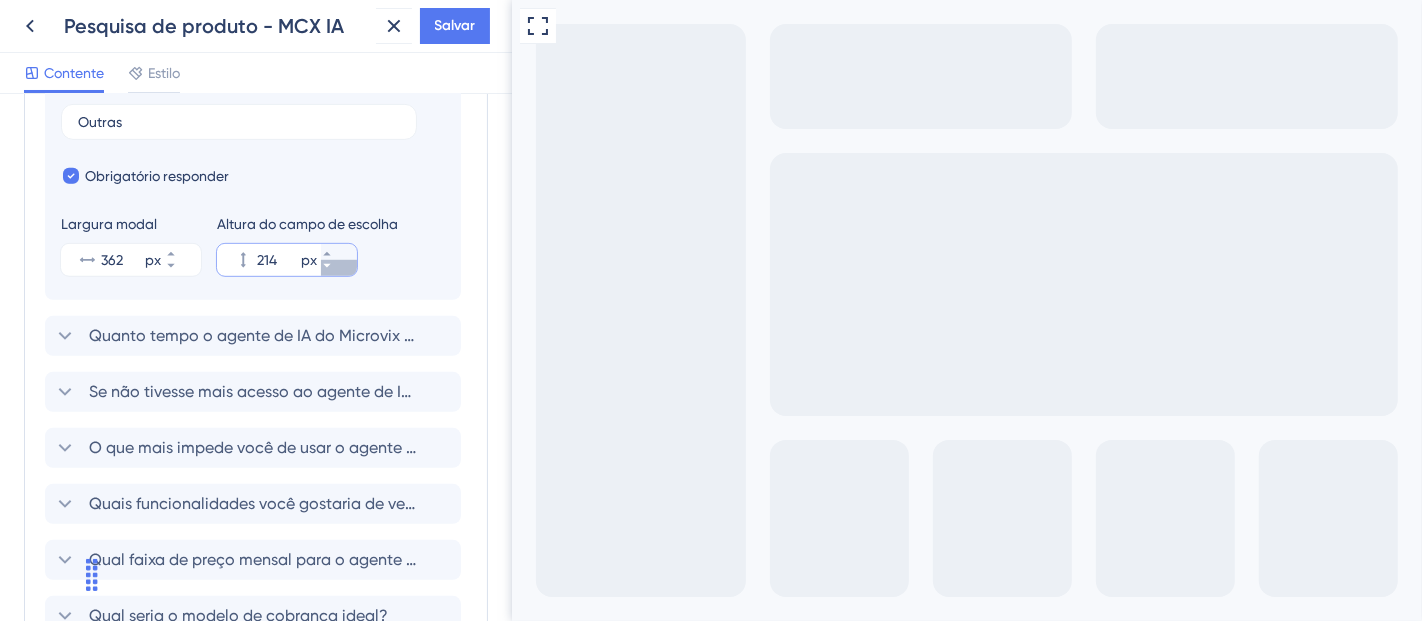 click 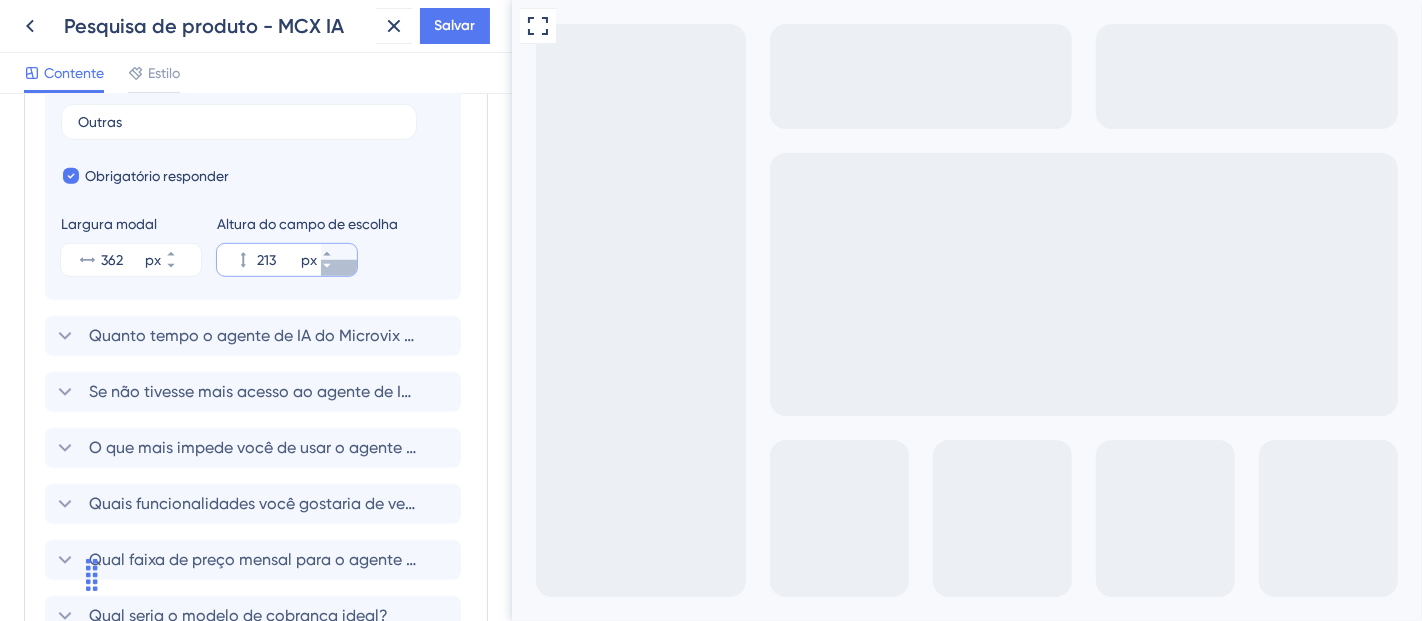 click 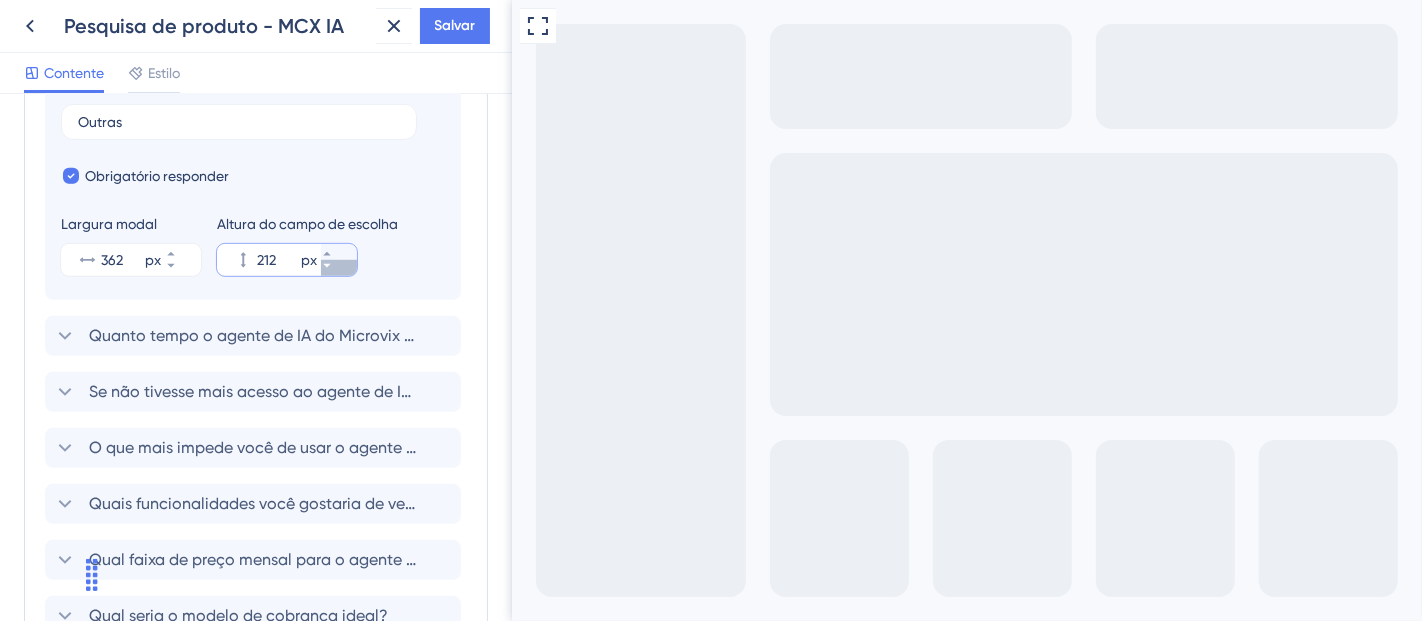 click 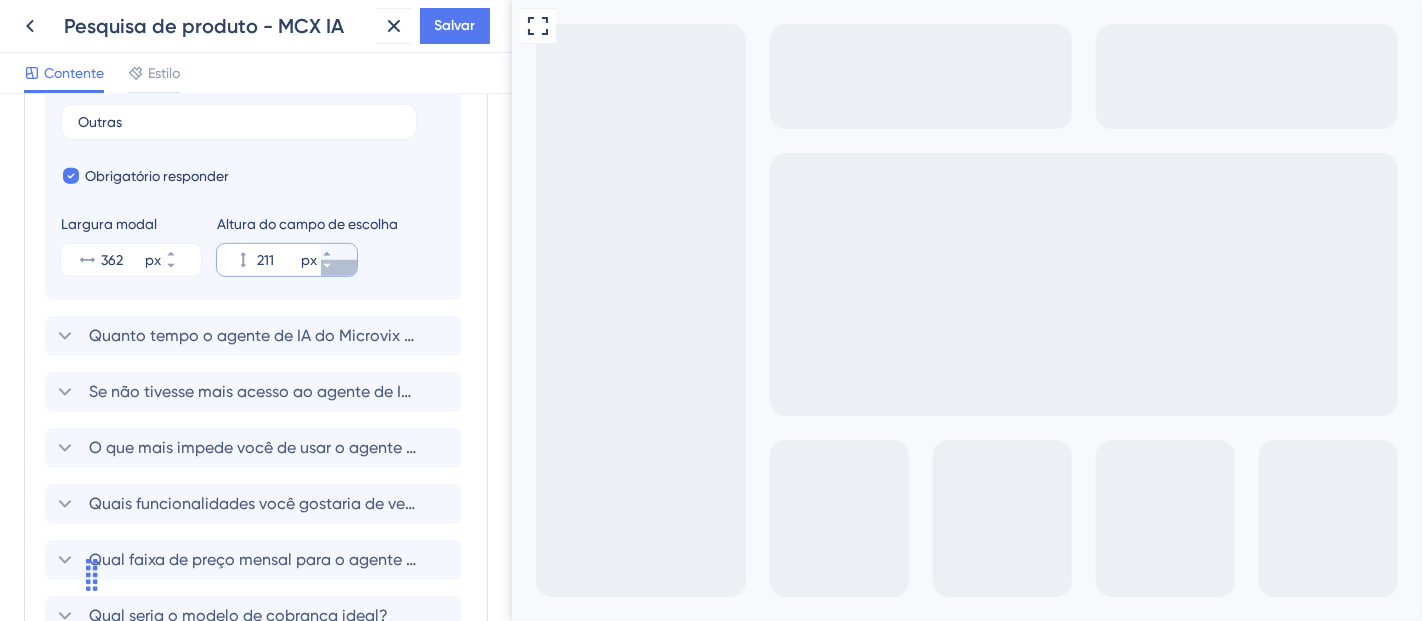 click 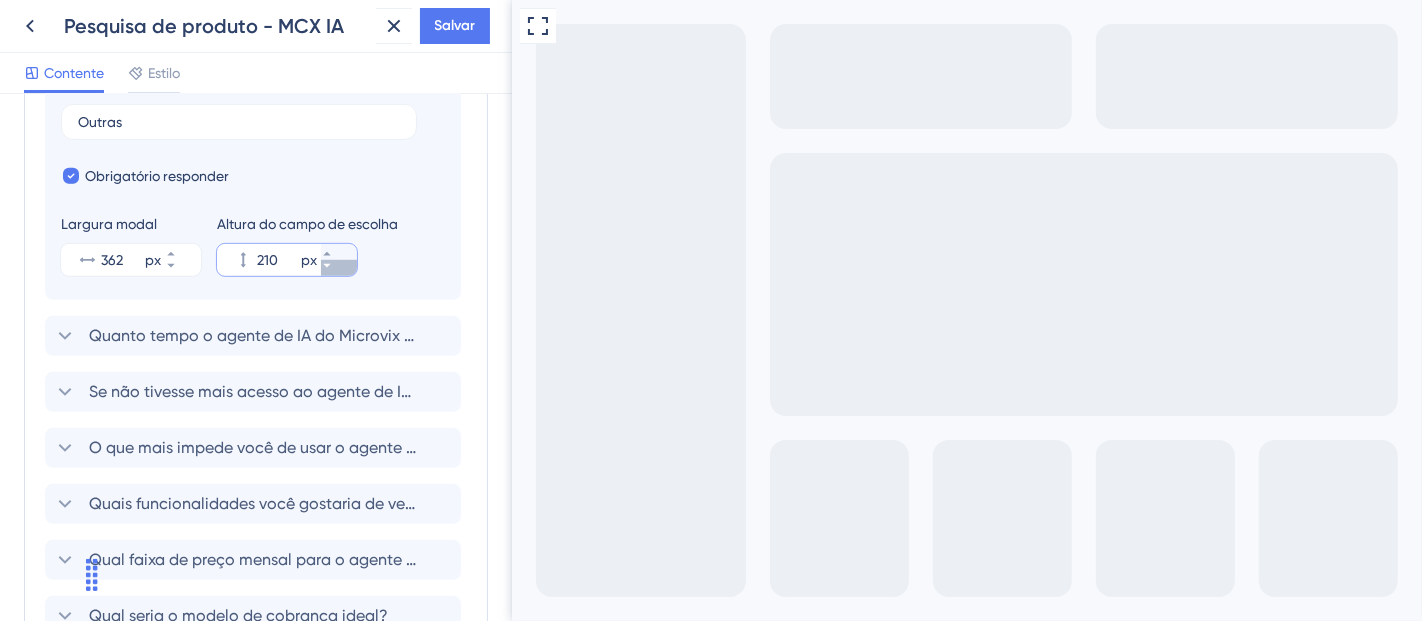 click 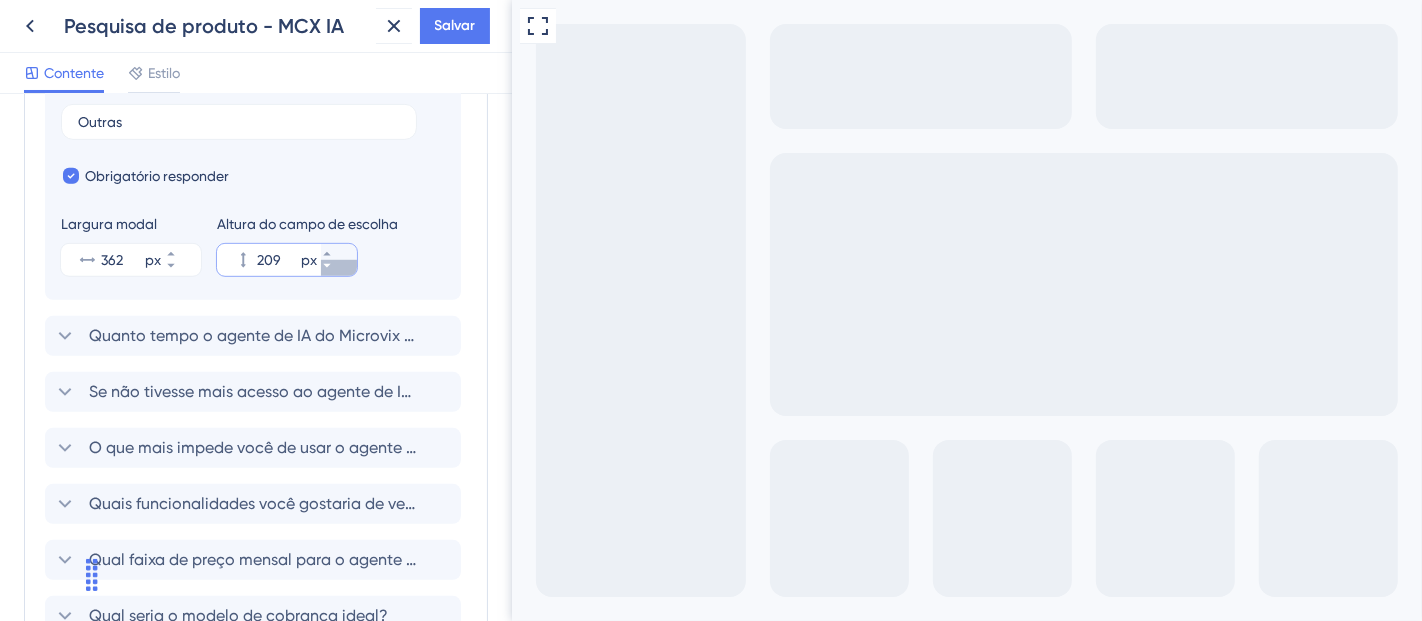 click 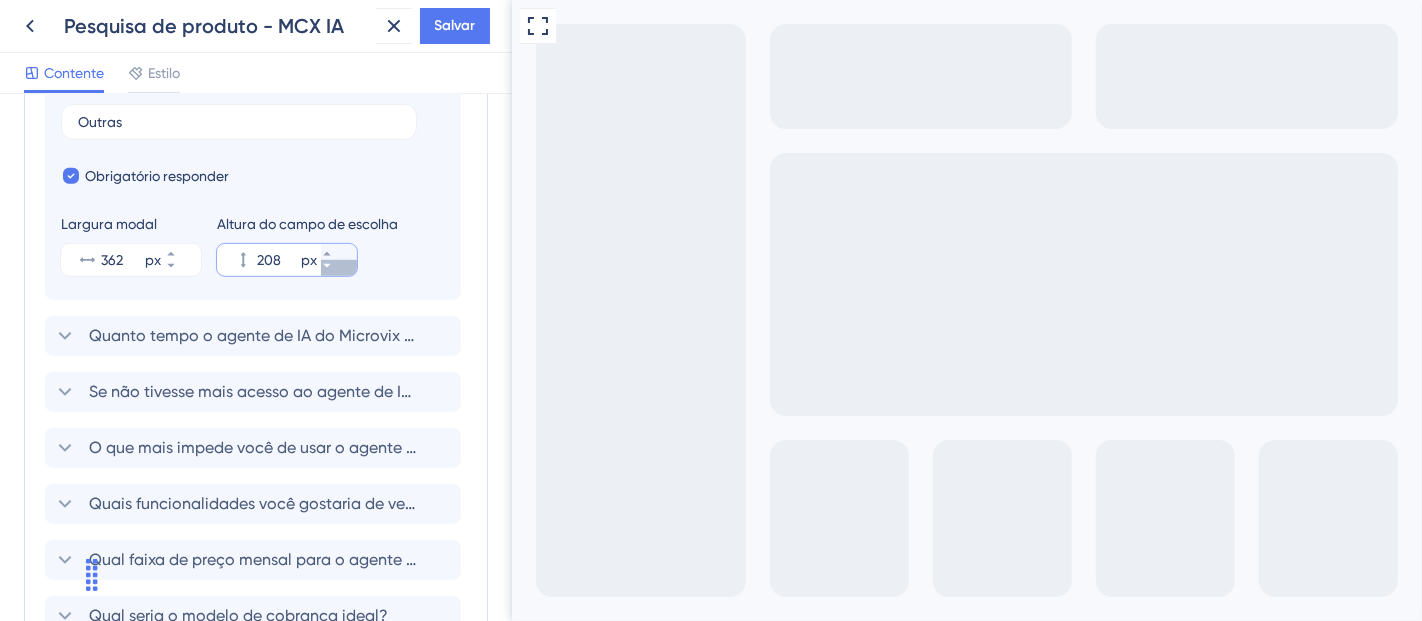 click 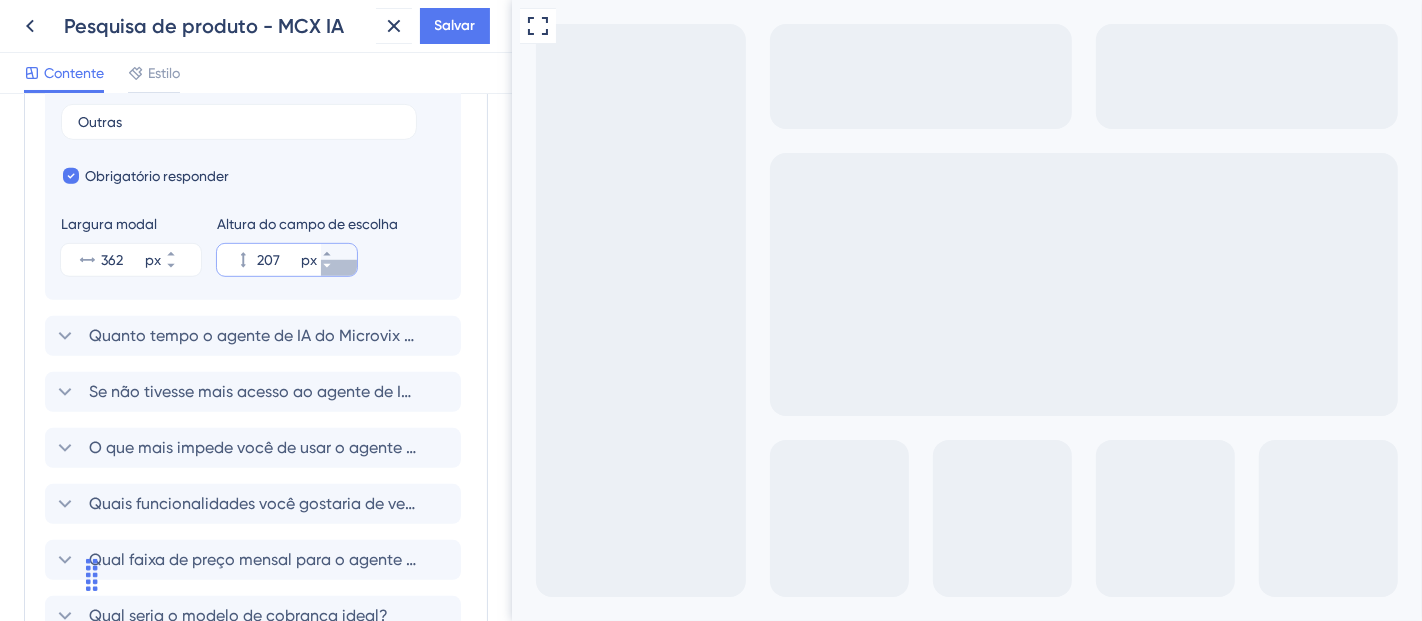 click 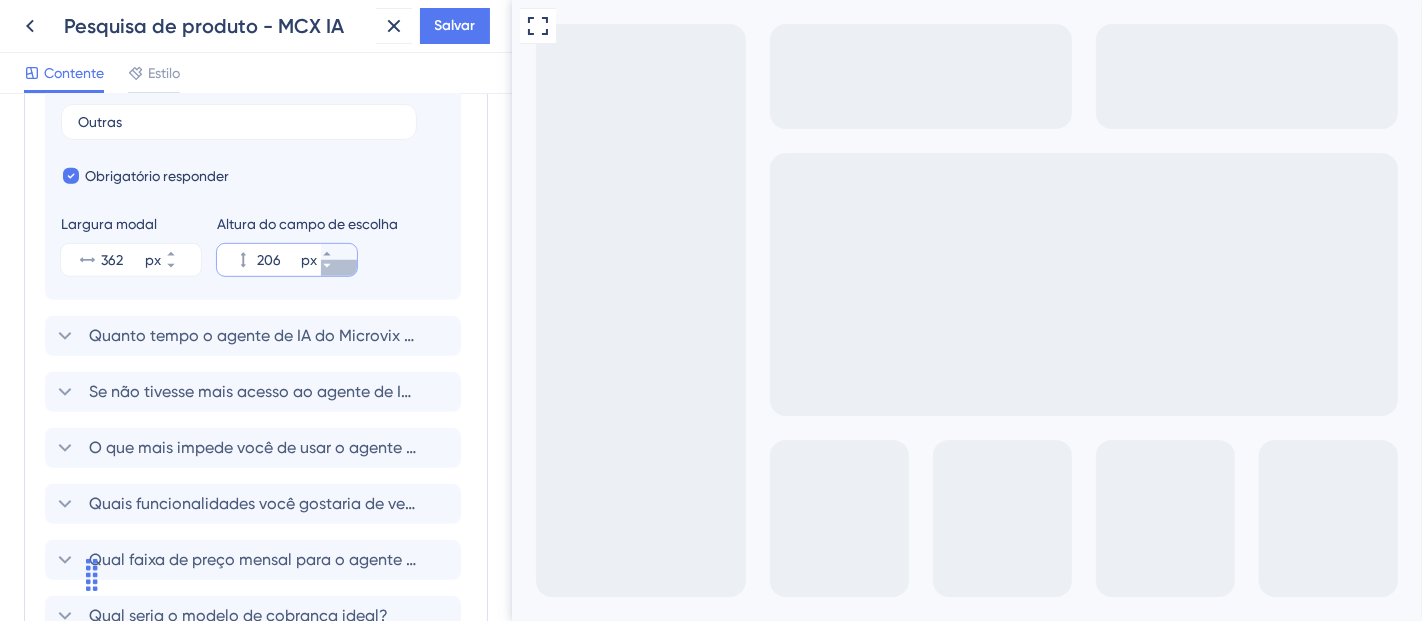 click 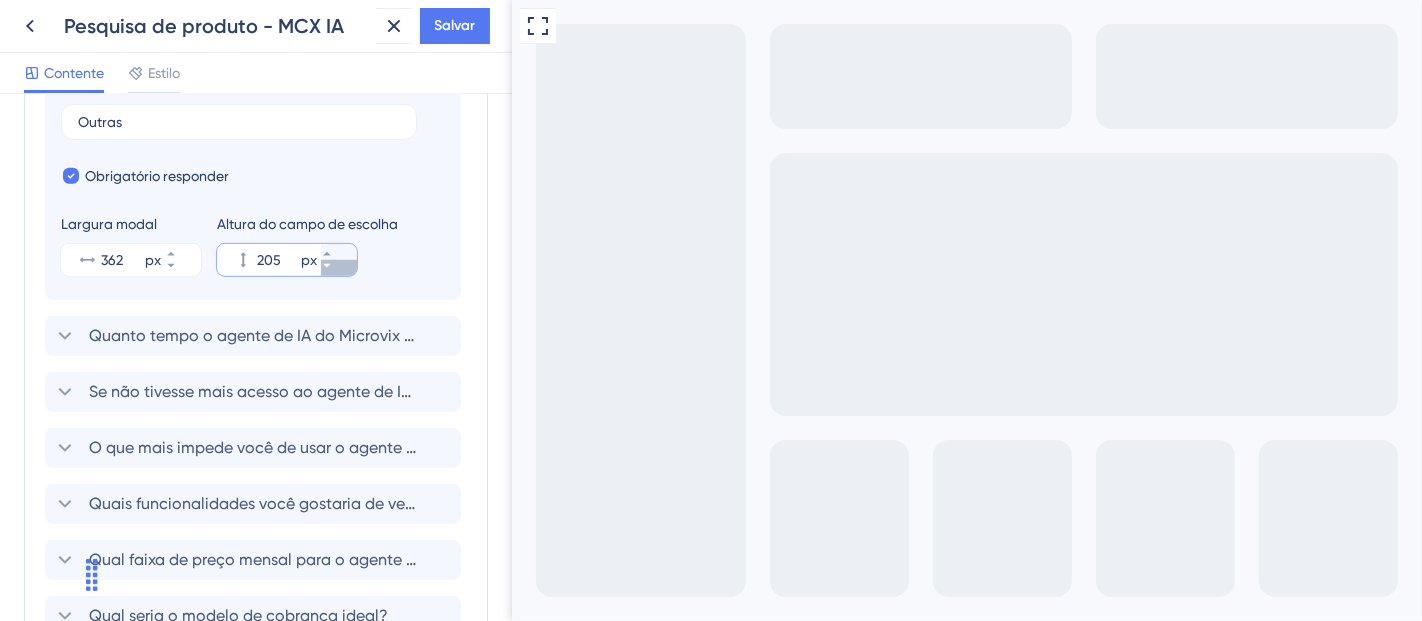 click 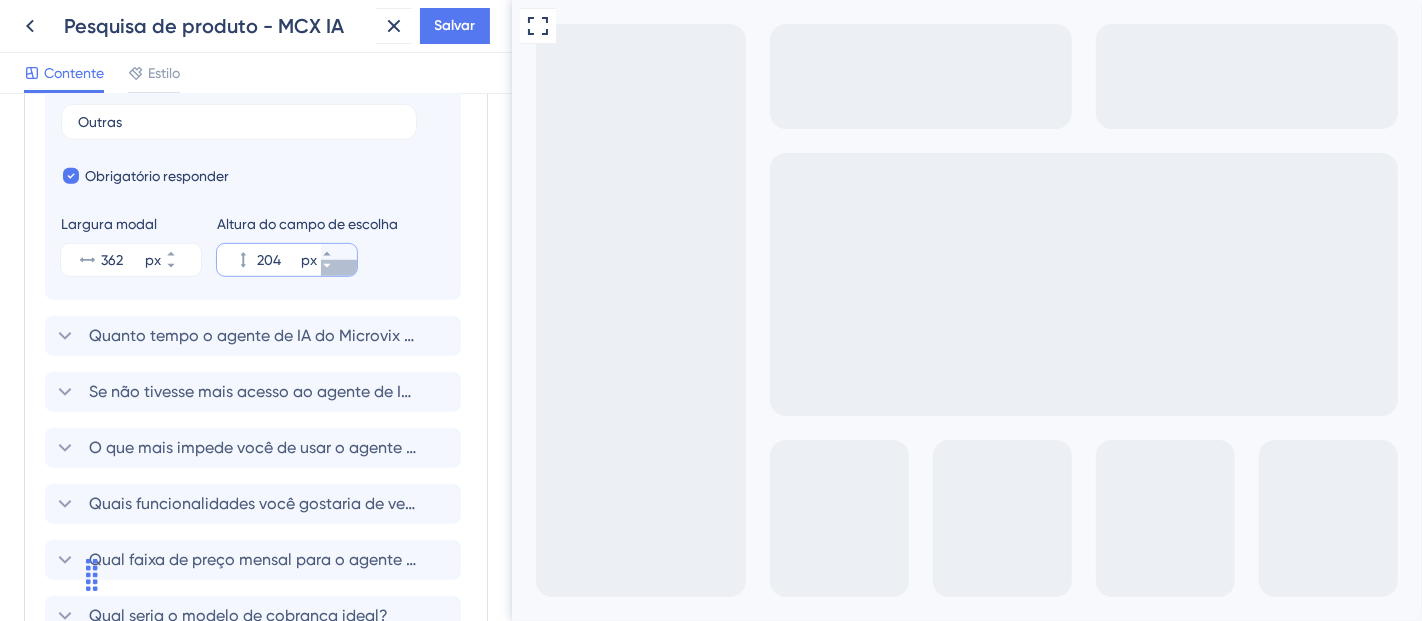 click 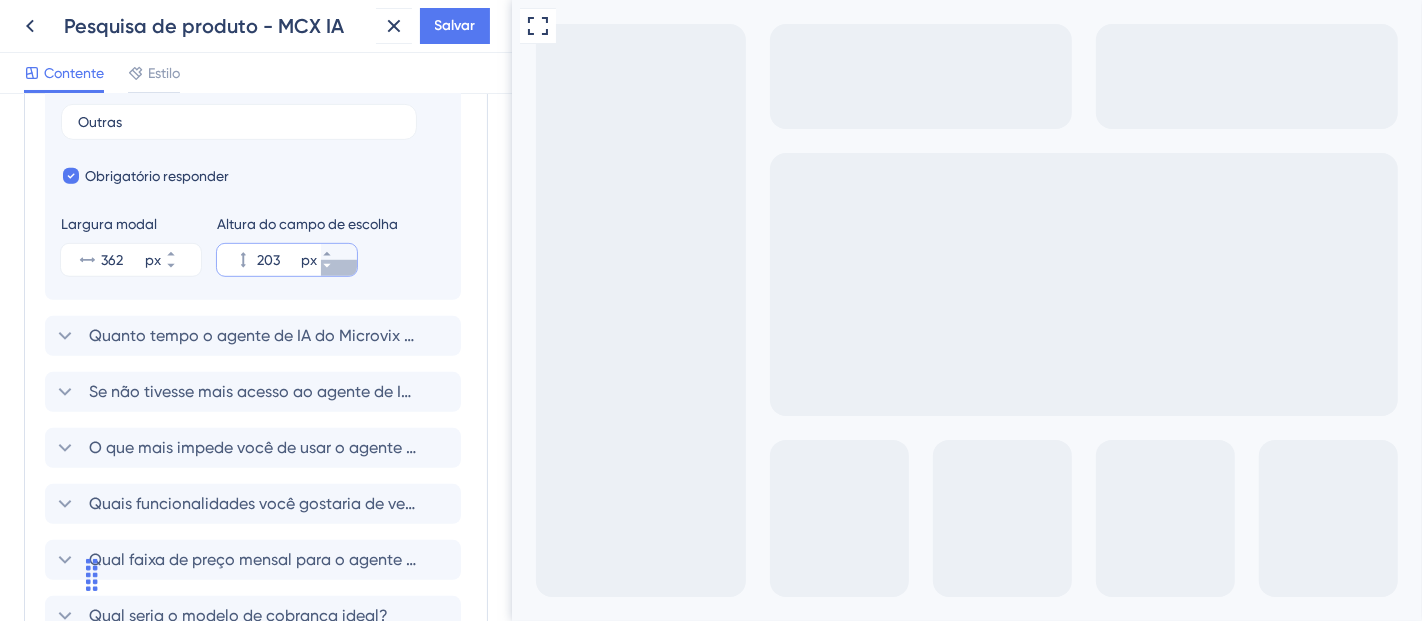 click 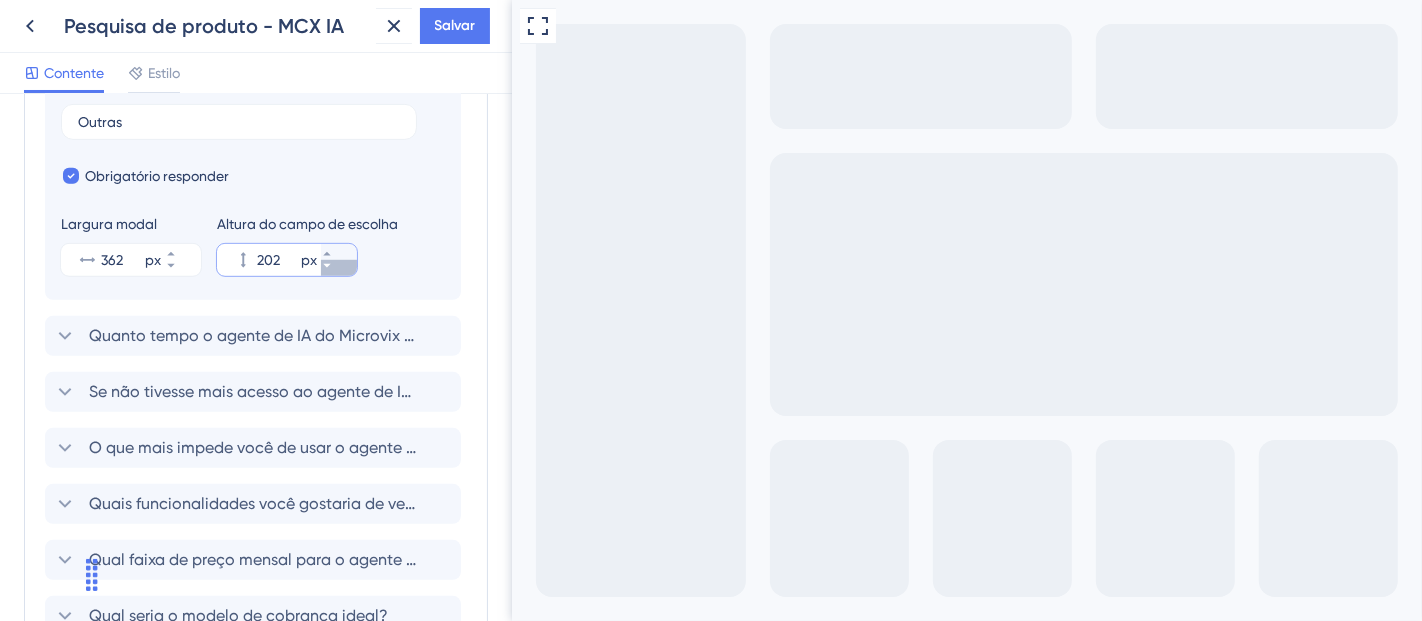 click 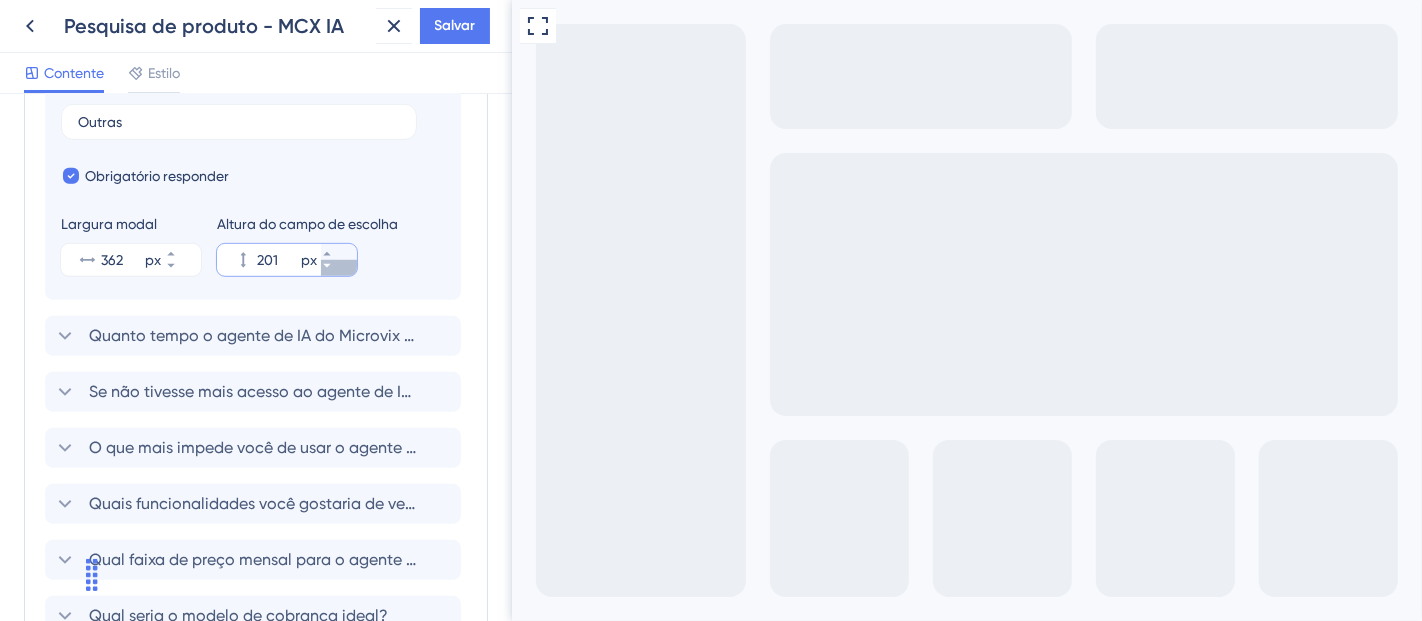 click 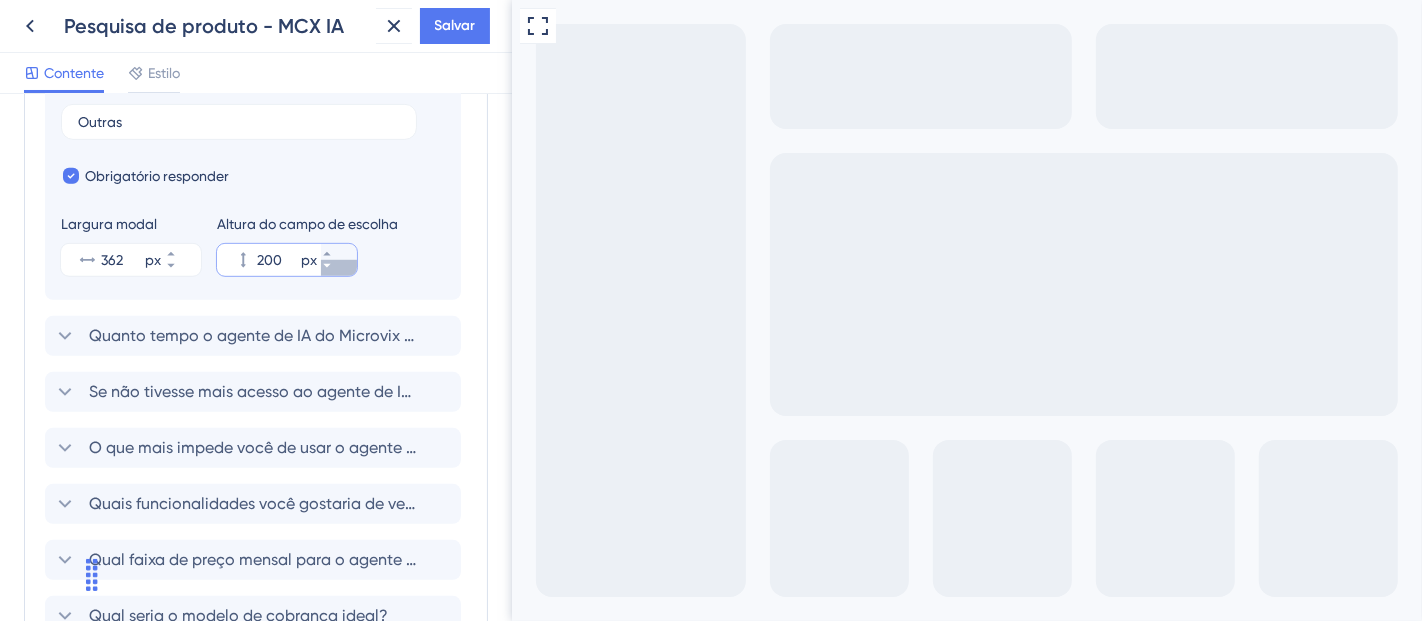click 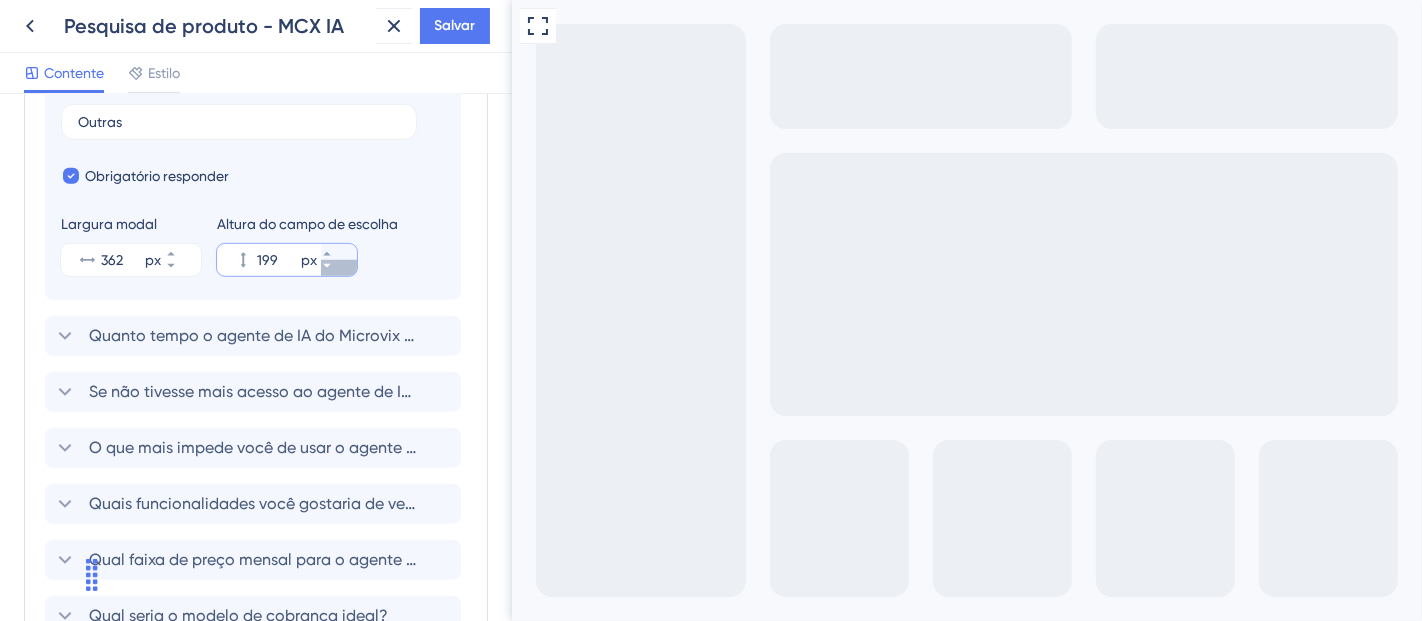 click 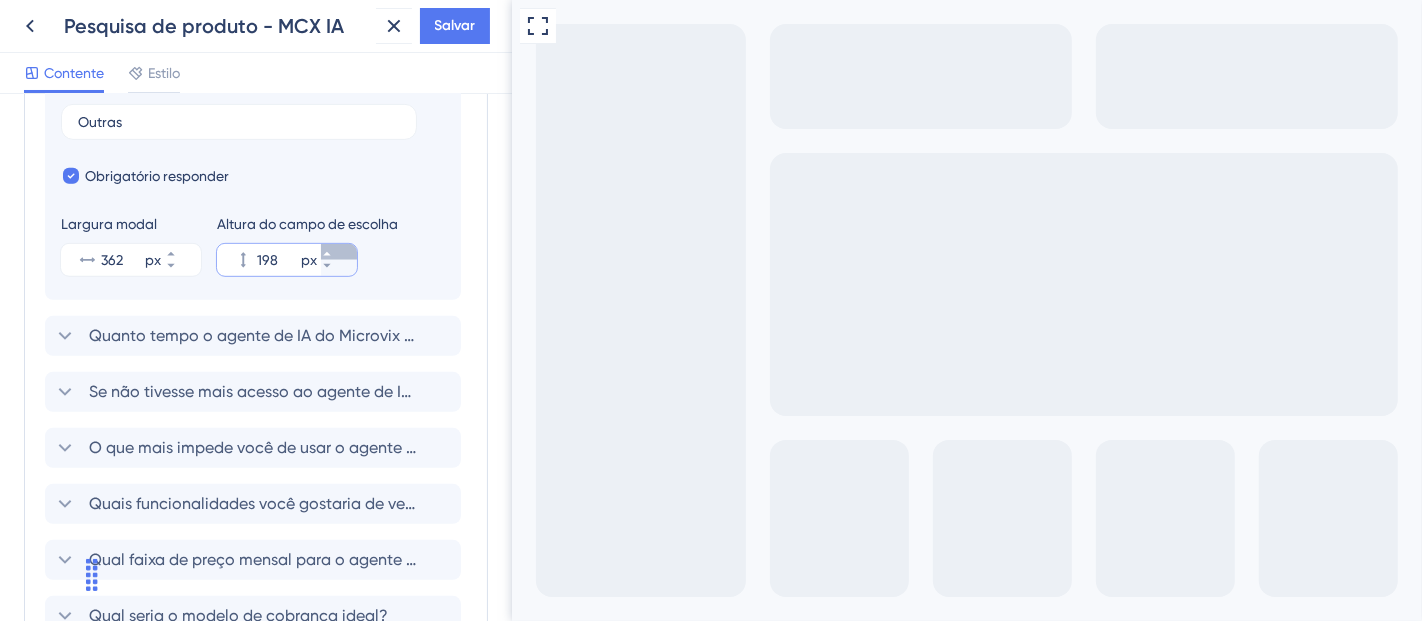 click on "198 px" at bounding box center (339, 252) 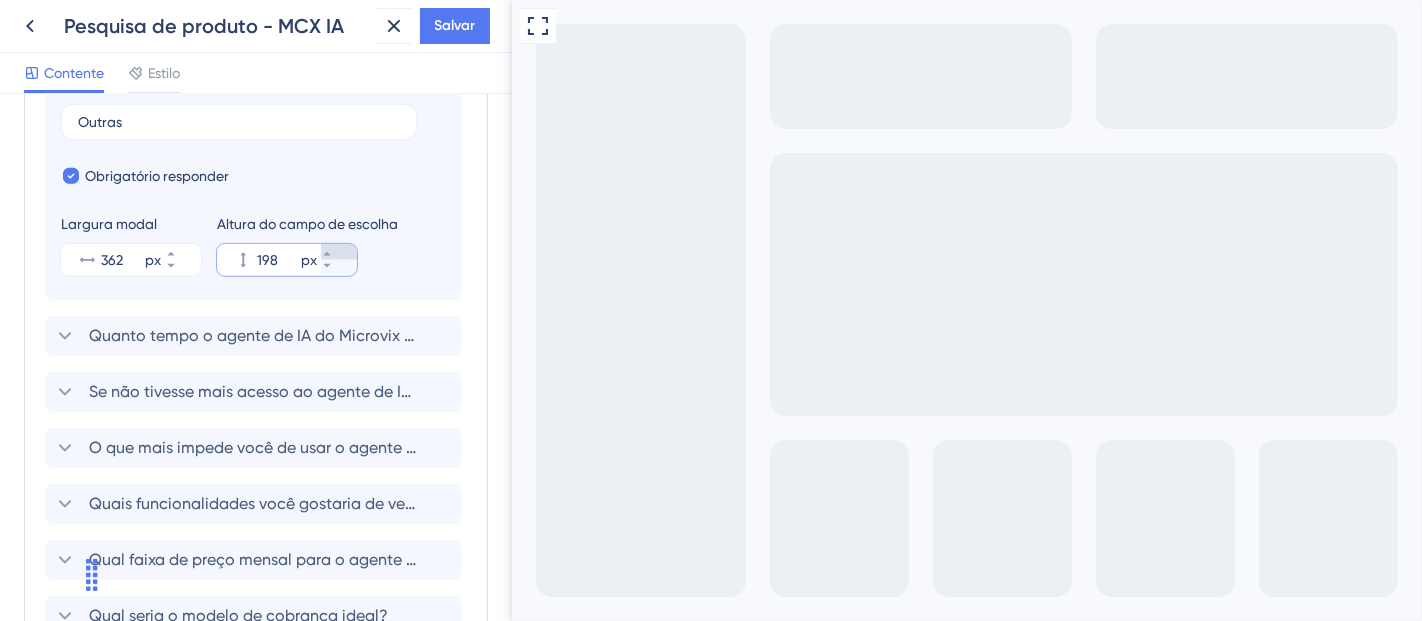 type on "199" 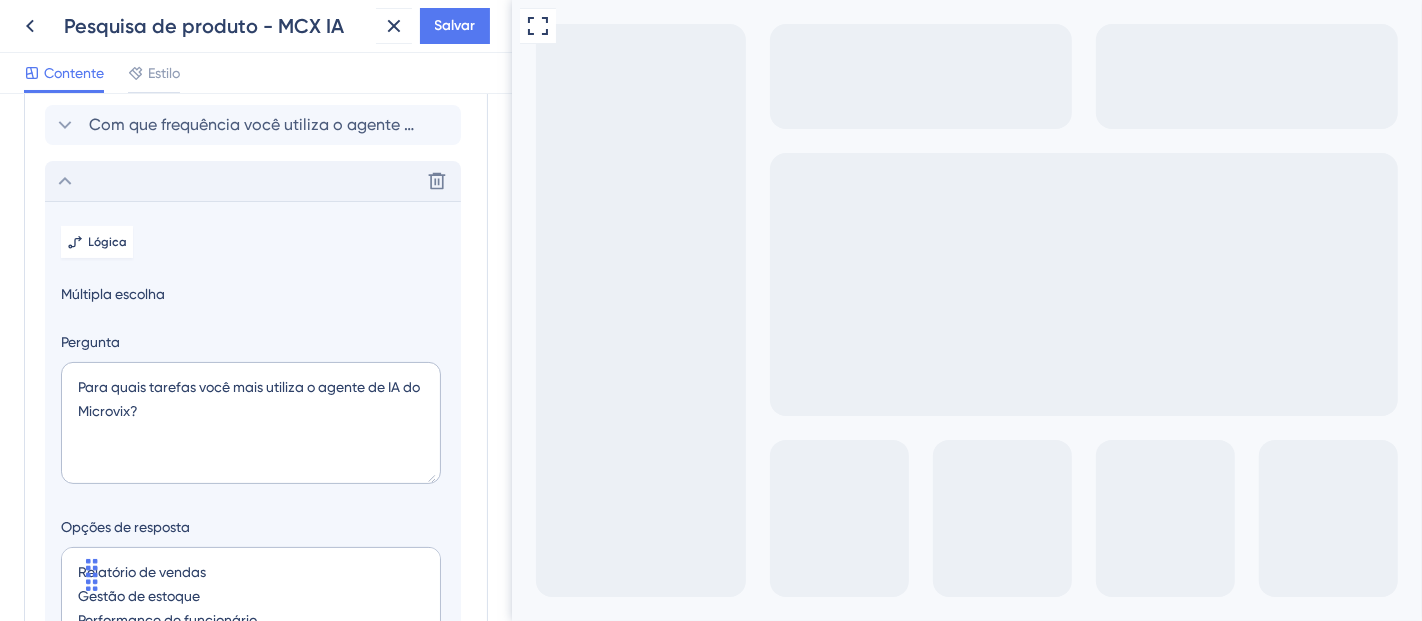 scroll, scrollTop: 0, scrollLeft: 0, axis: both 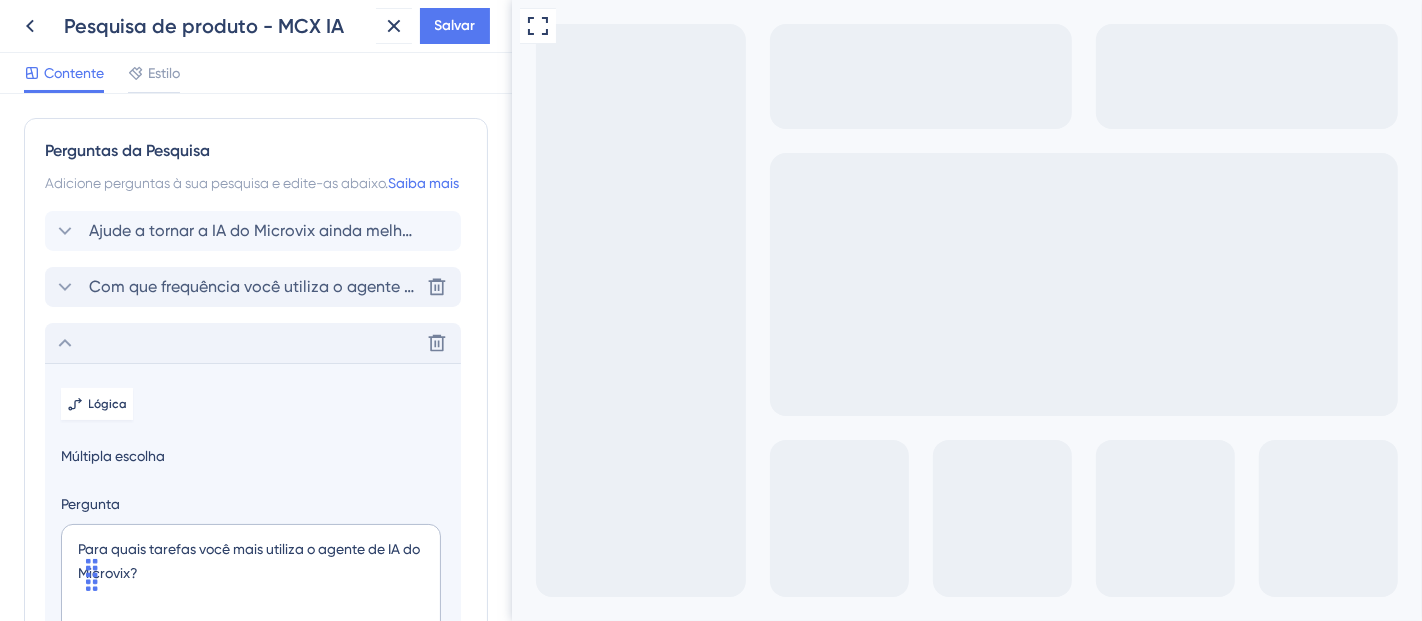 click on "Com que frequência você utiliza o agente de IA do Microvix?" at bounding box center [314, 286] 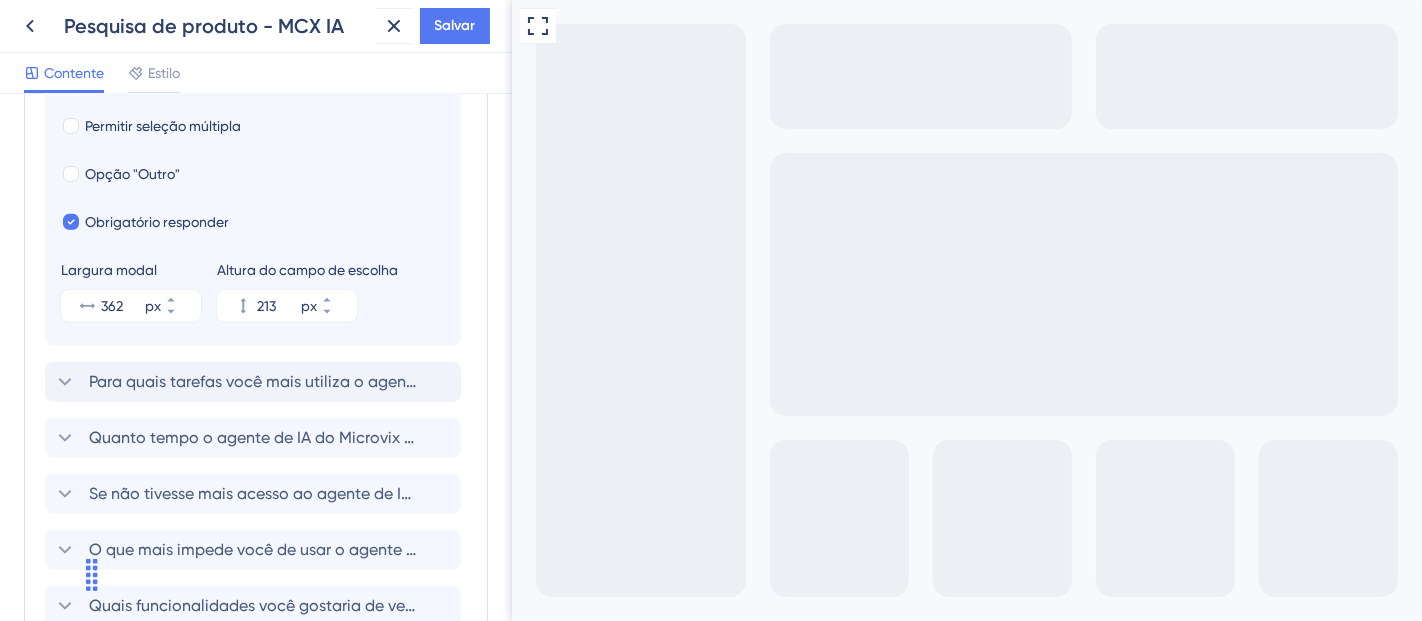 scroll, scrollTop: 757, scrollLeft: 0, axis: vertical 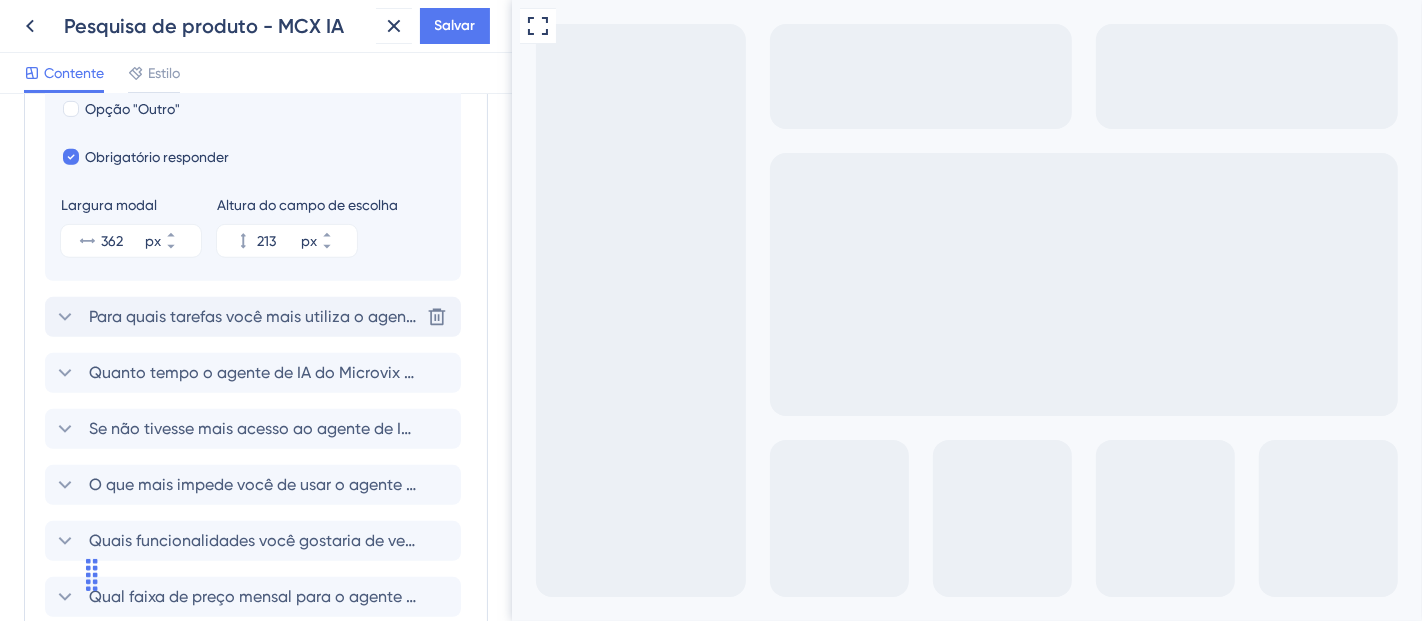 click on "Para quais tarefas você mais utiliza o agente de IA do Microvix?" at bounding box center [324, 316] 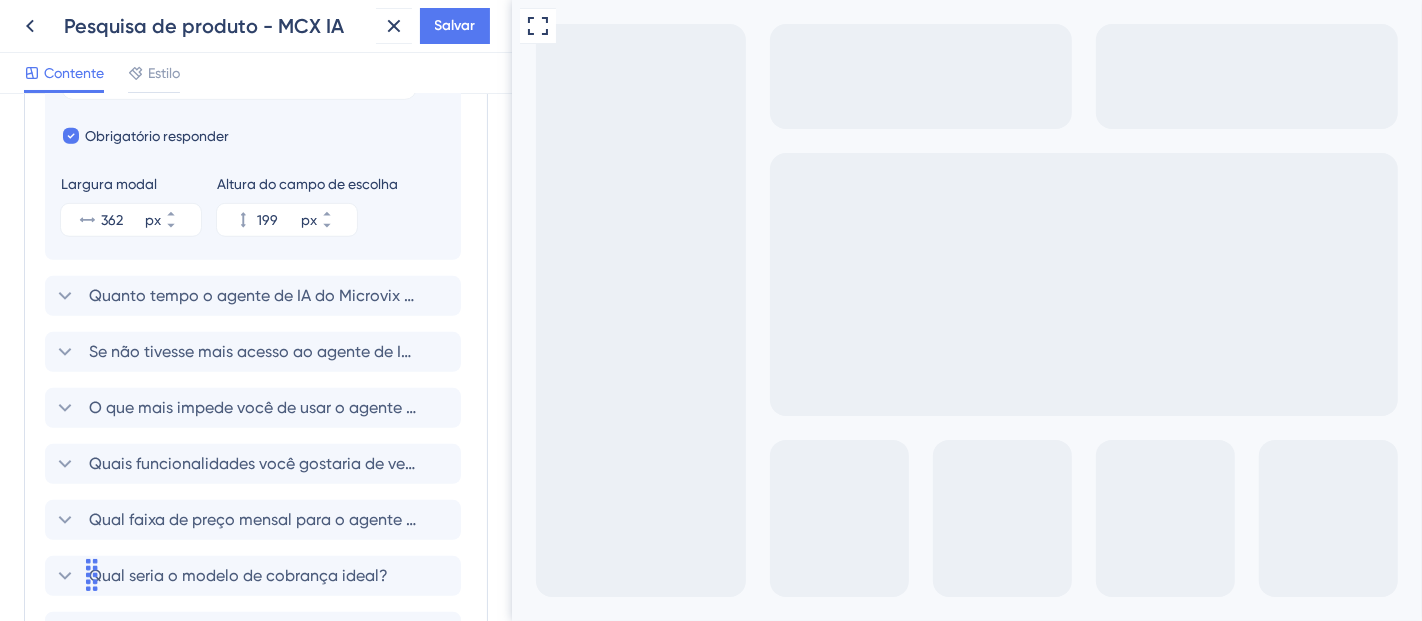 scroll, scrollTop: 922, scrollLeft: 0, axis: vertical 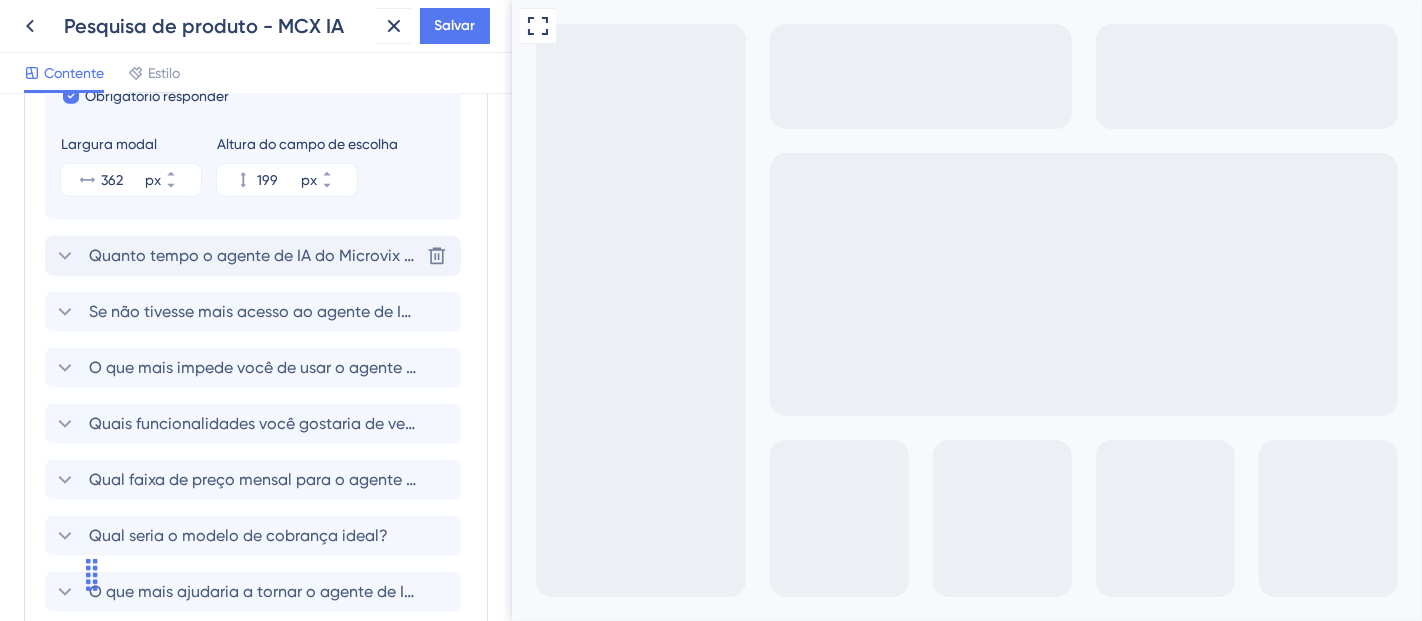 click on "Quanto tempo o agente de IA do Microvix pode economizar, em média, por semana nas suas rotinas? (favor considerar todo o potencial que você vê na ferramenta - ainda estamos melhorando as funcionalidades)" at bounding box center [879, 255] 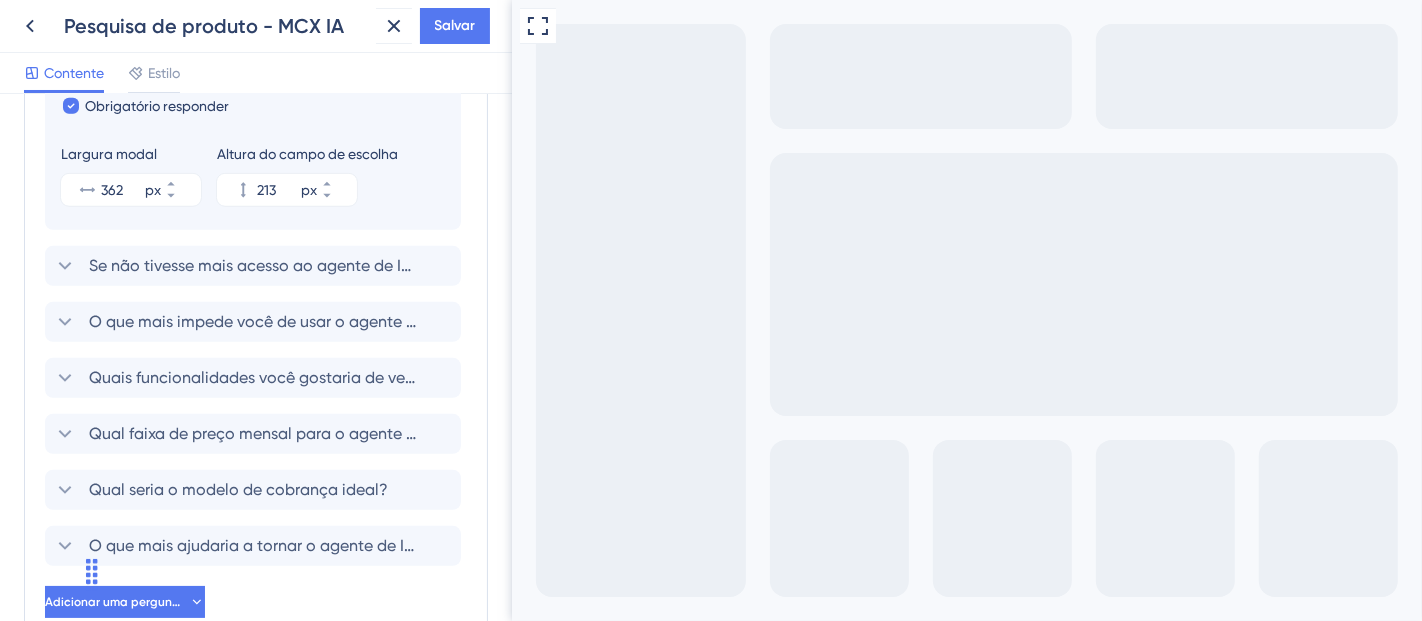 scroll, scrollTop: 954, scrollLeft: 0, axis: vertical 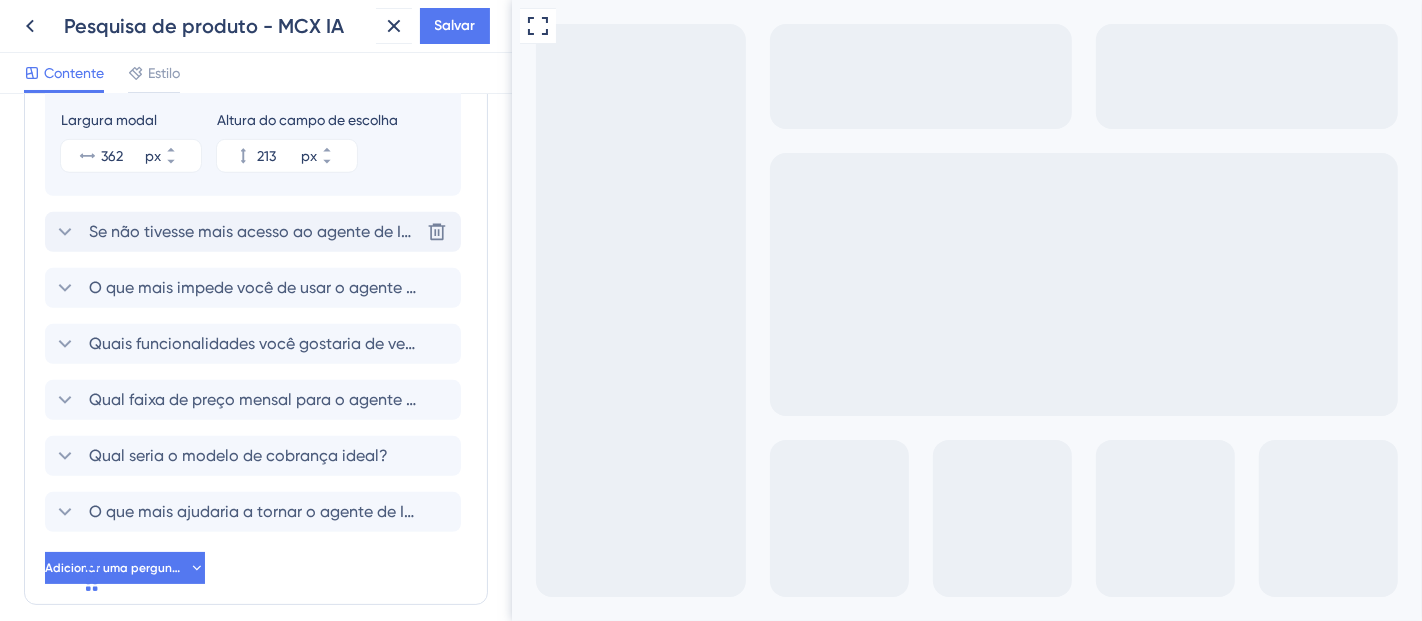 click on "Se não tivesse mais acesso ao agente de IA do Microvix, como se sentiria?" at bounding box center (363, 231) 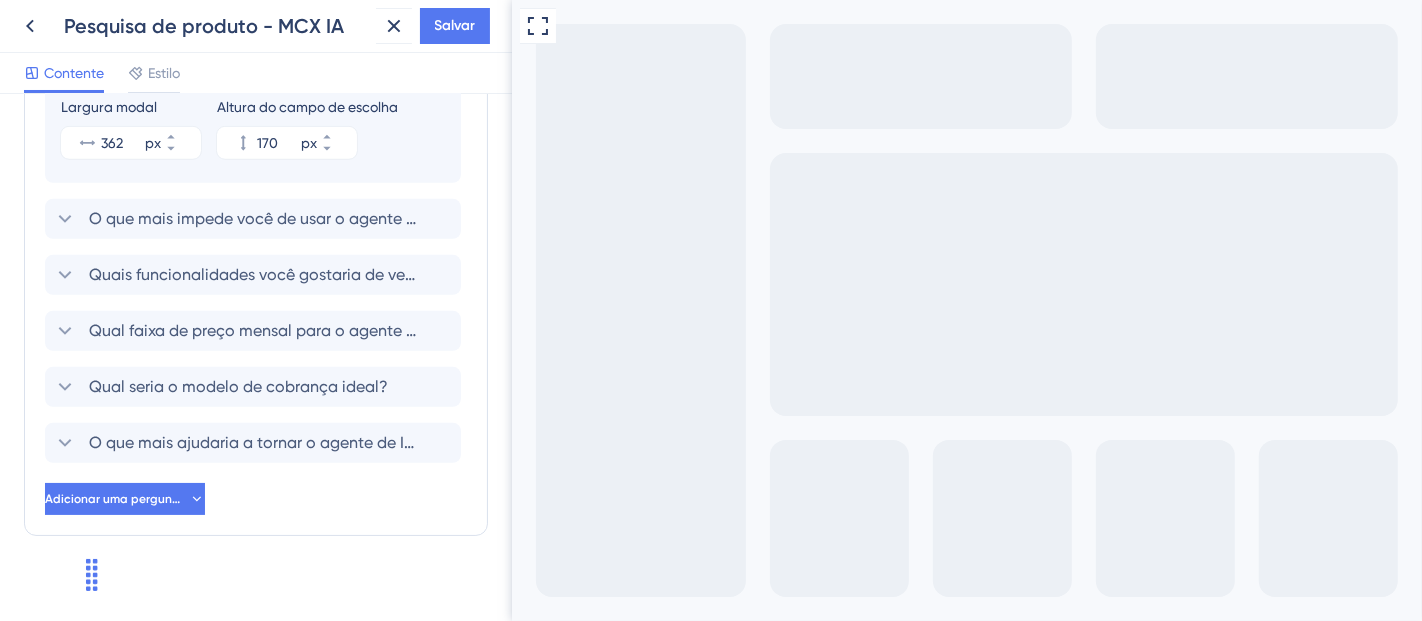 scroll, scrollTop: 1026, scrollLeft: 0, axis: vertical 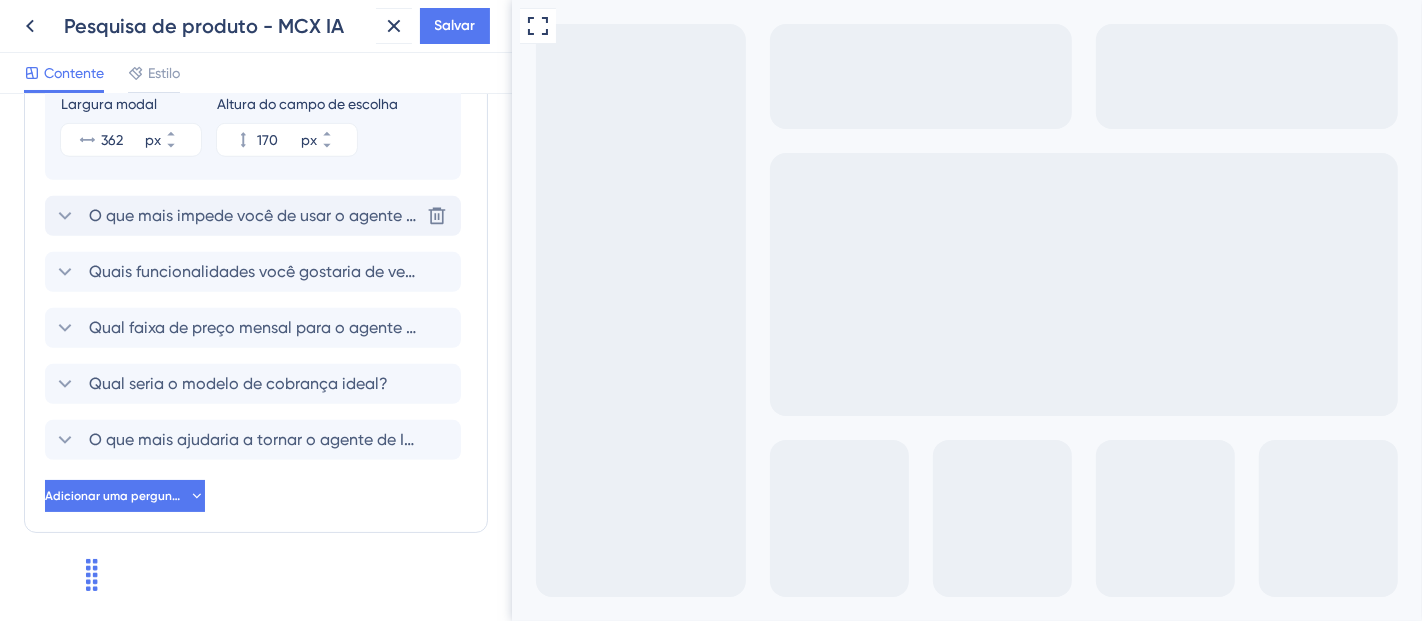 click on "O que mais impede você de usar o agente de IA do Microvix com mais frequência?" at bounding box center (394, 215) 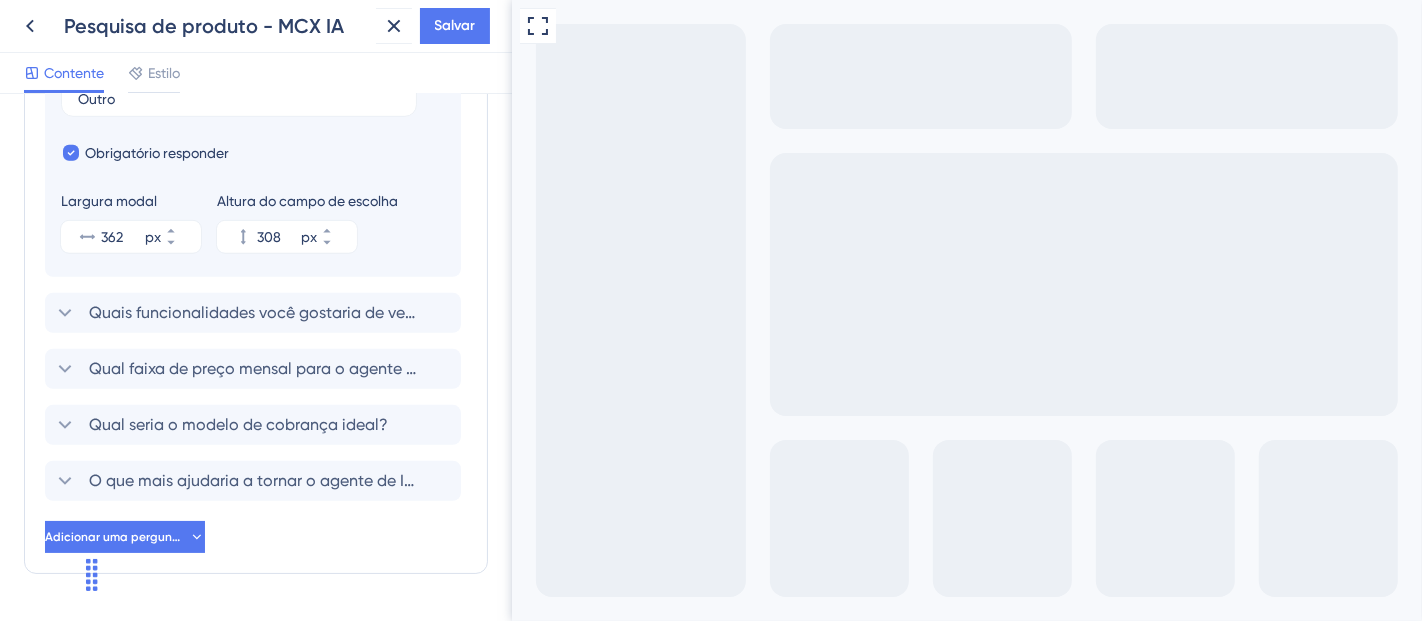 scroll, scrollTop: 1082, scrollLeft: 0, axis: vertical 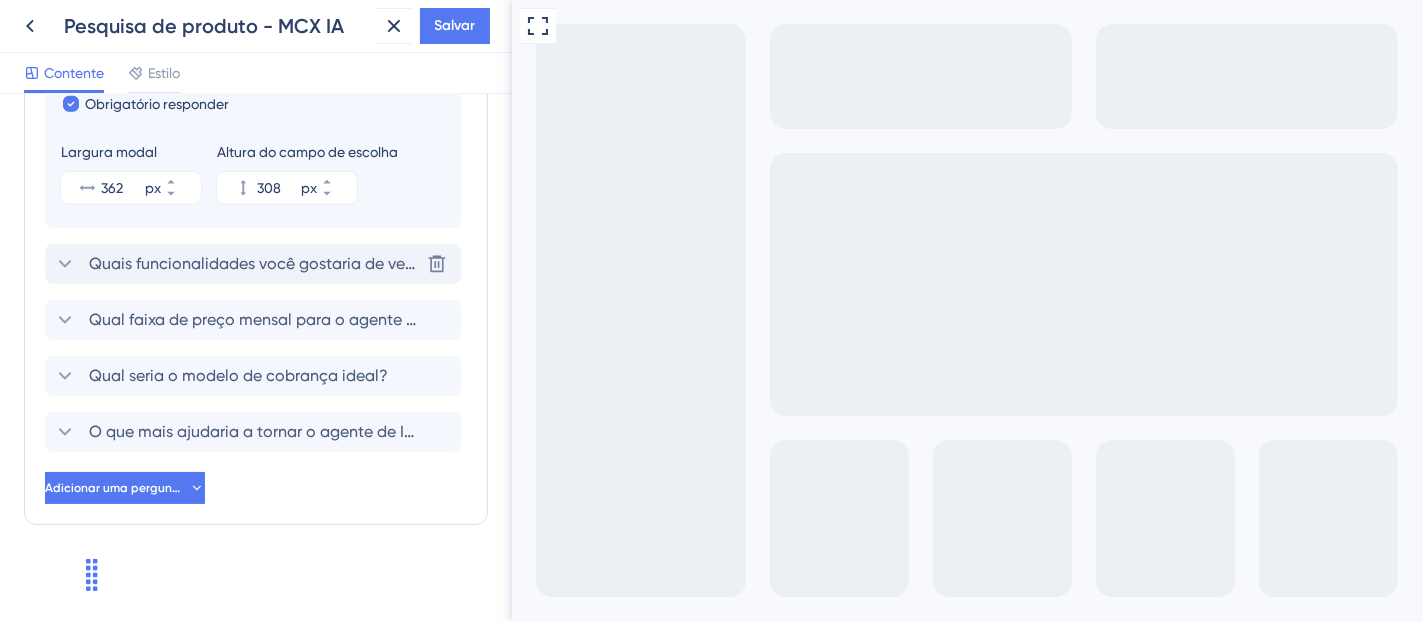 click on "Quais funcionalidades você gostaria de ver no futuro? (Selecione até 3 opções)" at bounding box center [381, 263] 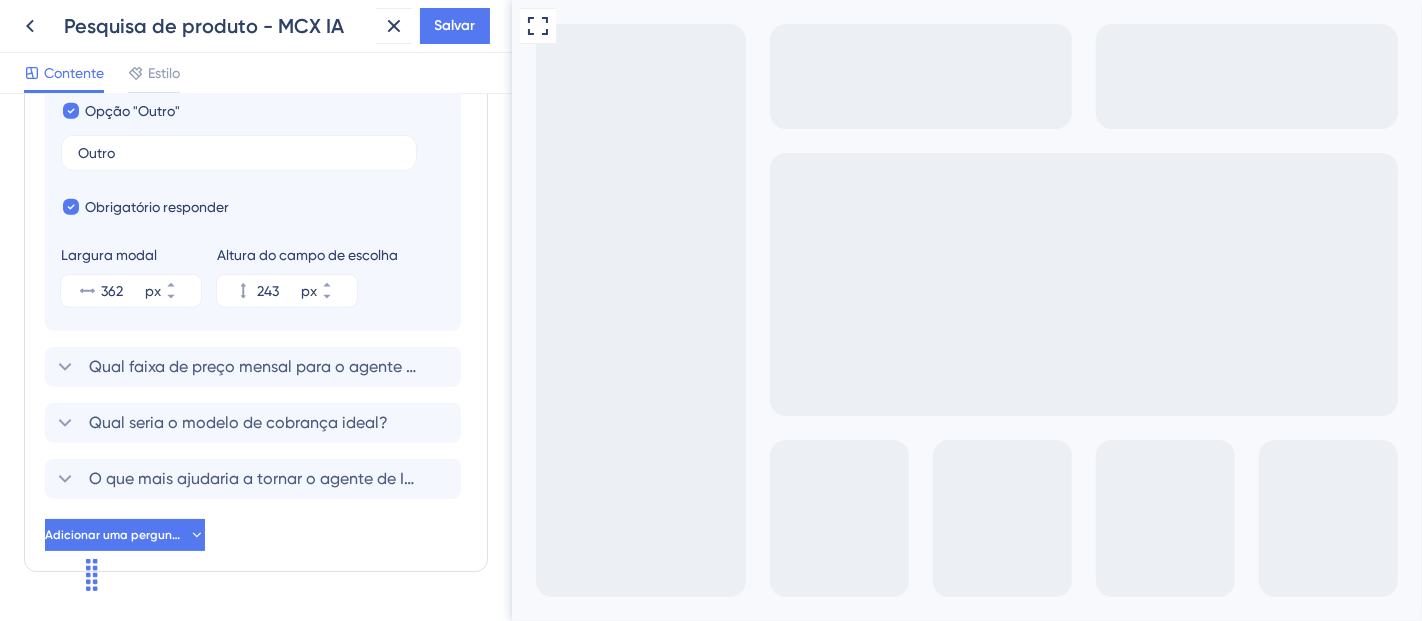 scroll, scrollTop: 1112, scrollLeft: 0, axis: vertical 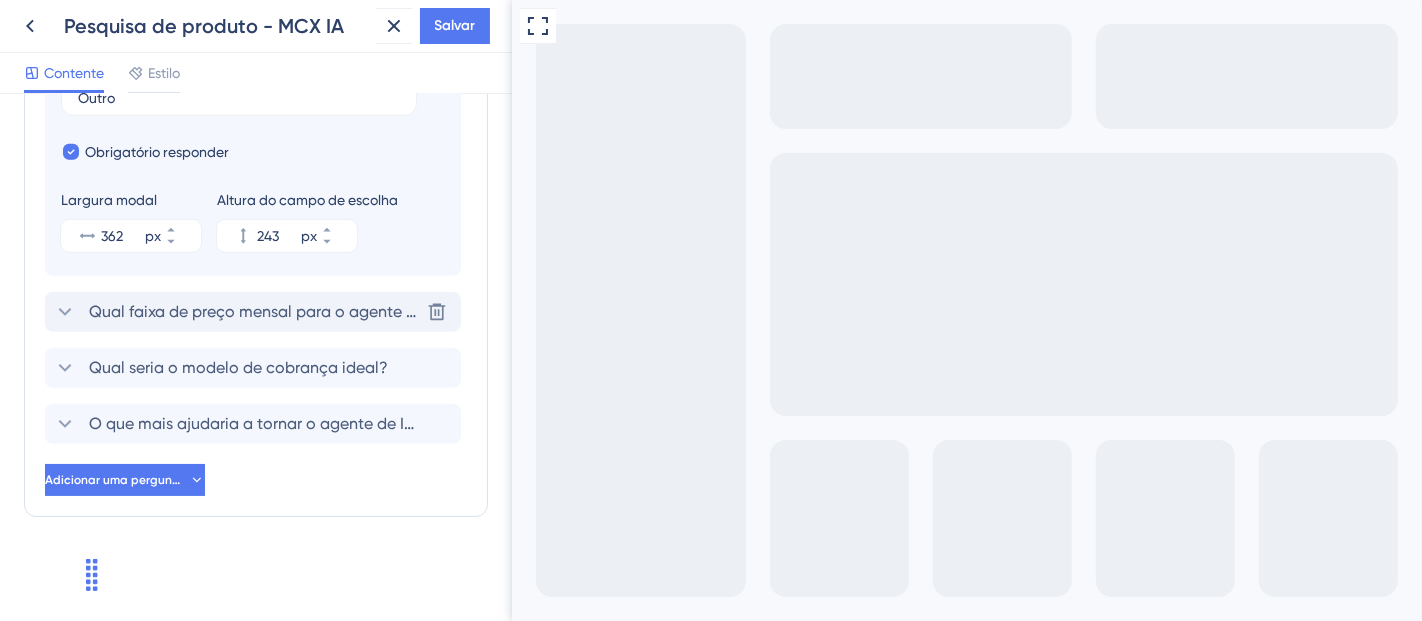 click on "Qual faixa de preço mensal para o agente de IA do Microvix você considerou um ótimo custo-benefício? Excluir" at bounding box center [253, 312] 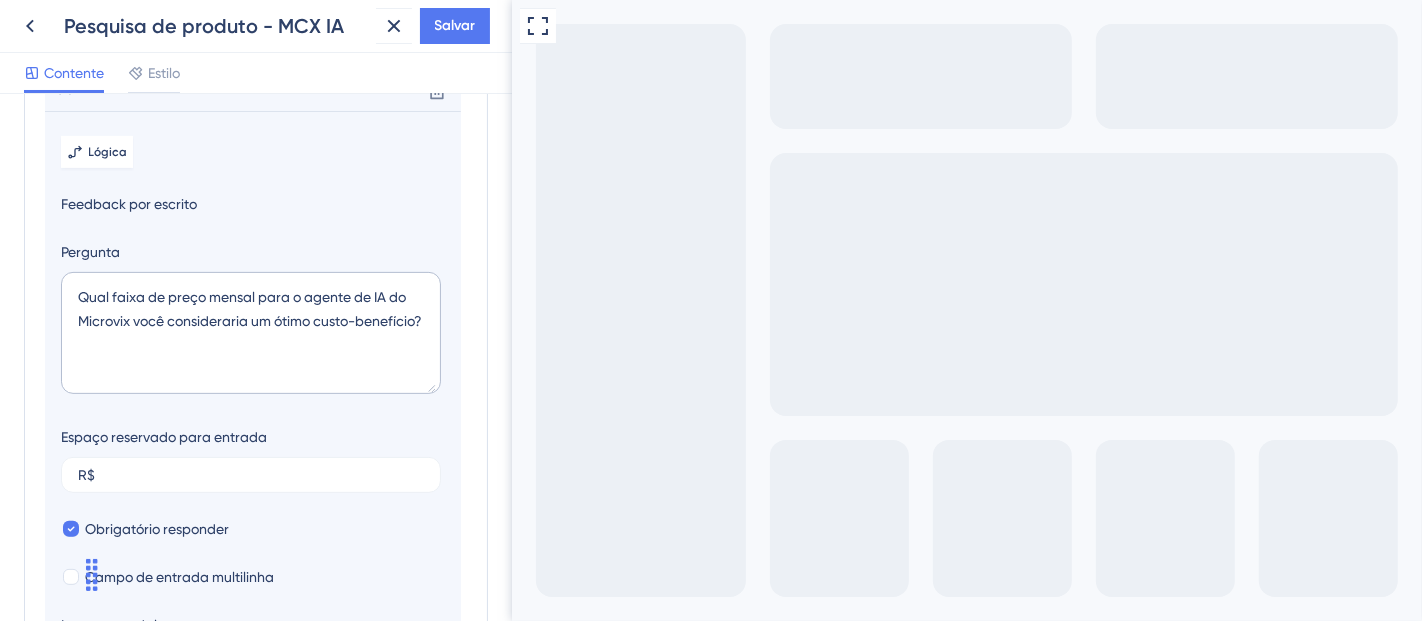 scroll, scrollTop: 923, scrollLeft: 0, axis: vertical 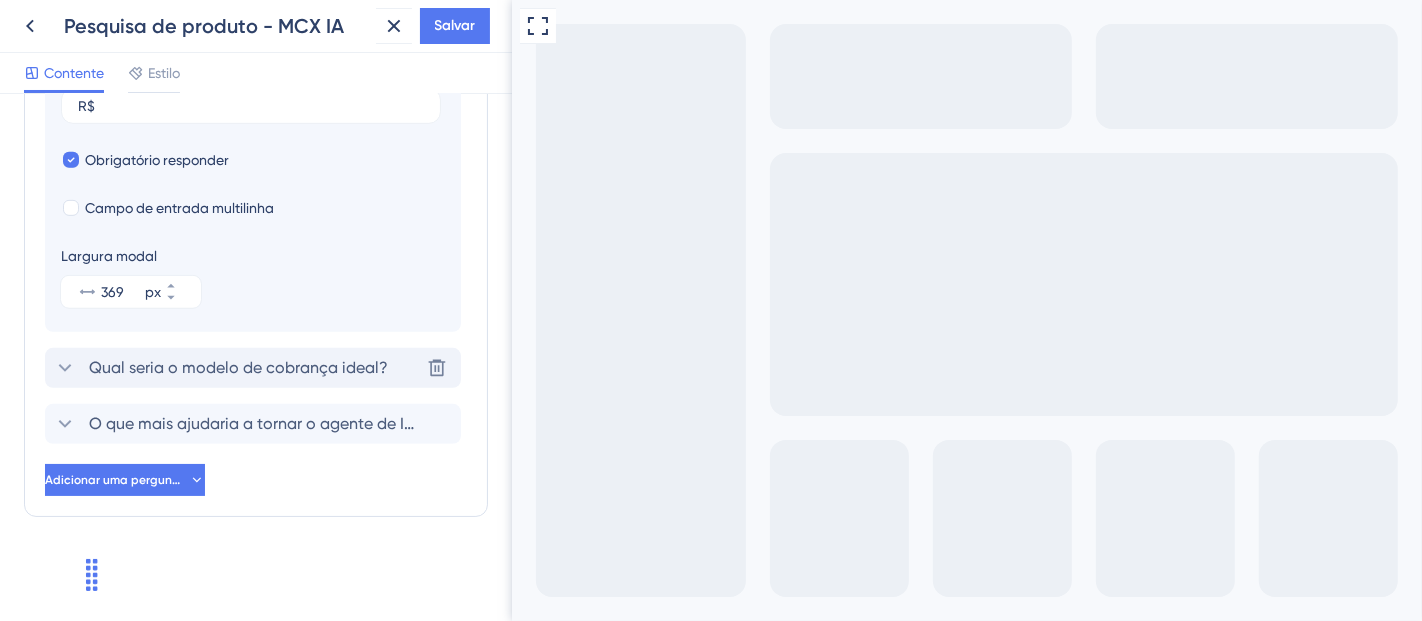 click on "Qual seria o modelo de cobrança ideal?" at bounding box center (238, 367) 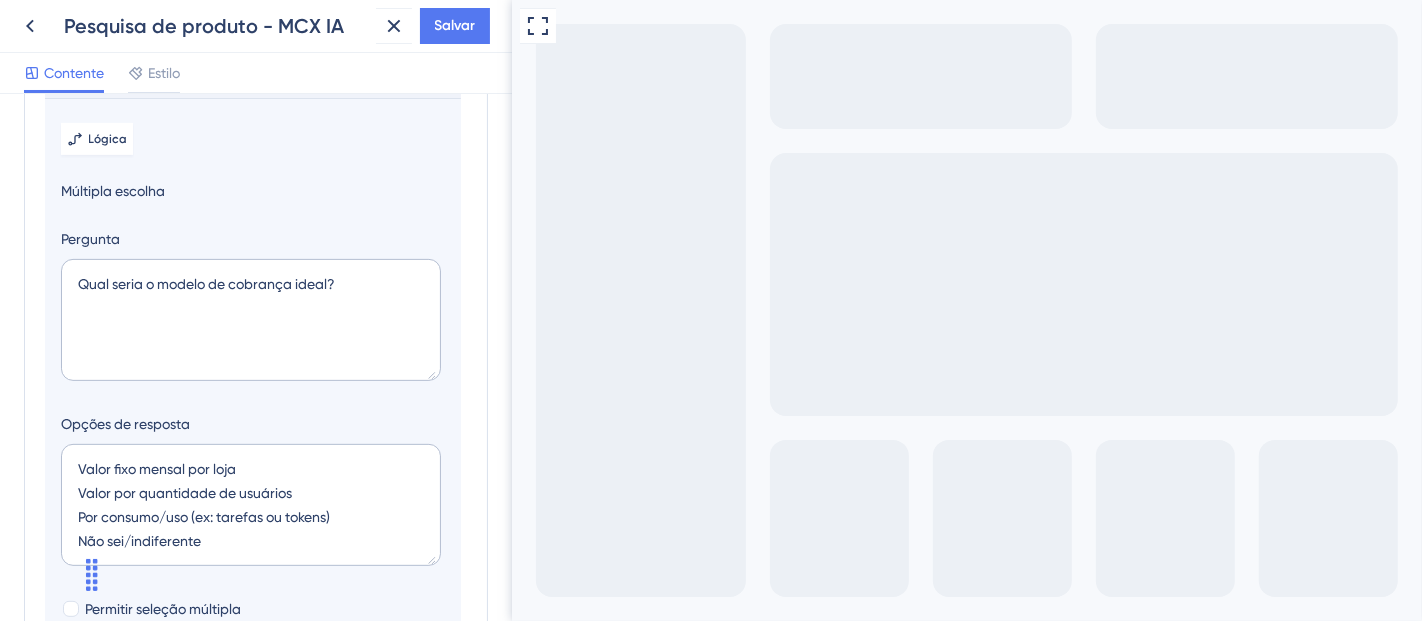 scroll, scrollTop: 588, scrollLeft: 0, axis: vertical 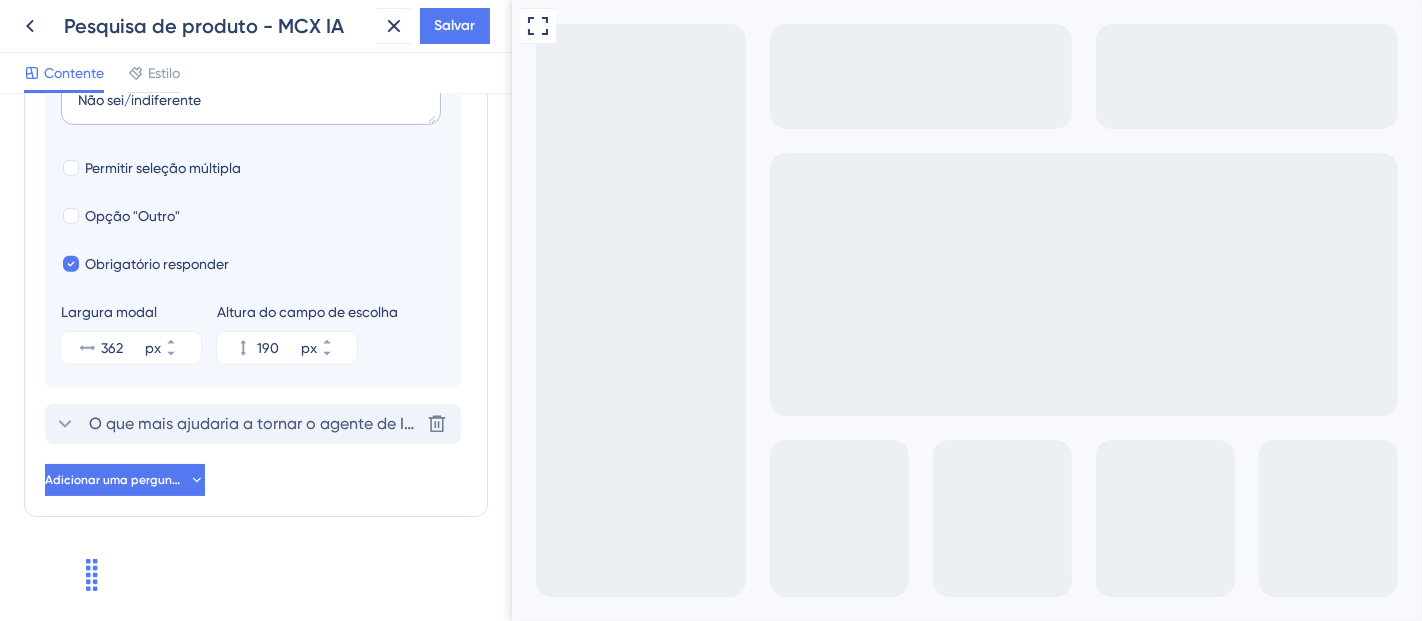 click on "O que mais ajudaria a tornar o agente de IA do Microvix indispensável no seu dia a dia? O que você faria usar todos os dias?" at bounding box center [550, 423] 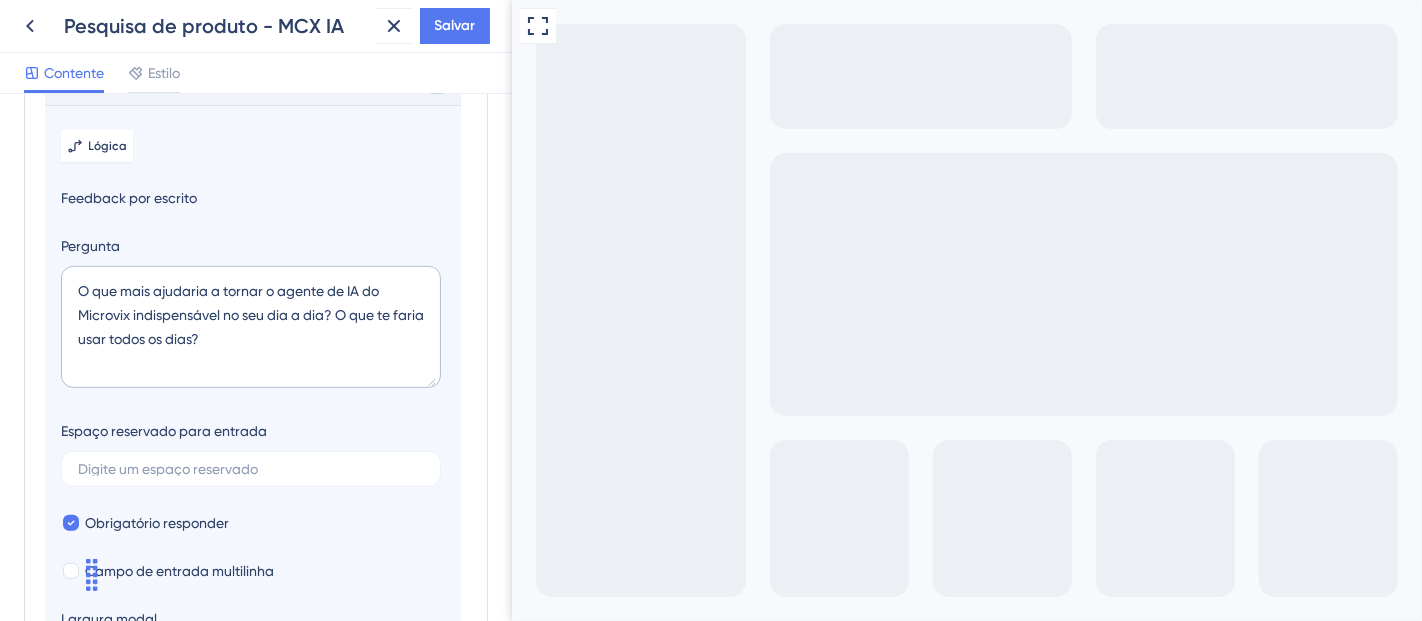 scroll, scrollTop: 644, scrollLeft: 0, axis: vertical 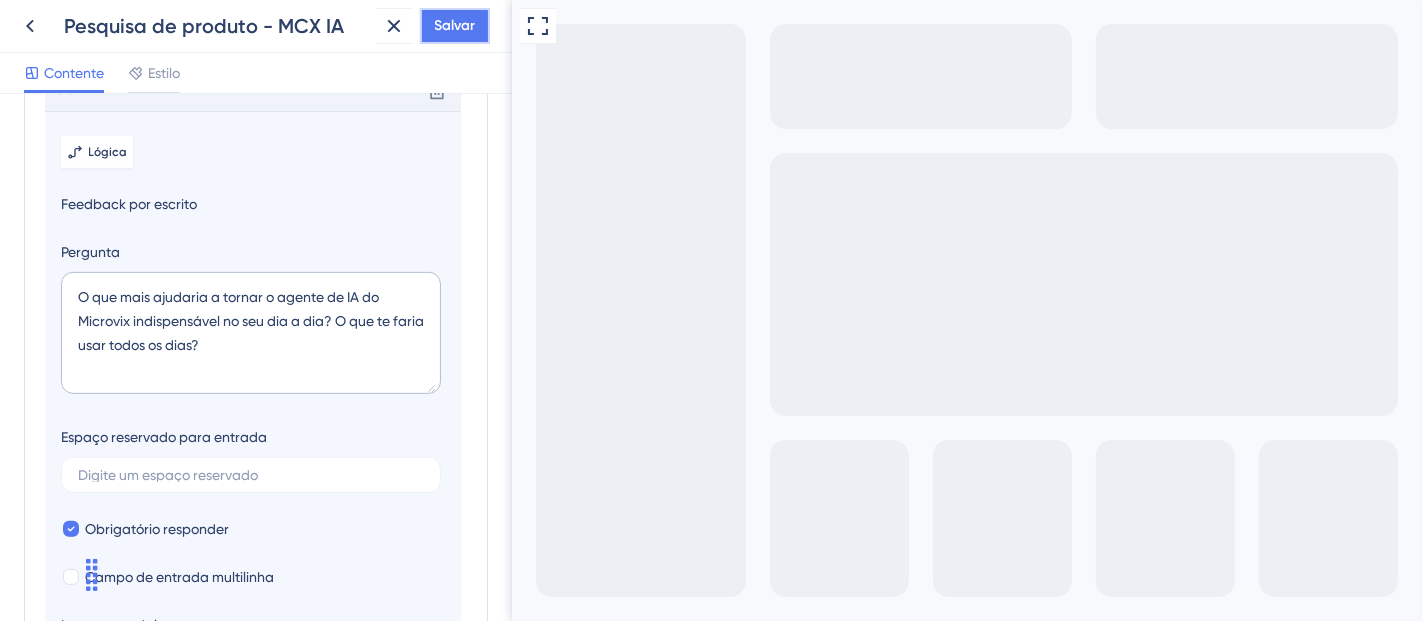 click on "Salvar" at bounding box center (455, 26) 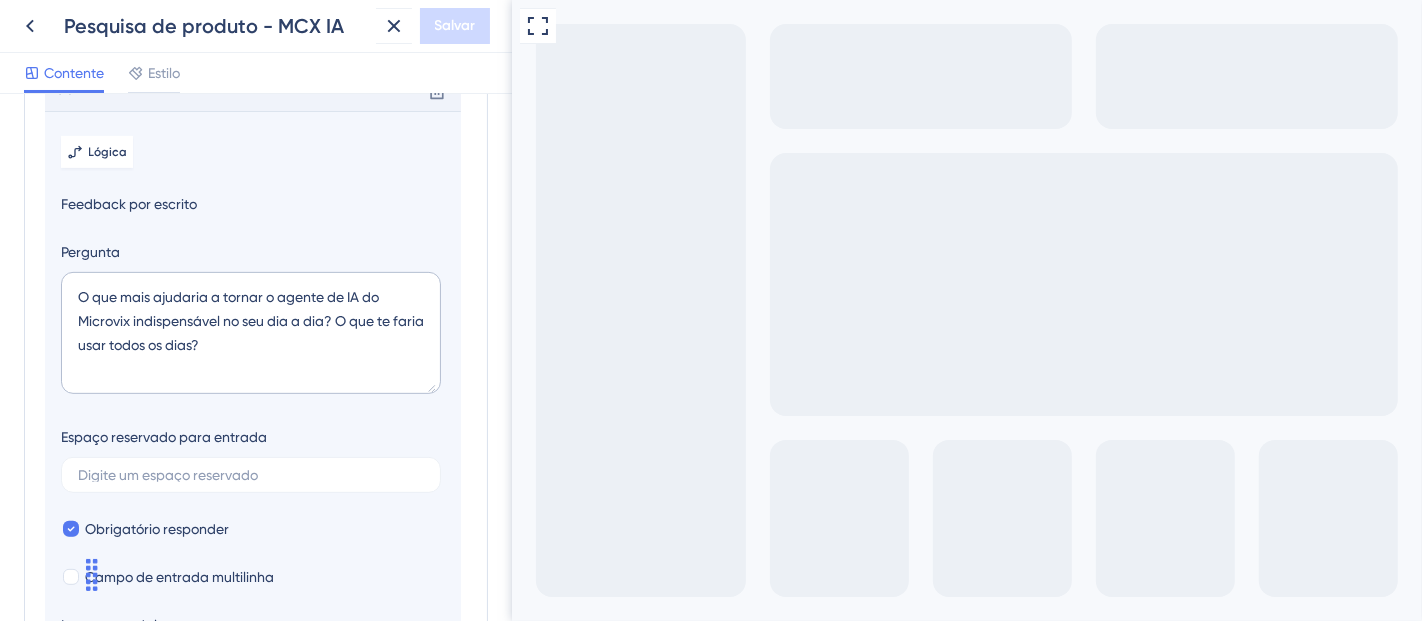scroll, scrollTop: 0, scrollLeft: 0, axis: both 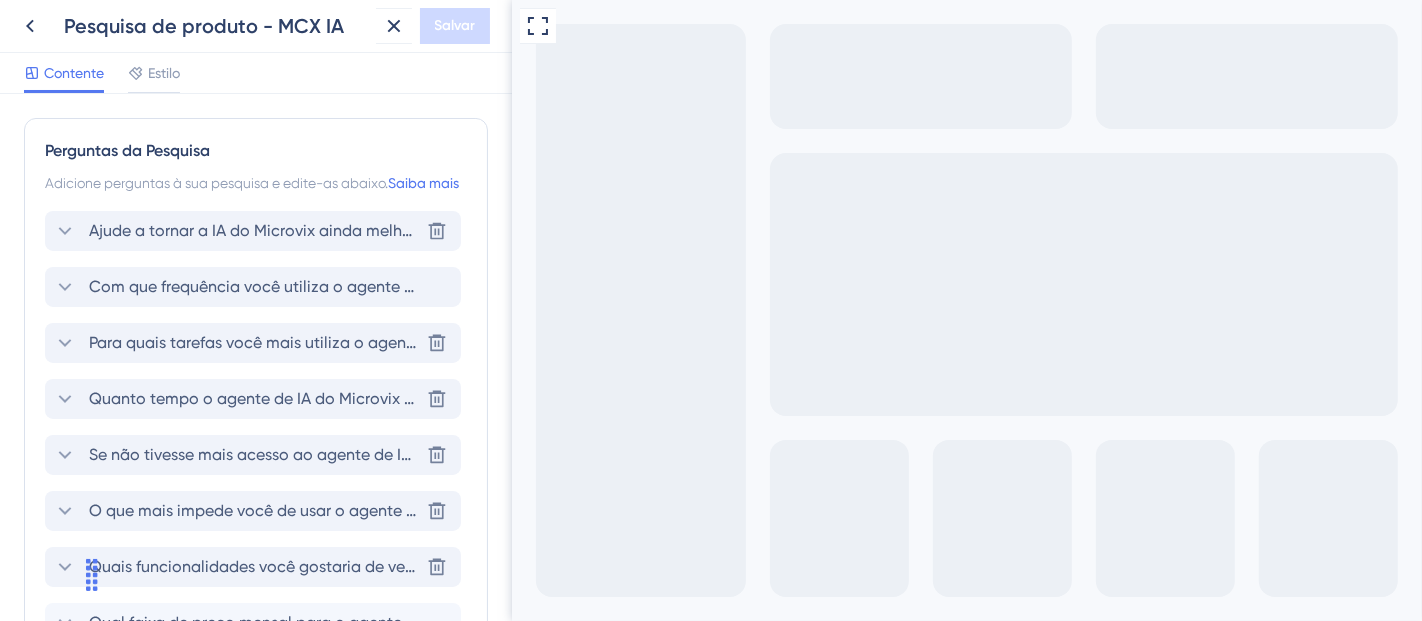 click on "Ajude a tornar a IA do Microvix ainda melhor! Sua opinião é fundamental para evoluirmos. Seu ERP está integrado a outras ferramentas de BI?" at bounding box center (254, 231) 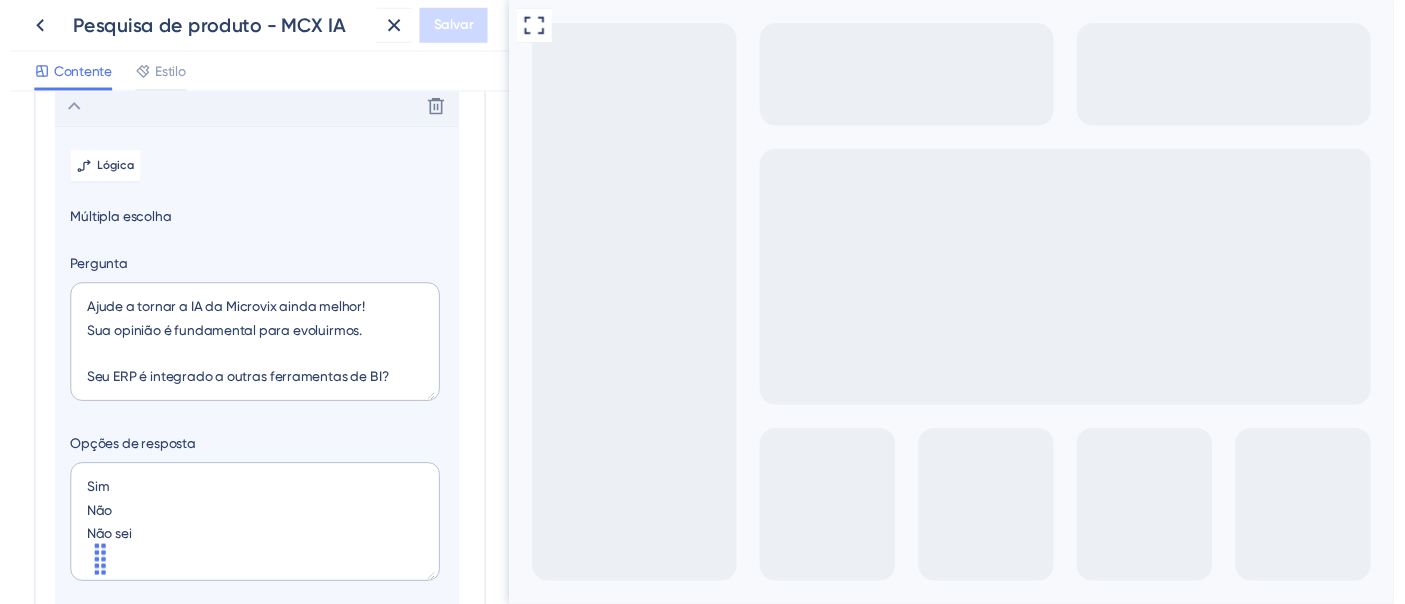 scroll, scrollTop: 140, scrollLeft: 0, axis: vertical 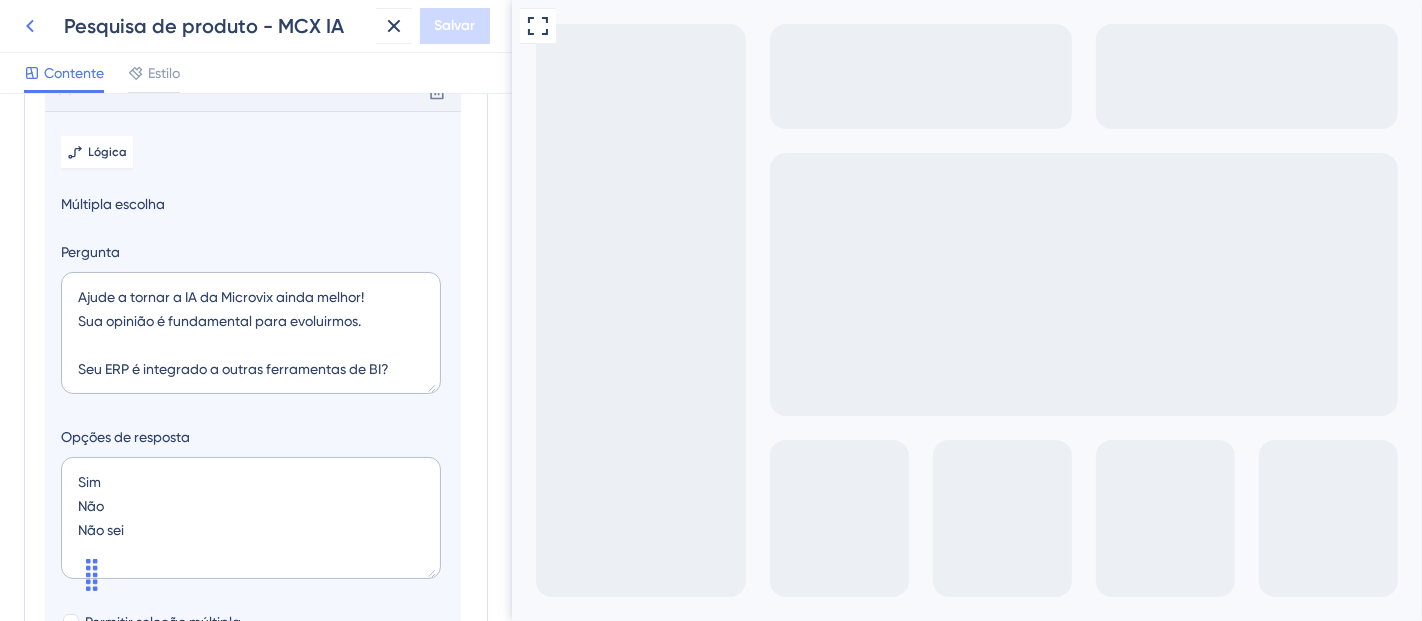click 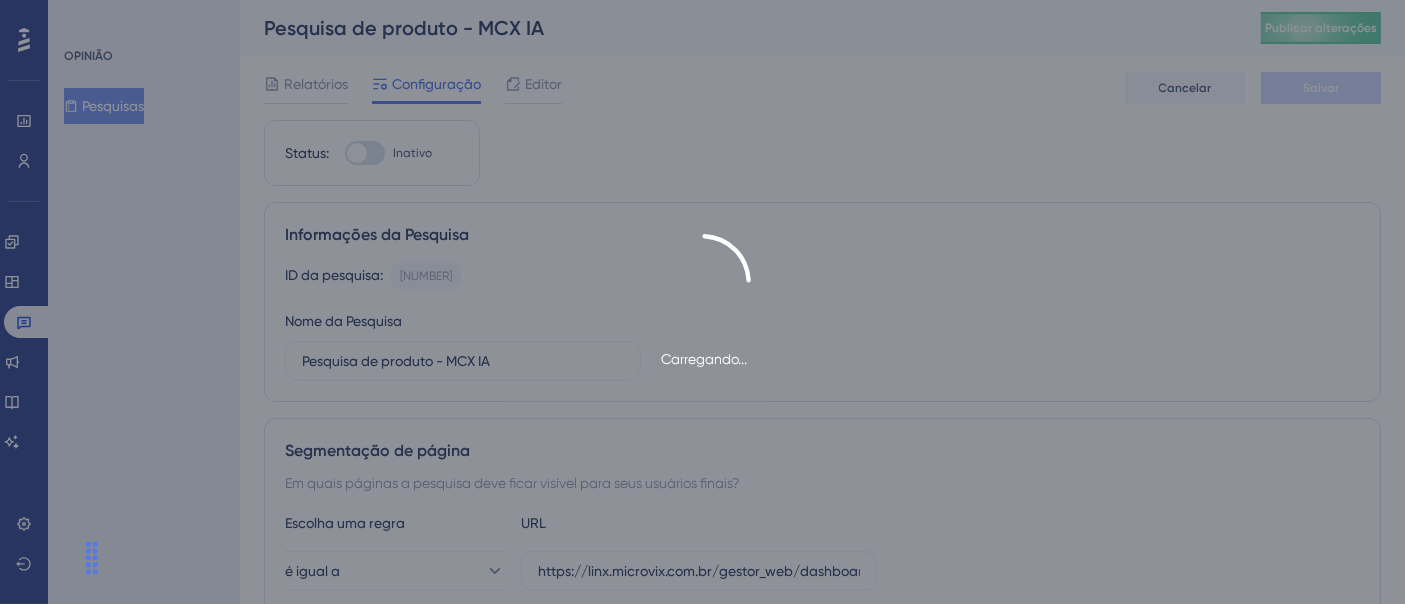 scroll, scrollTop: 0, scrollLeft: 0, axis: both 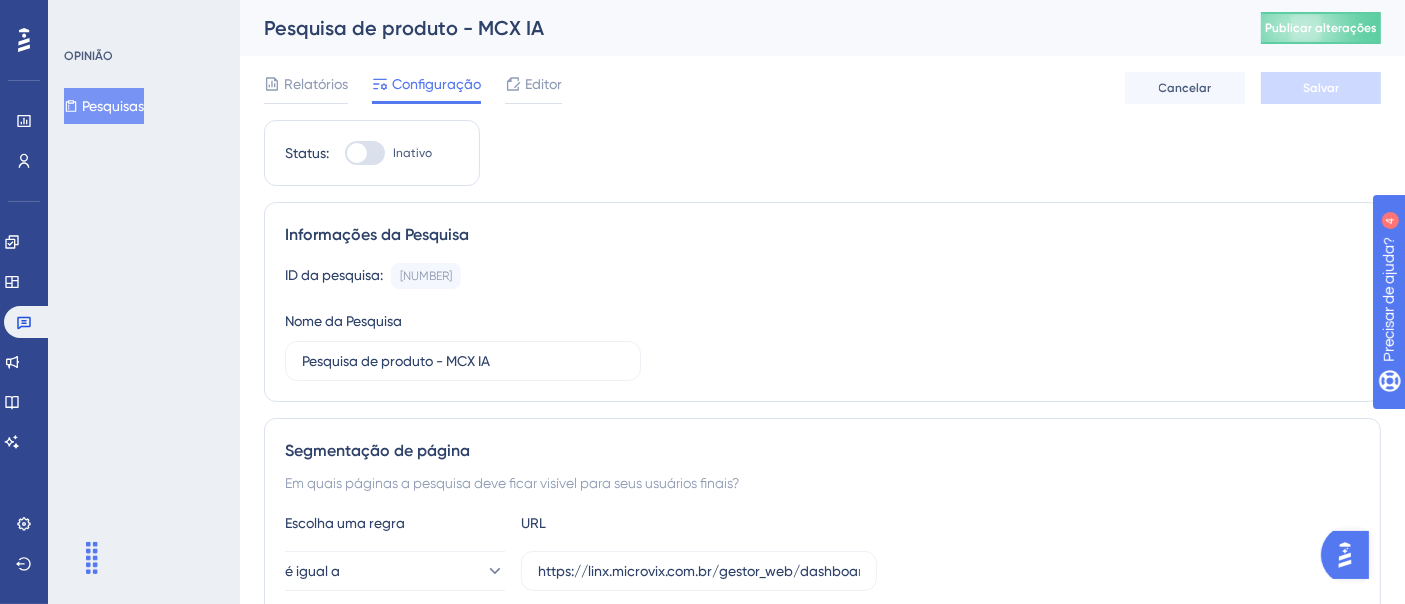 click at bounding box center (365, 153) 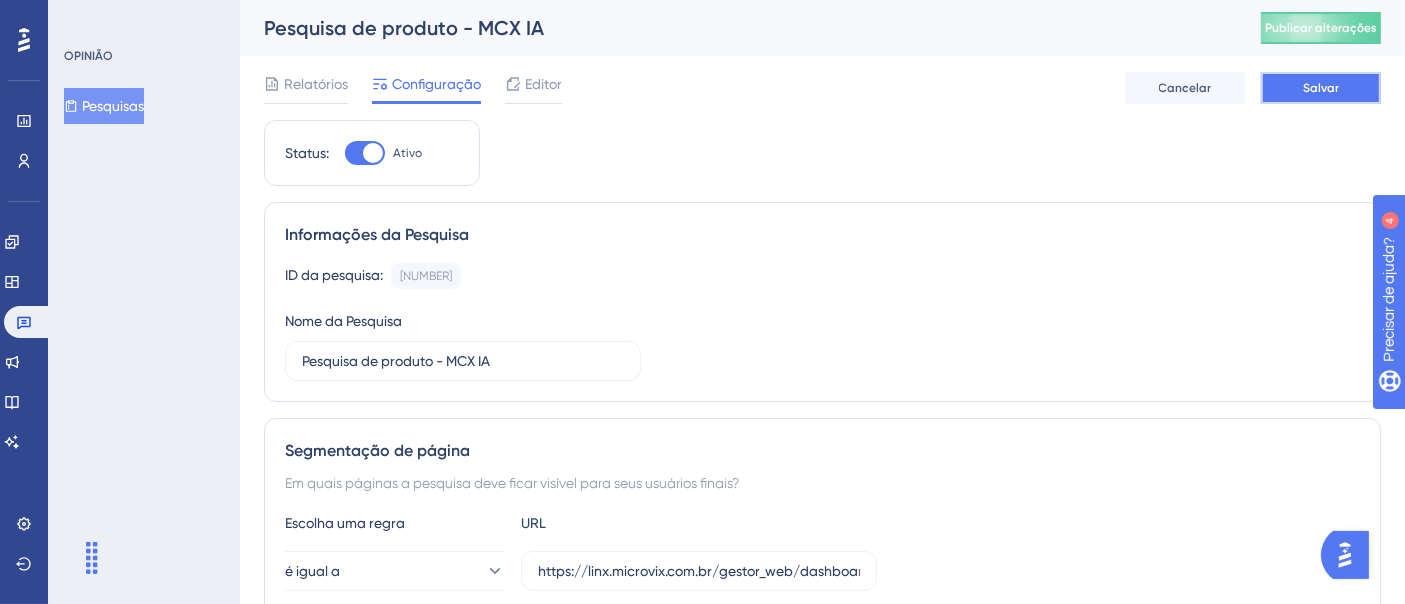 click on "Salvar" at bounding box center [1321, 88] 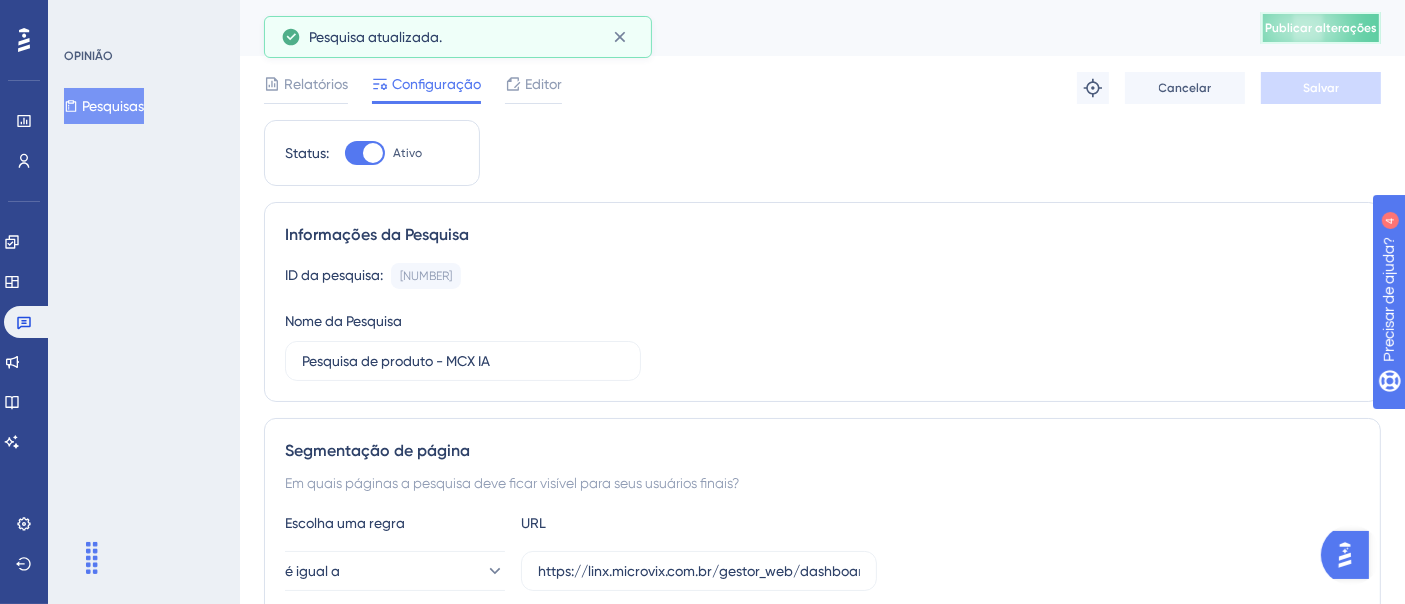 click on "Publicar alterações" at bounding box center (1321, 28) 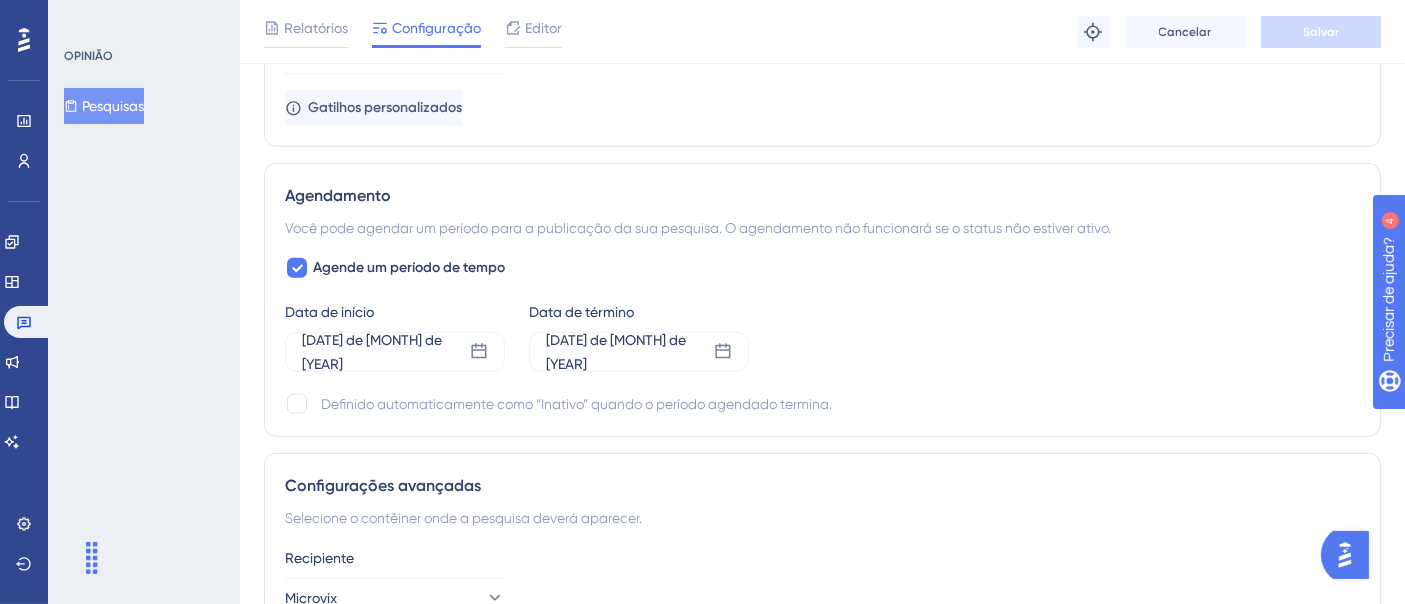 scroll, scrollTop: 1750, scrollLeft: 0, axis: vertical 